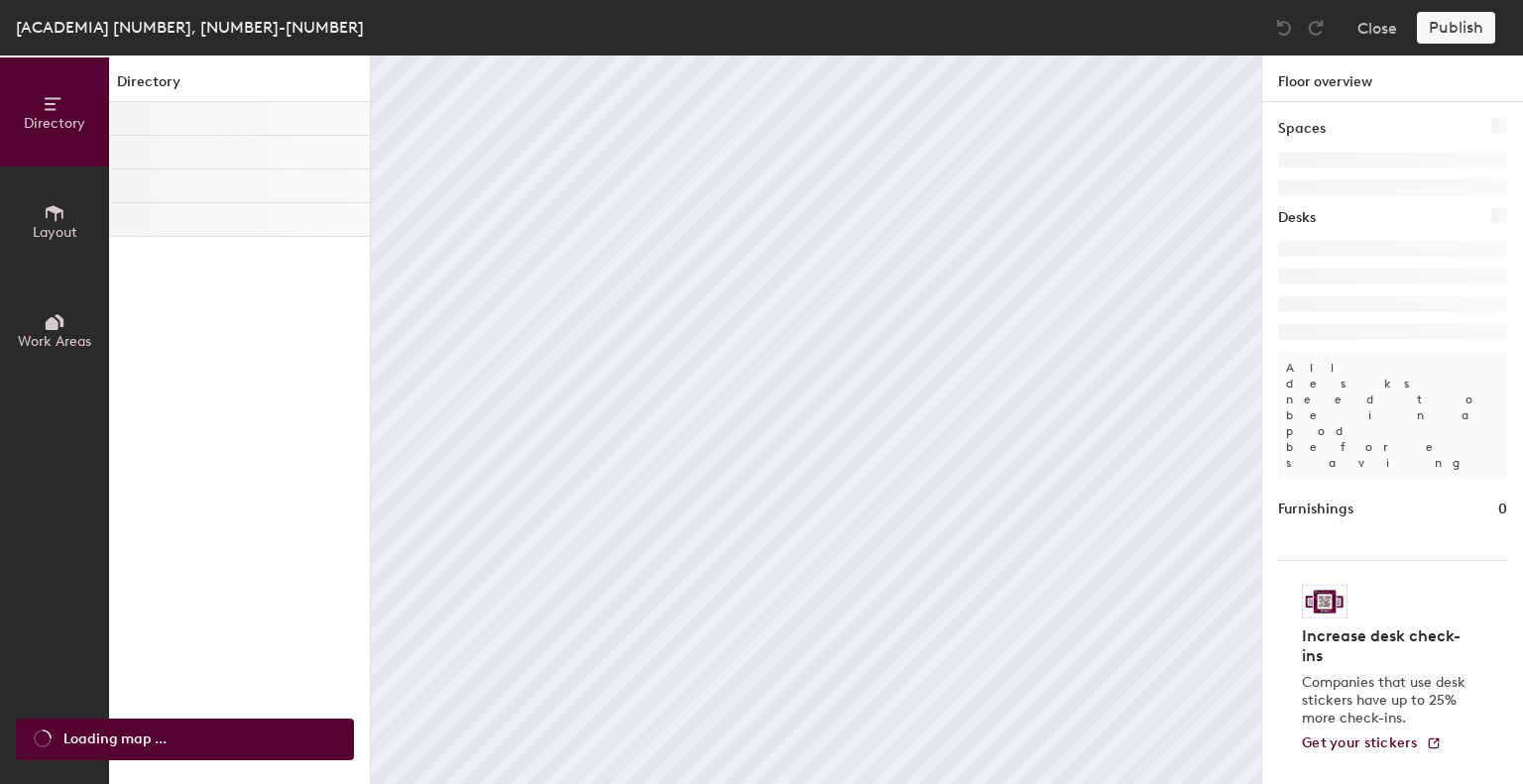 scroll, scrollTop: 0, scrollLeft: 0, axis: both 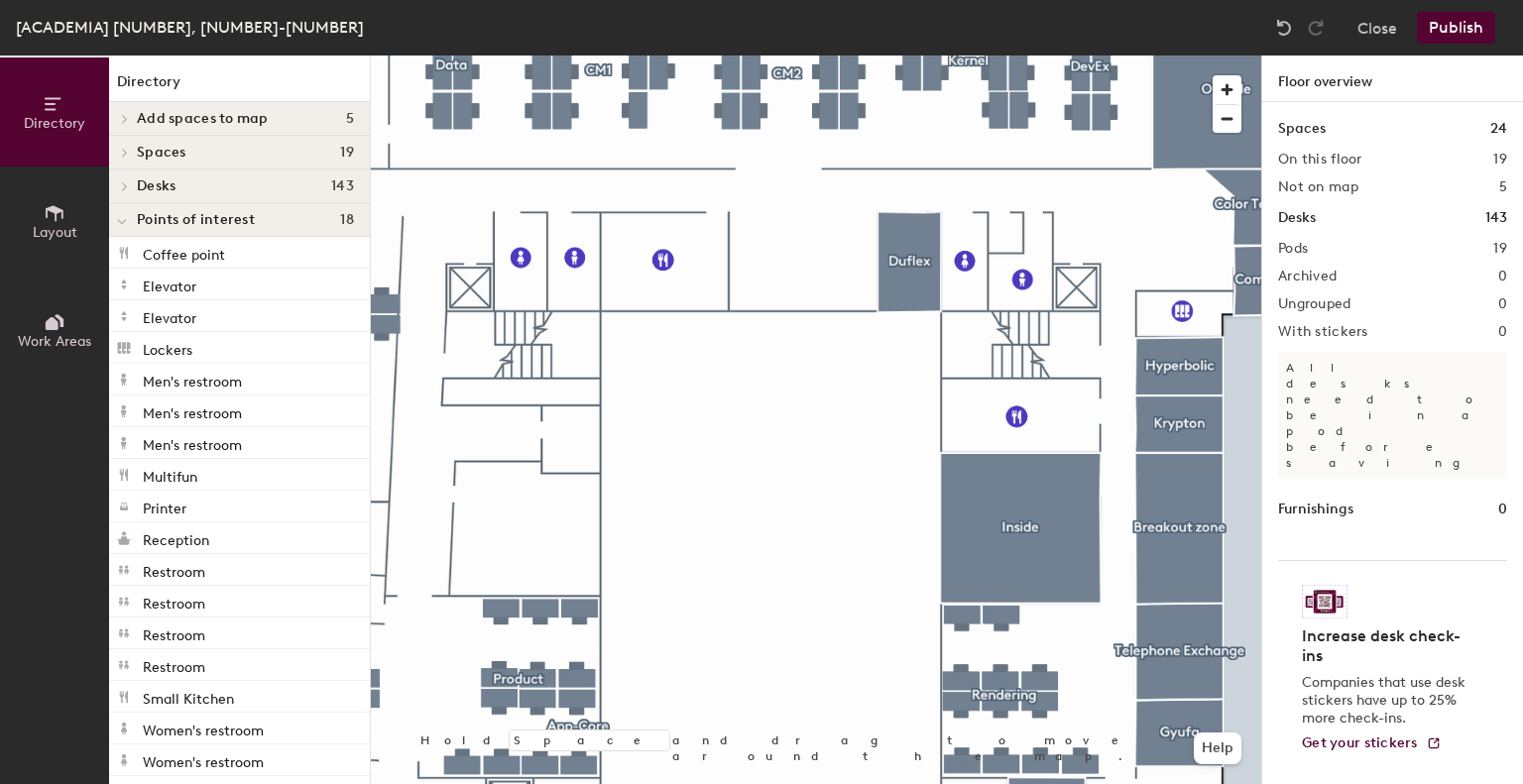 click on "Layout" 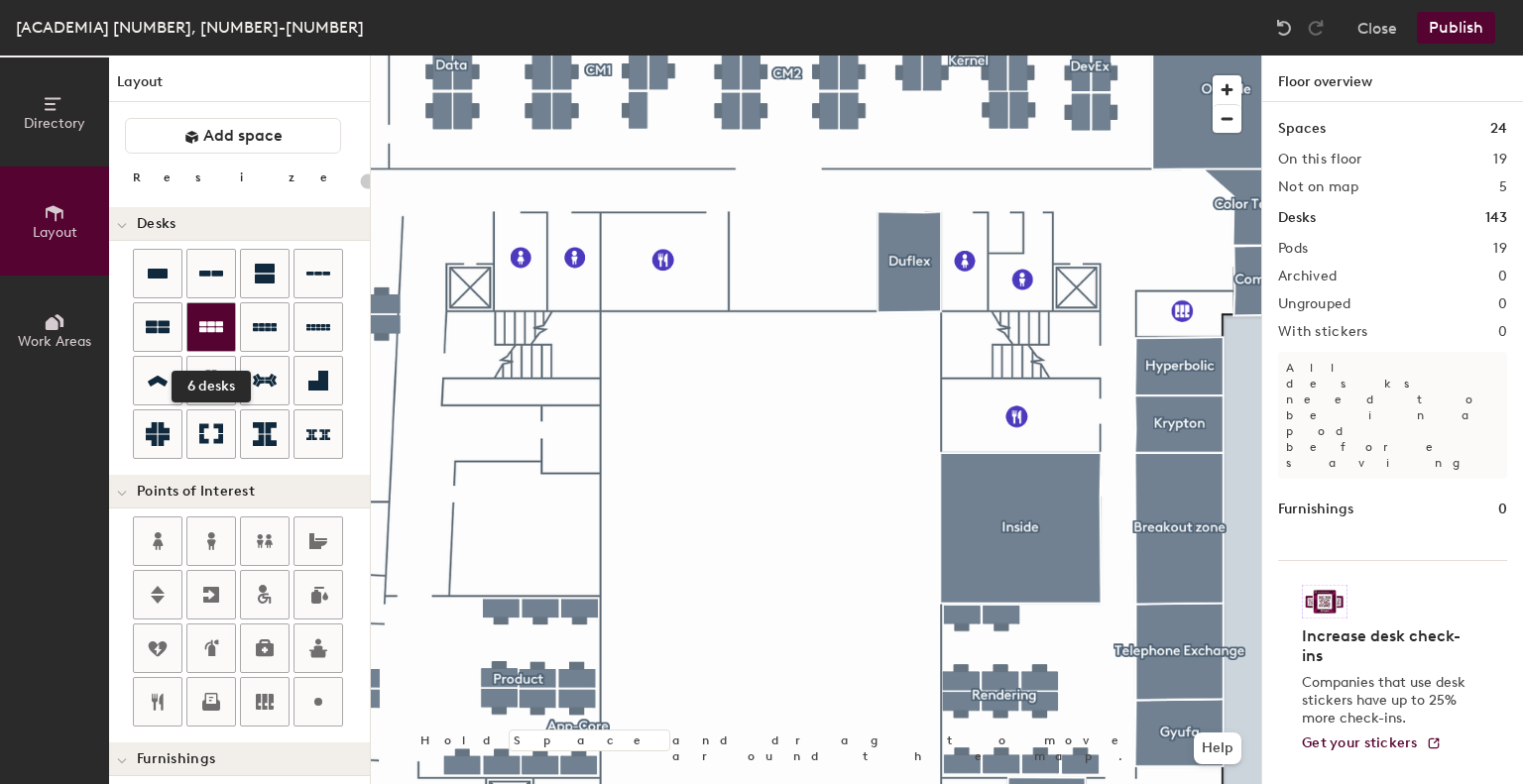 click 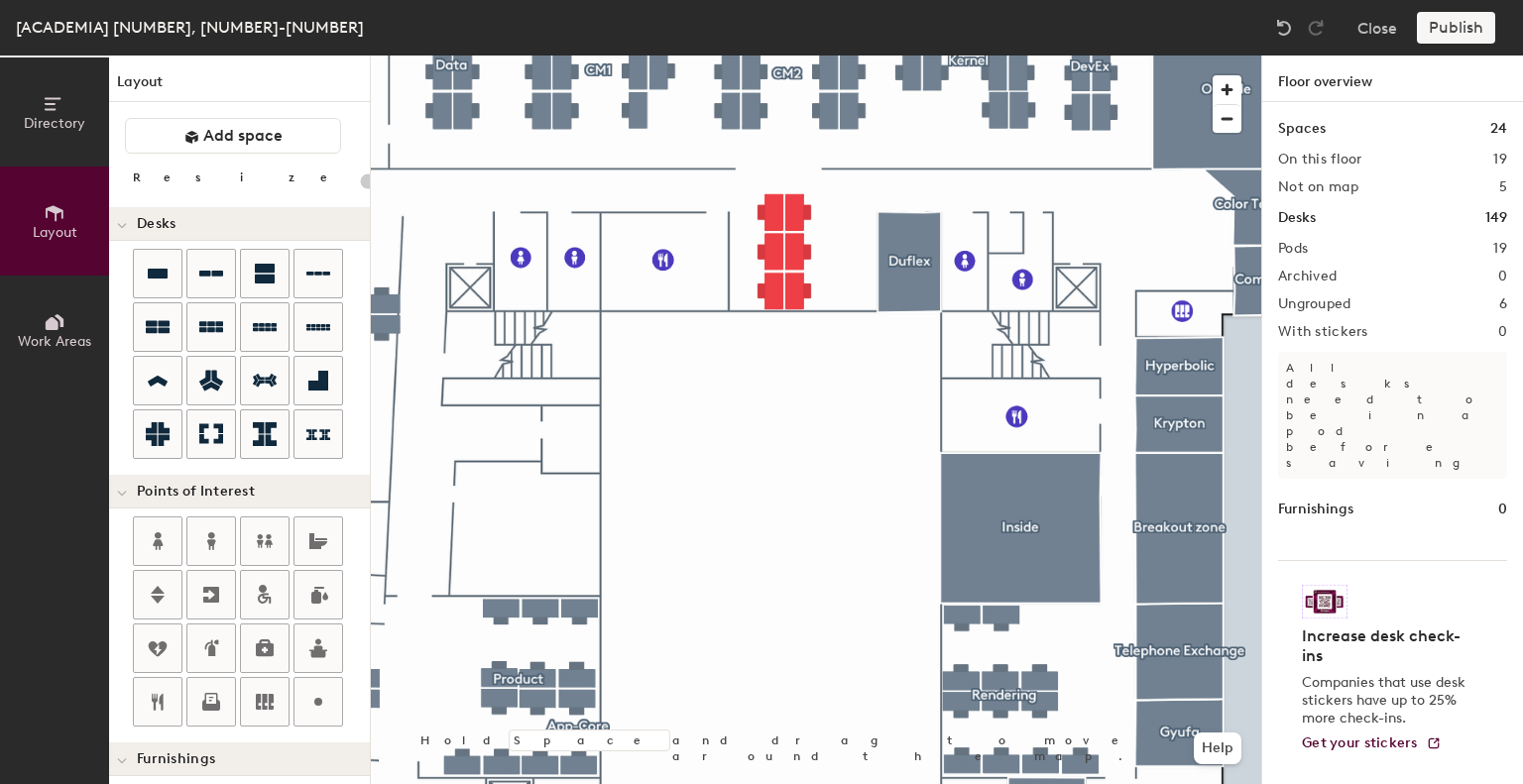 type on "100" 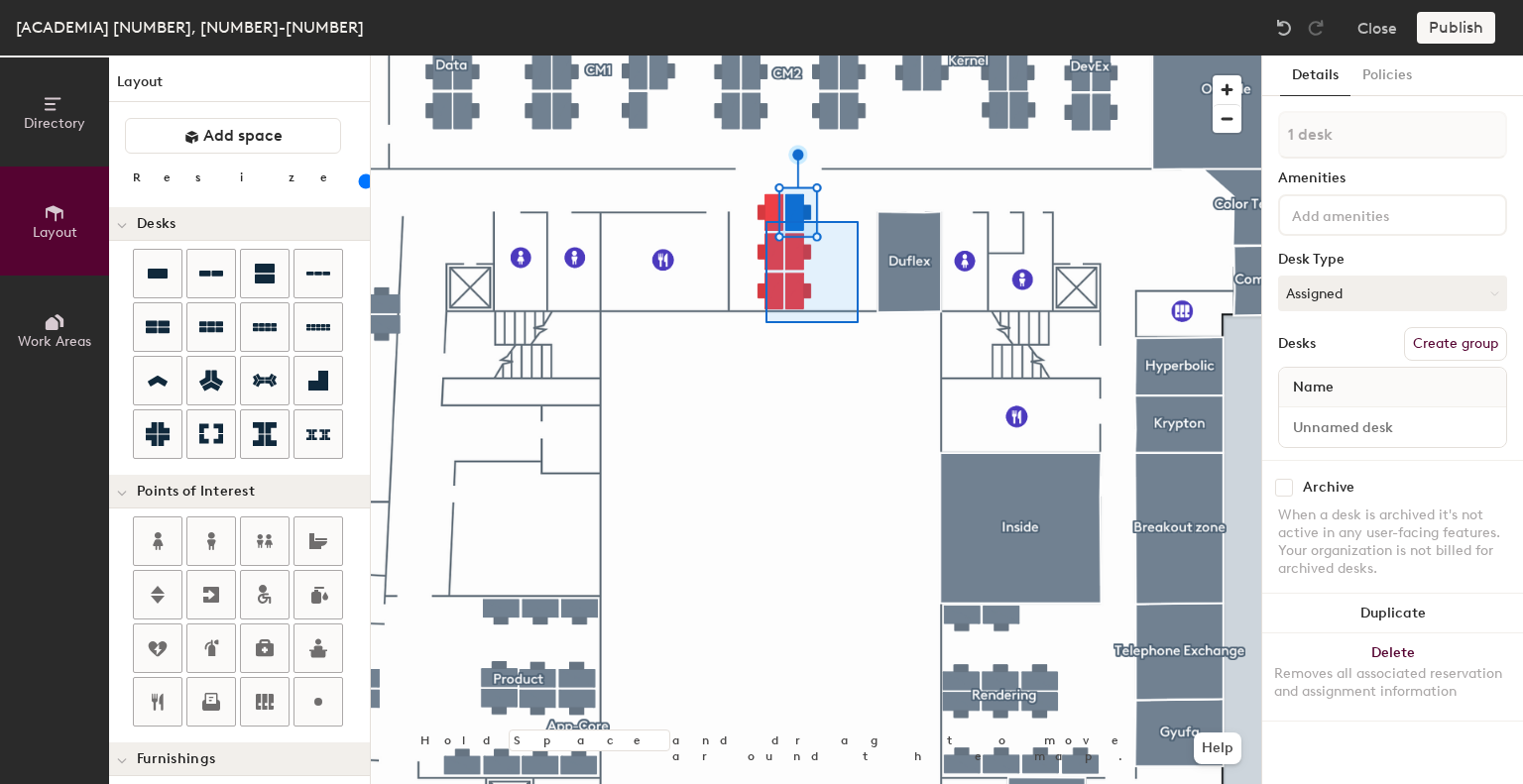 click 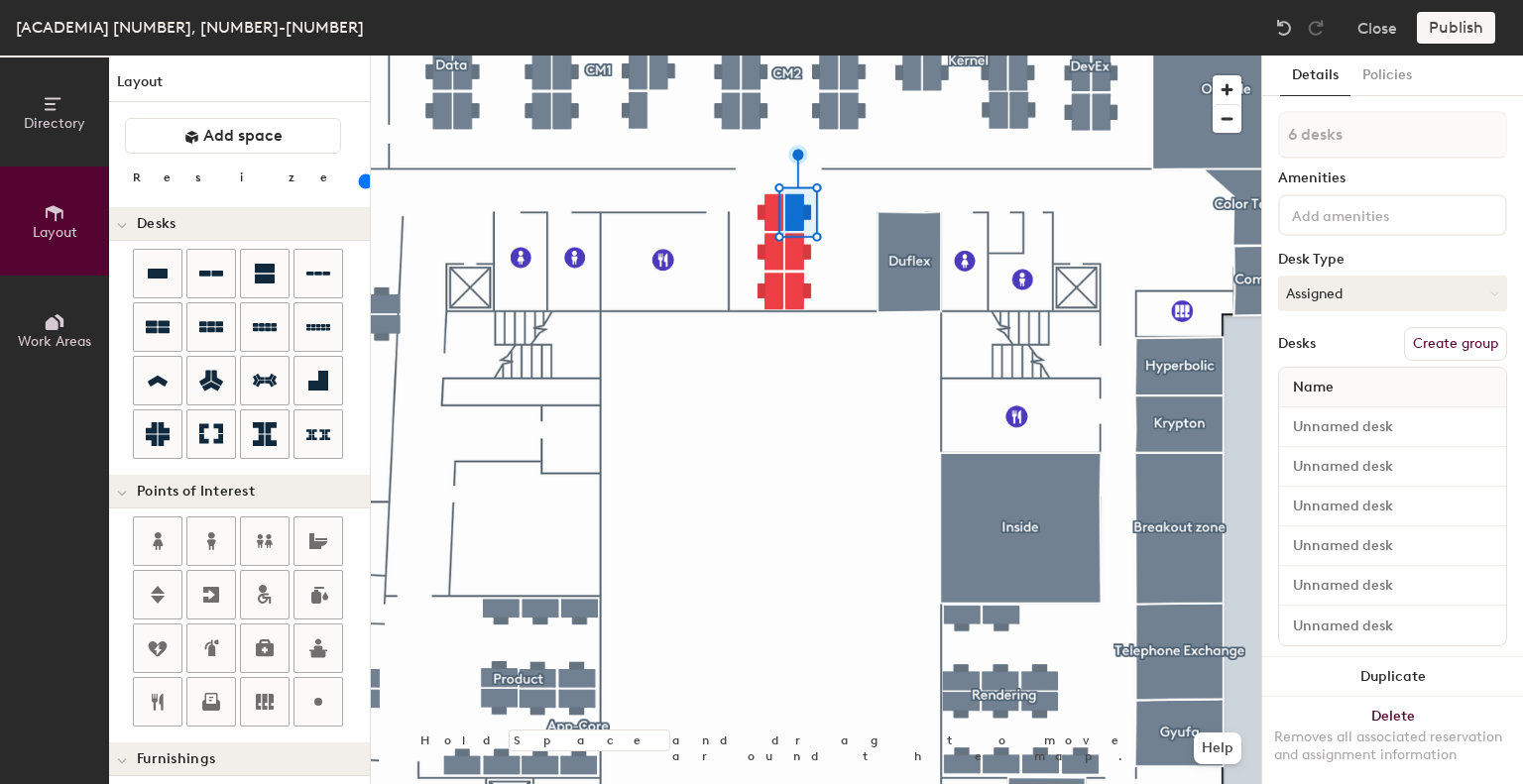 click on "Create group" 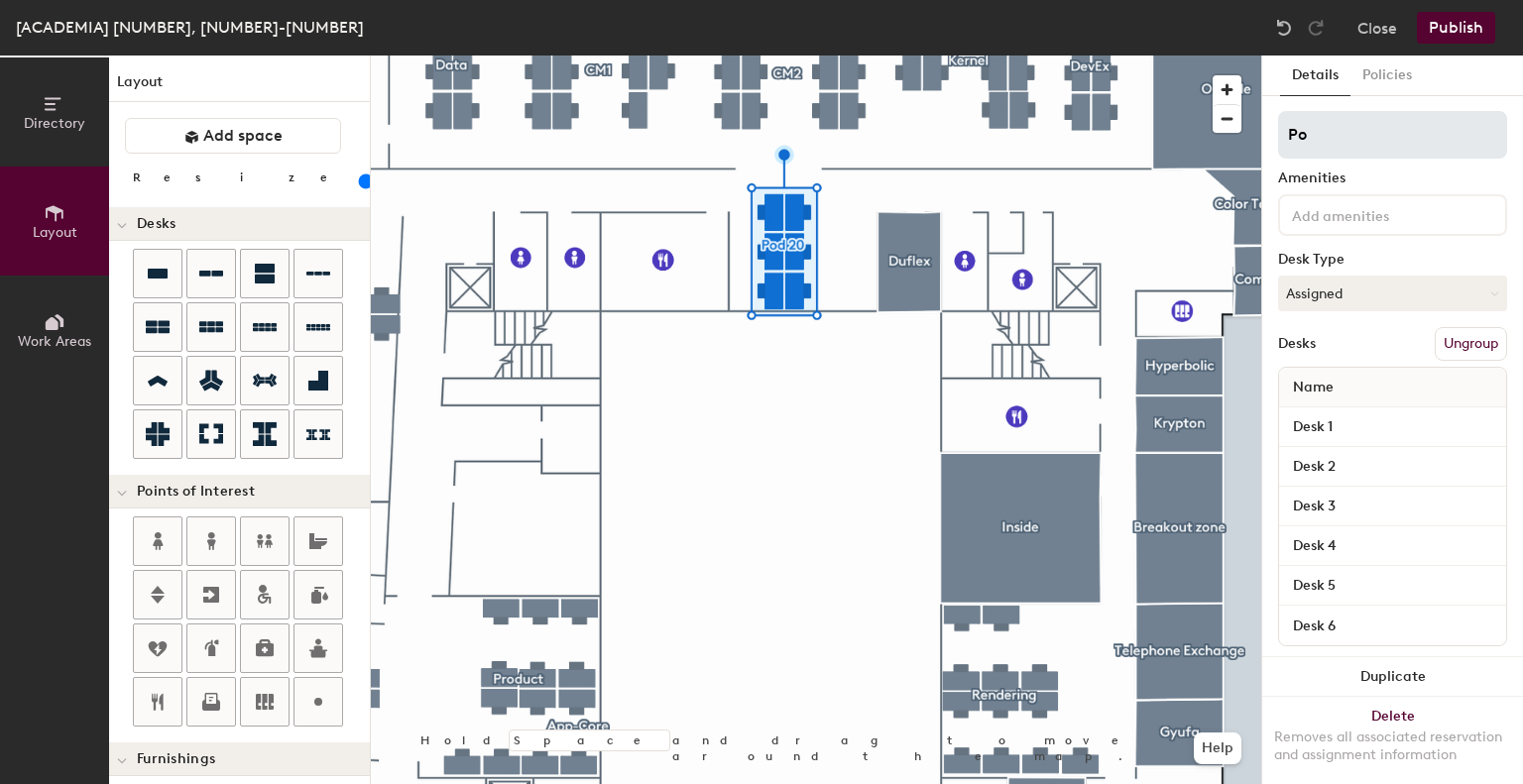 type on "P" 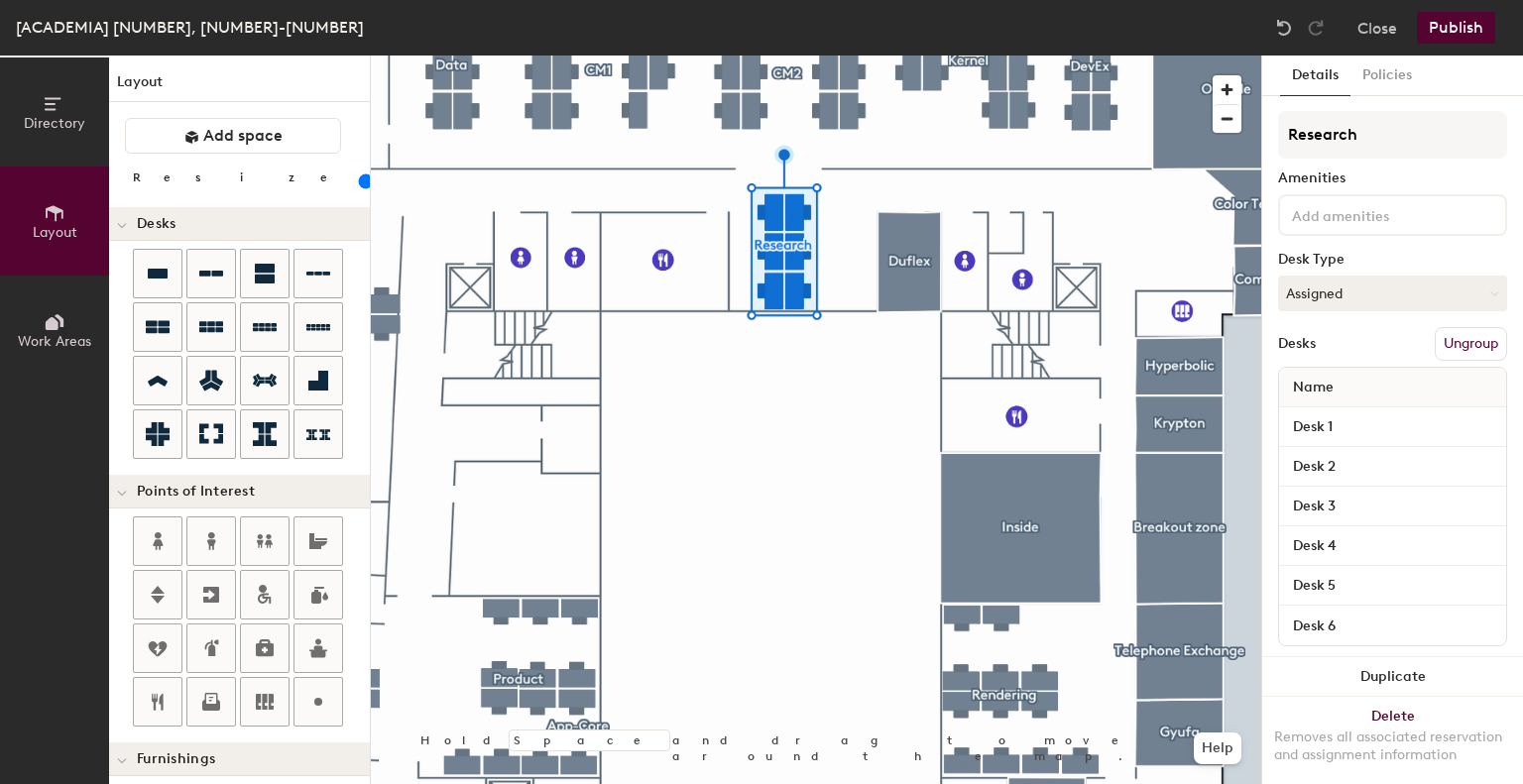 type on "Research" 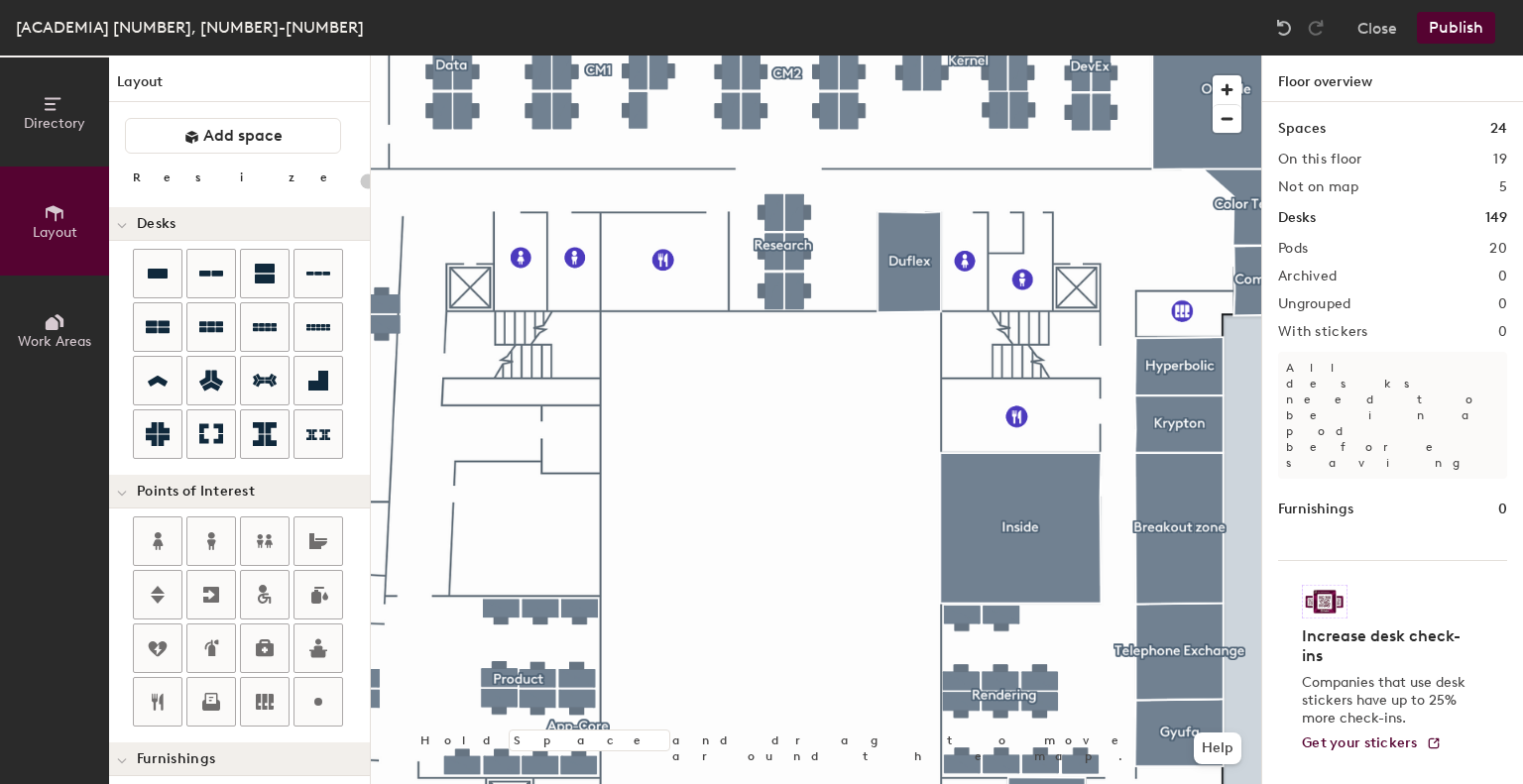 click on "Publish" 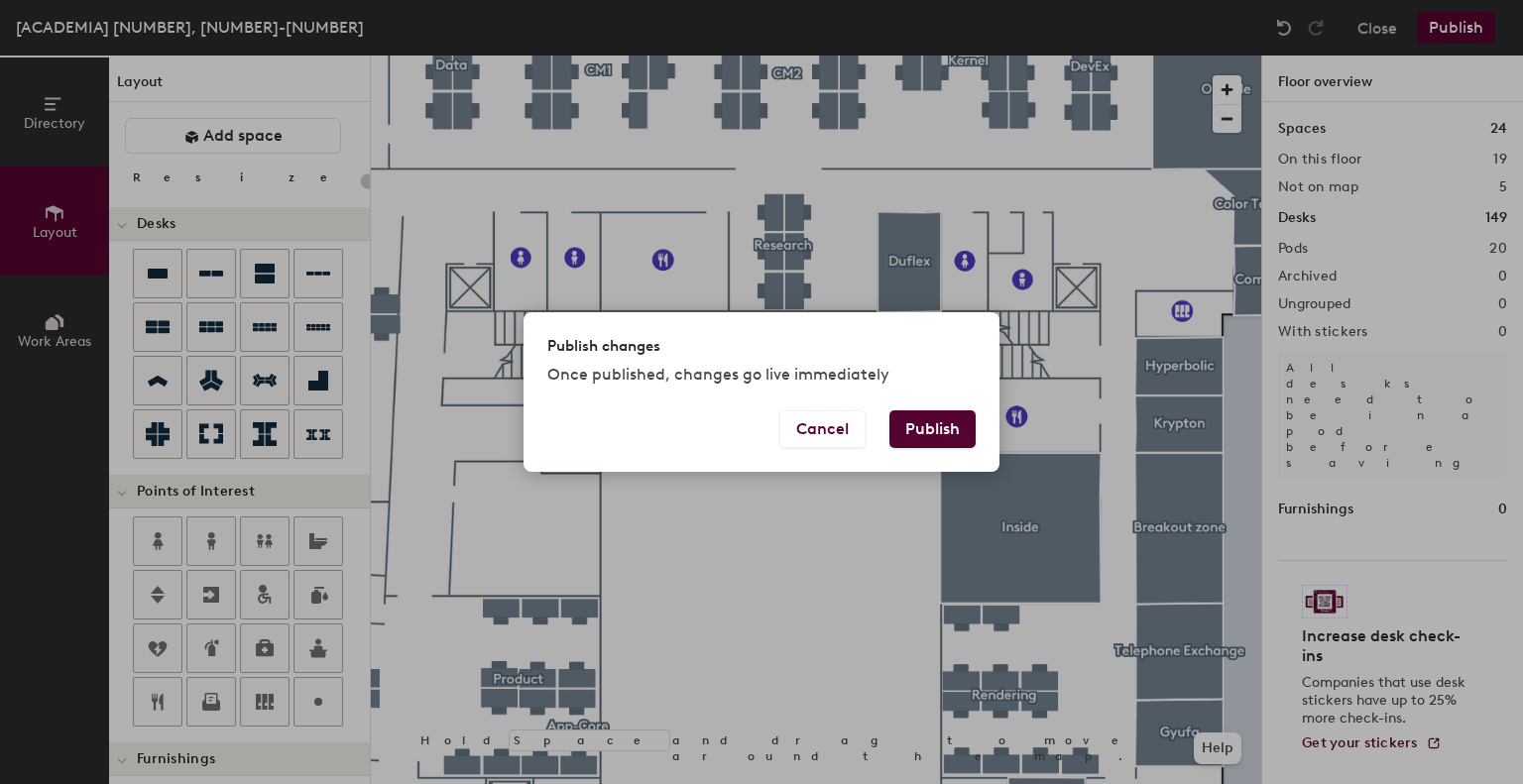 click on "Publish" at bounding box center [932, 429] 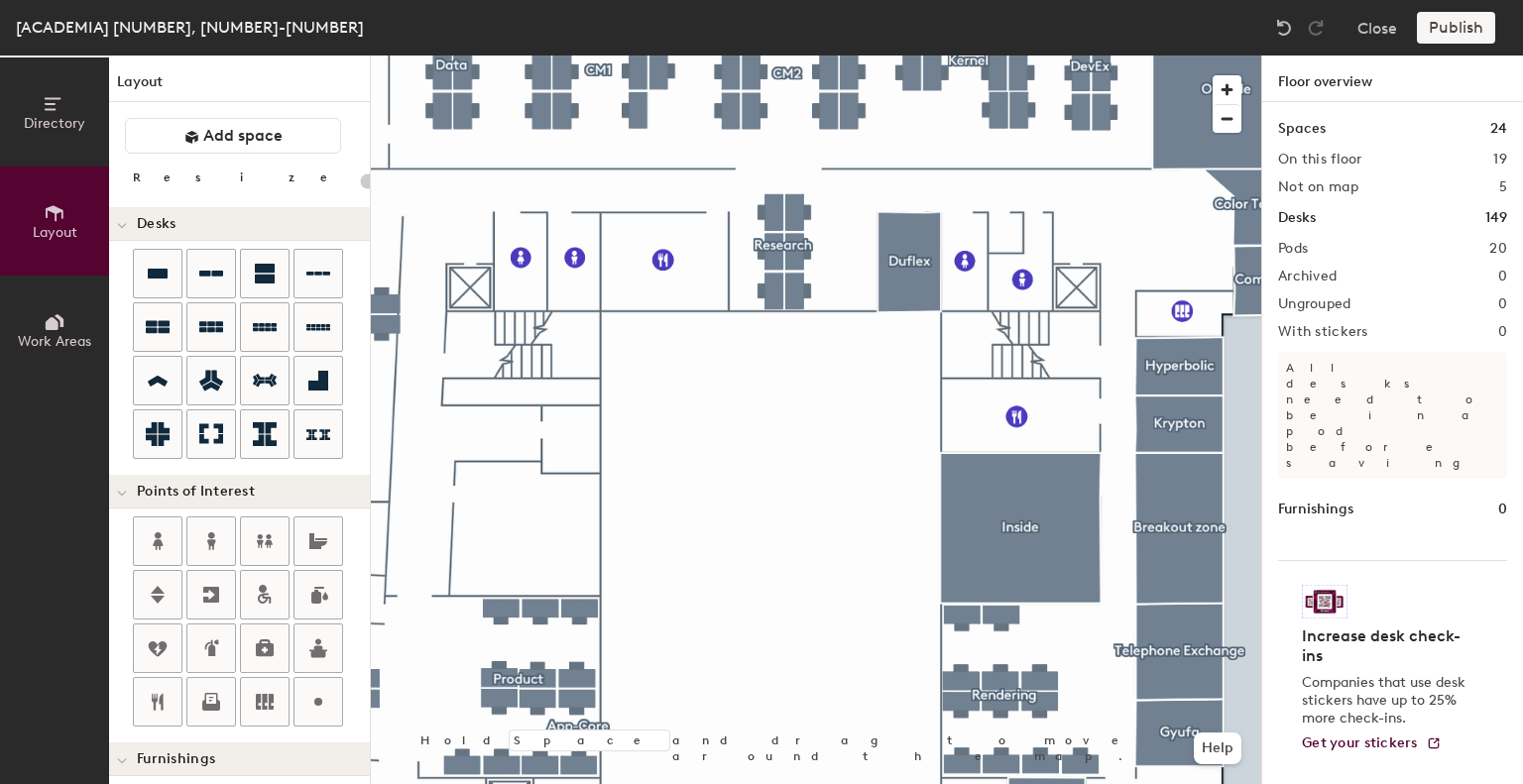 type on "20" 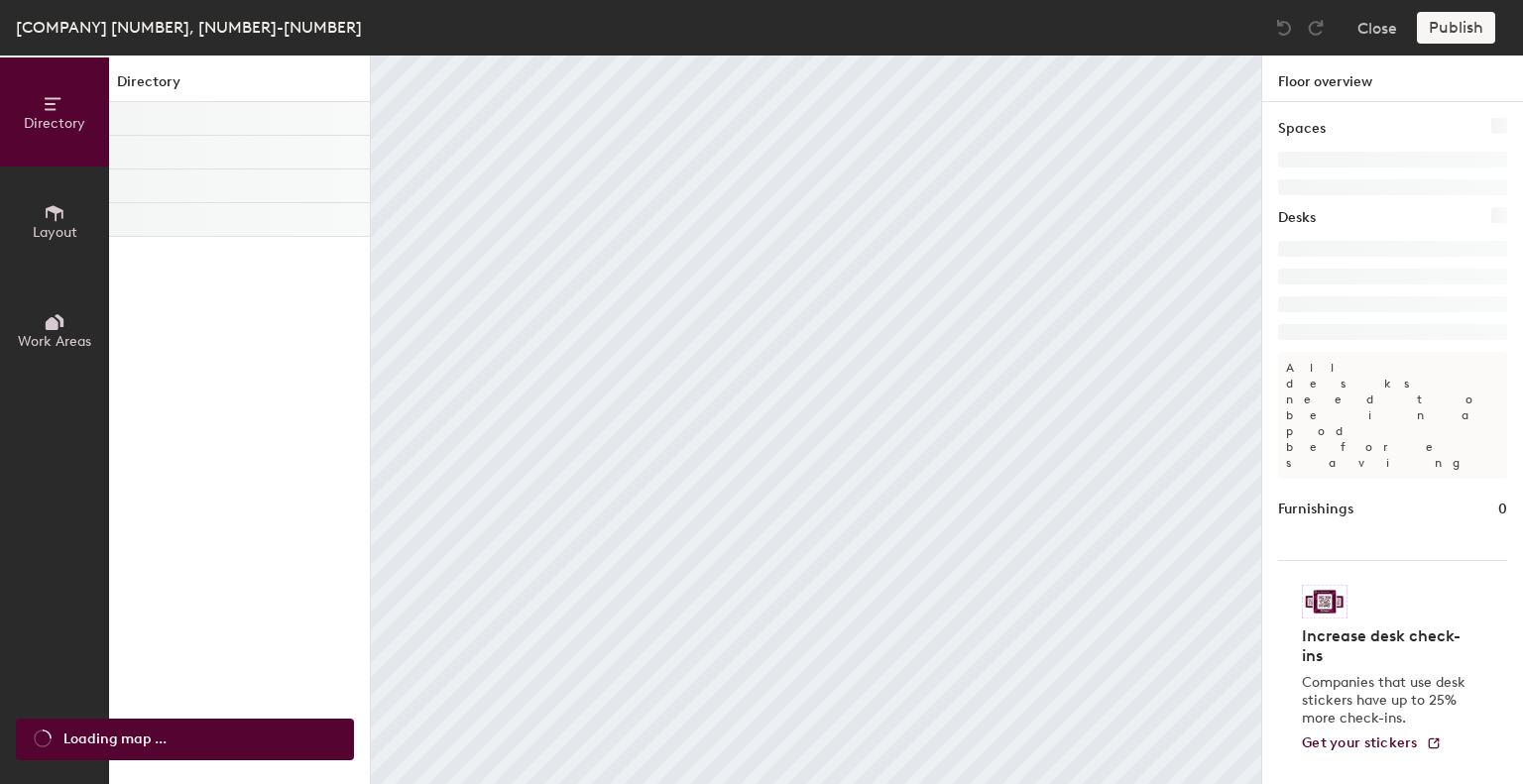 scroll, scrollTop: 0, scrollLeft: 0, axis: both 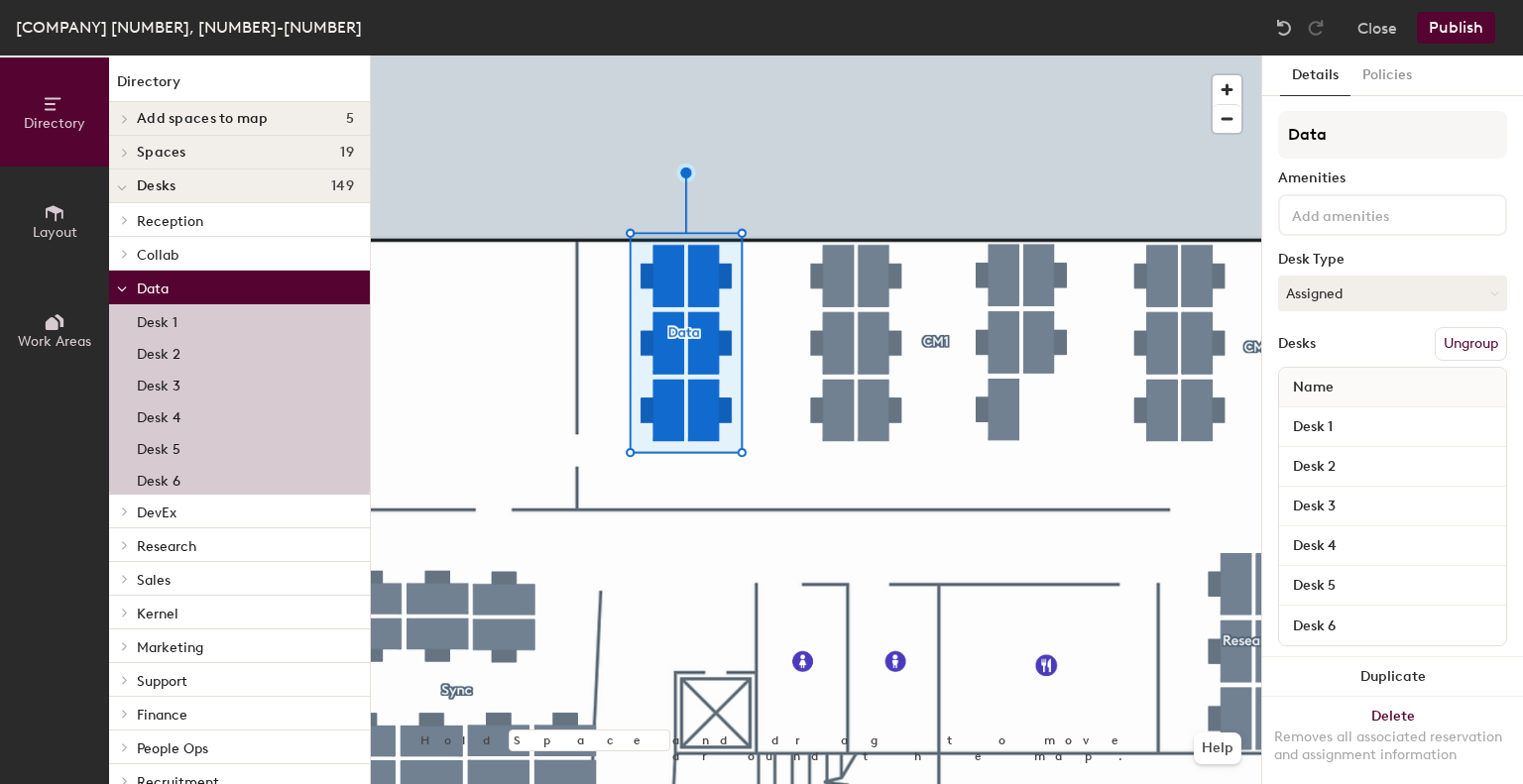 click on "Ungroup" 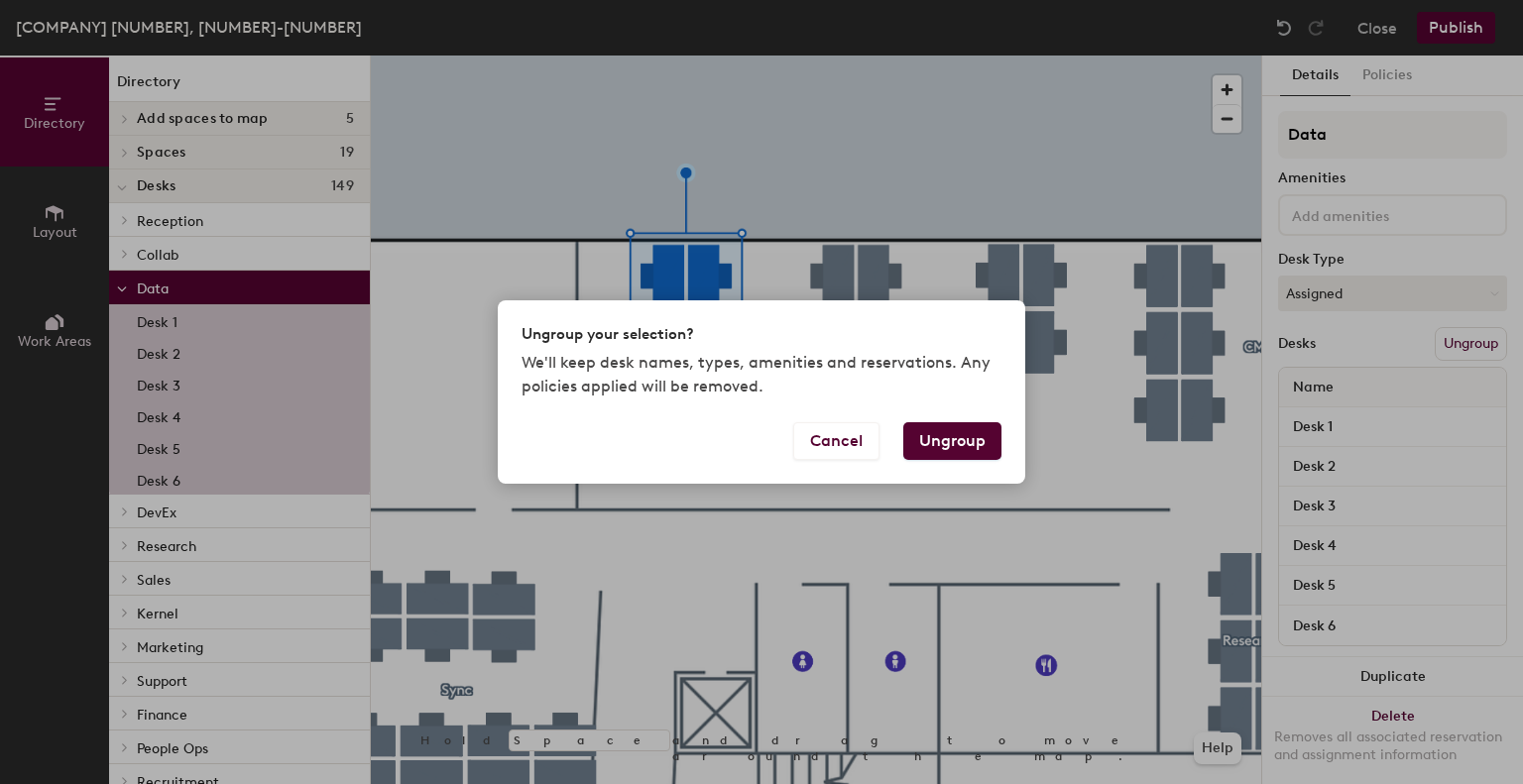 click on "Ungroup" at bounding box center [952, 441] 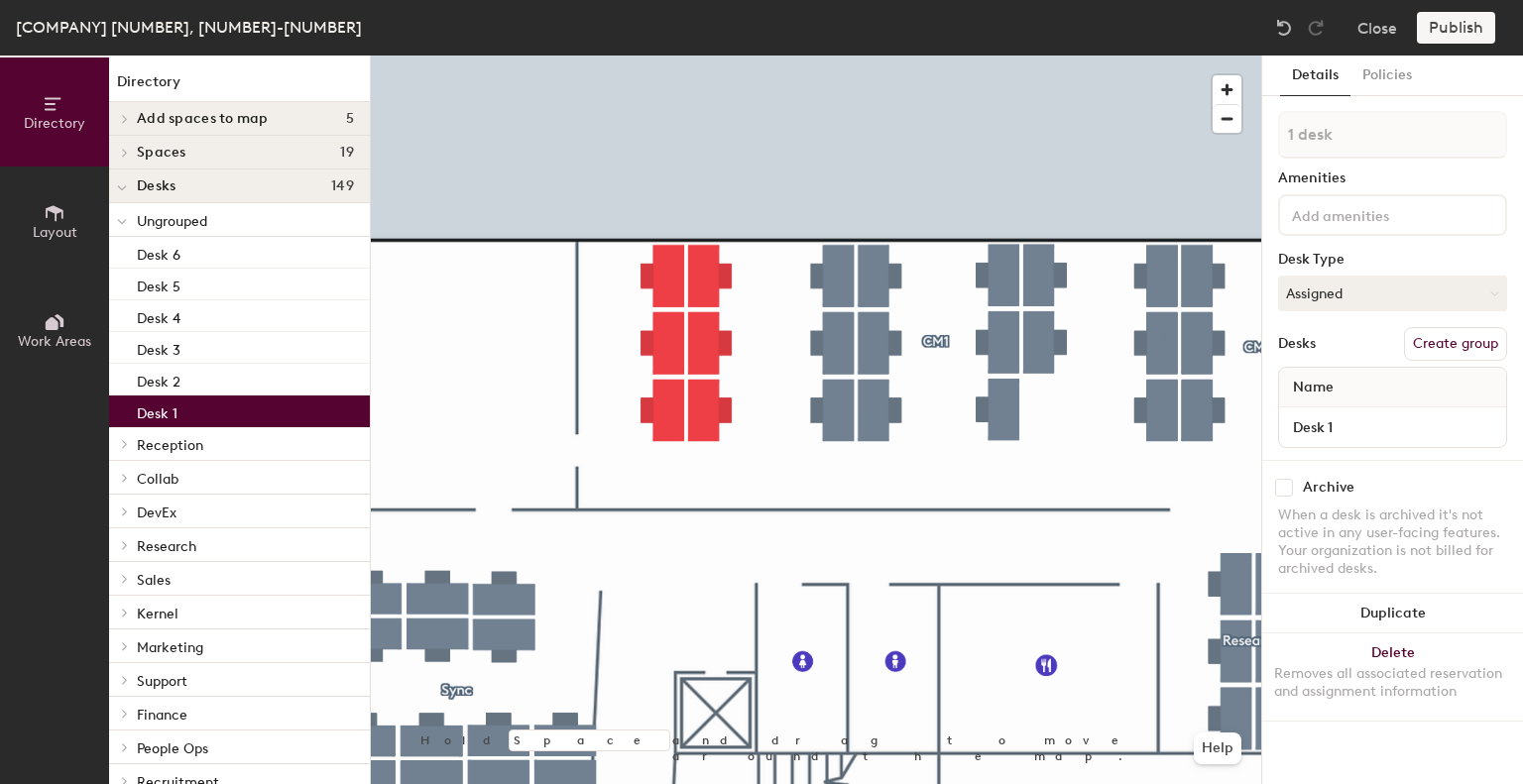 click 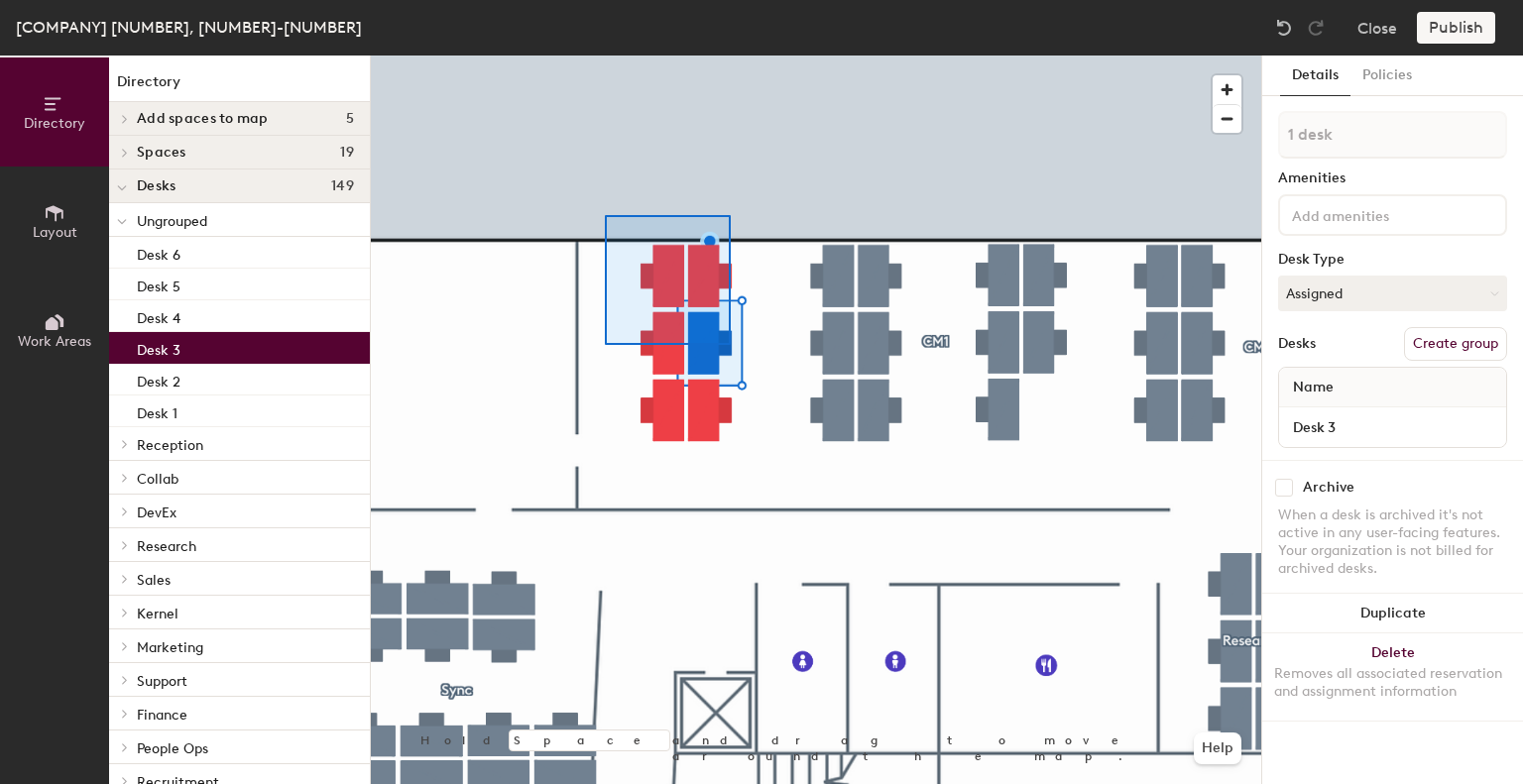 type on "4 desks" 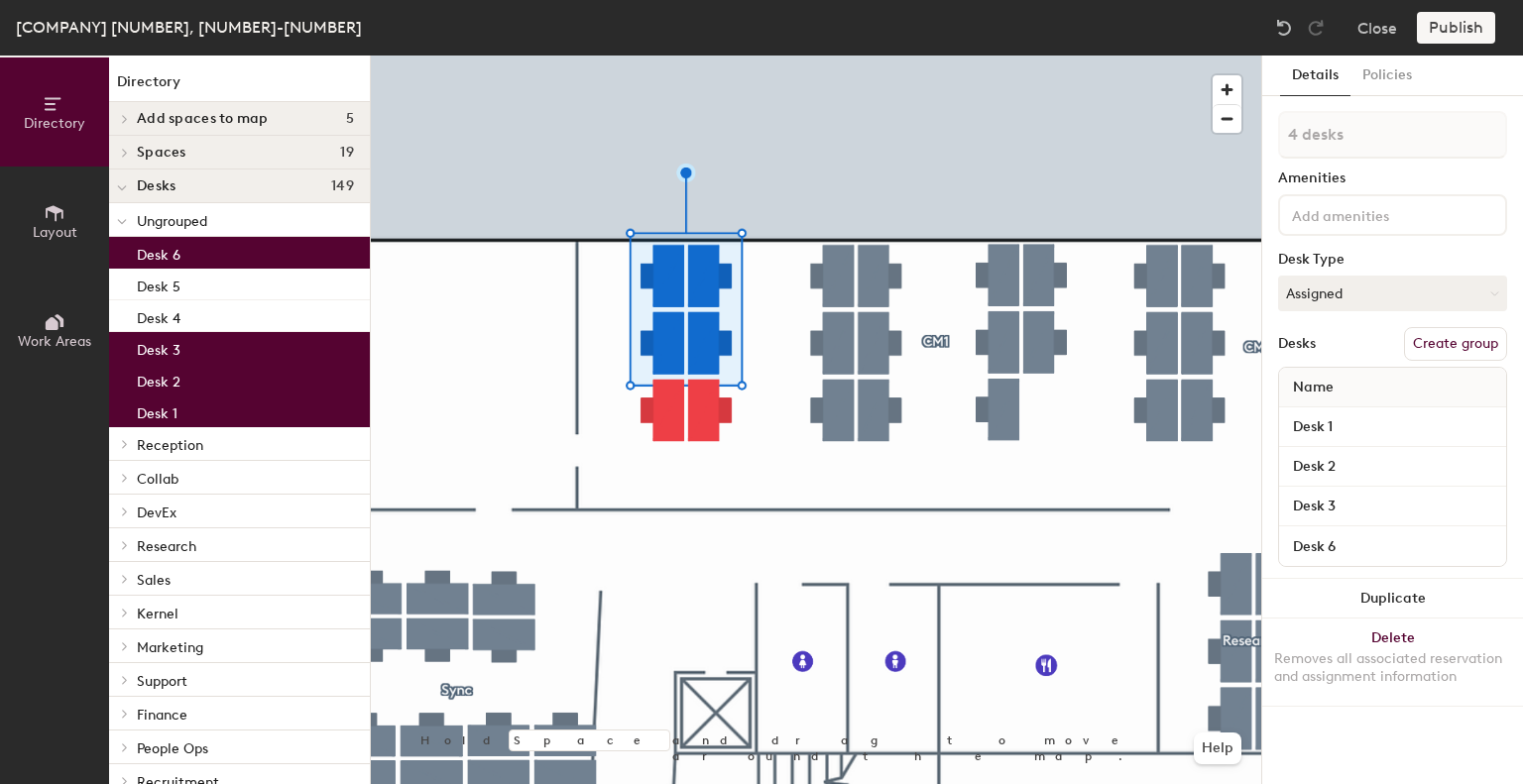 click on "Create group" 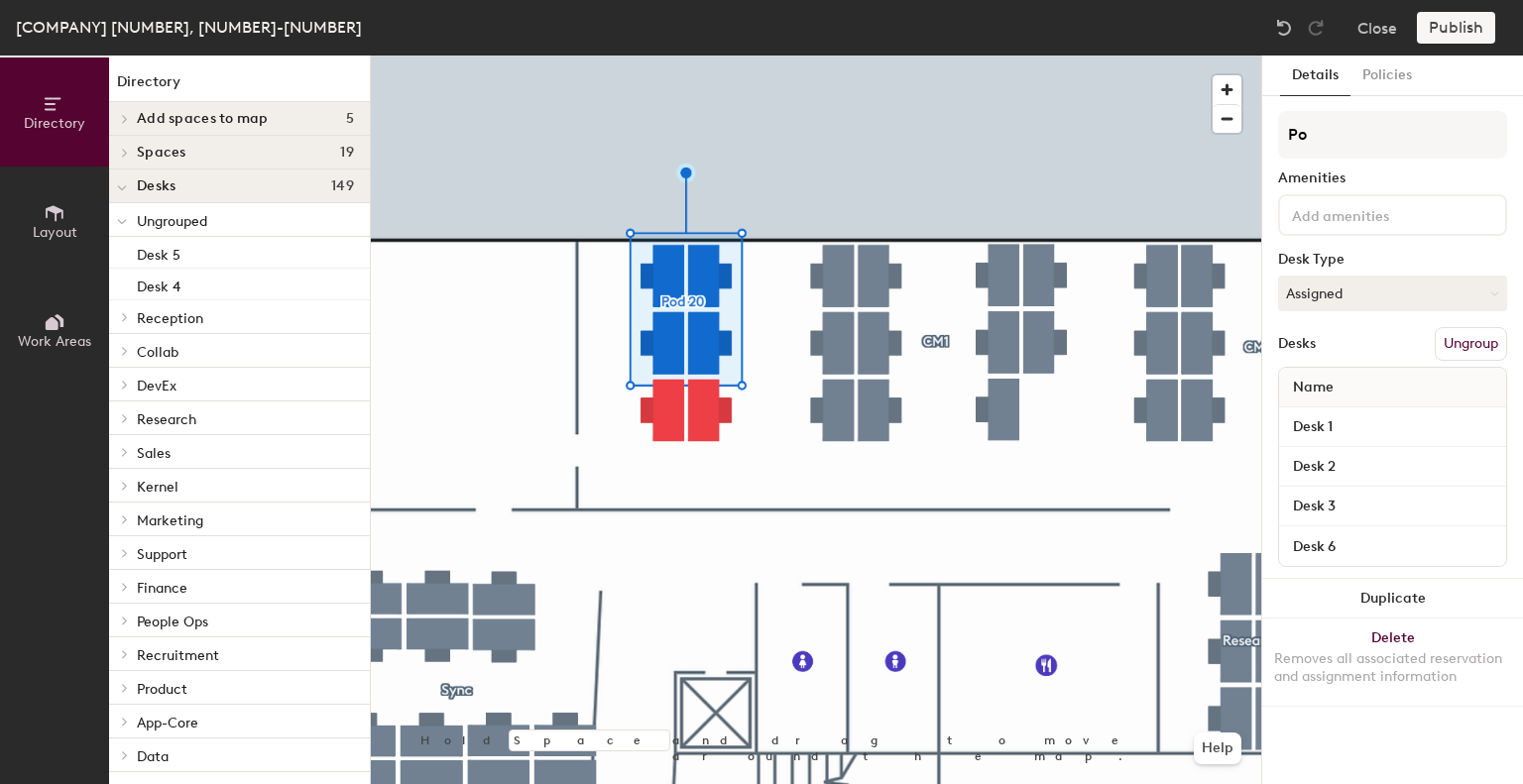 type on "P" 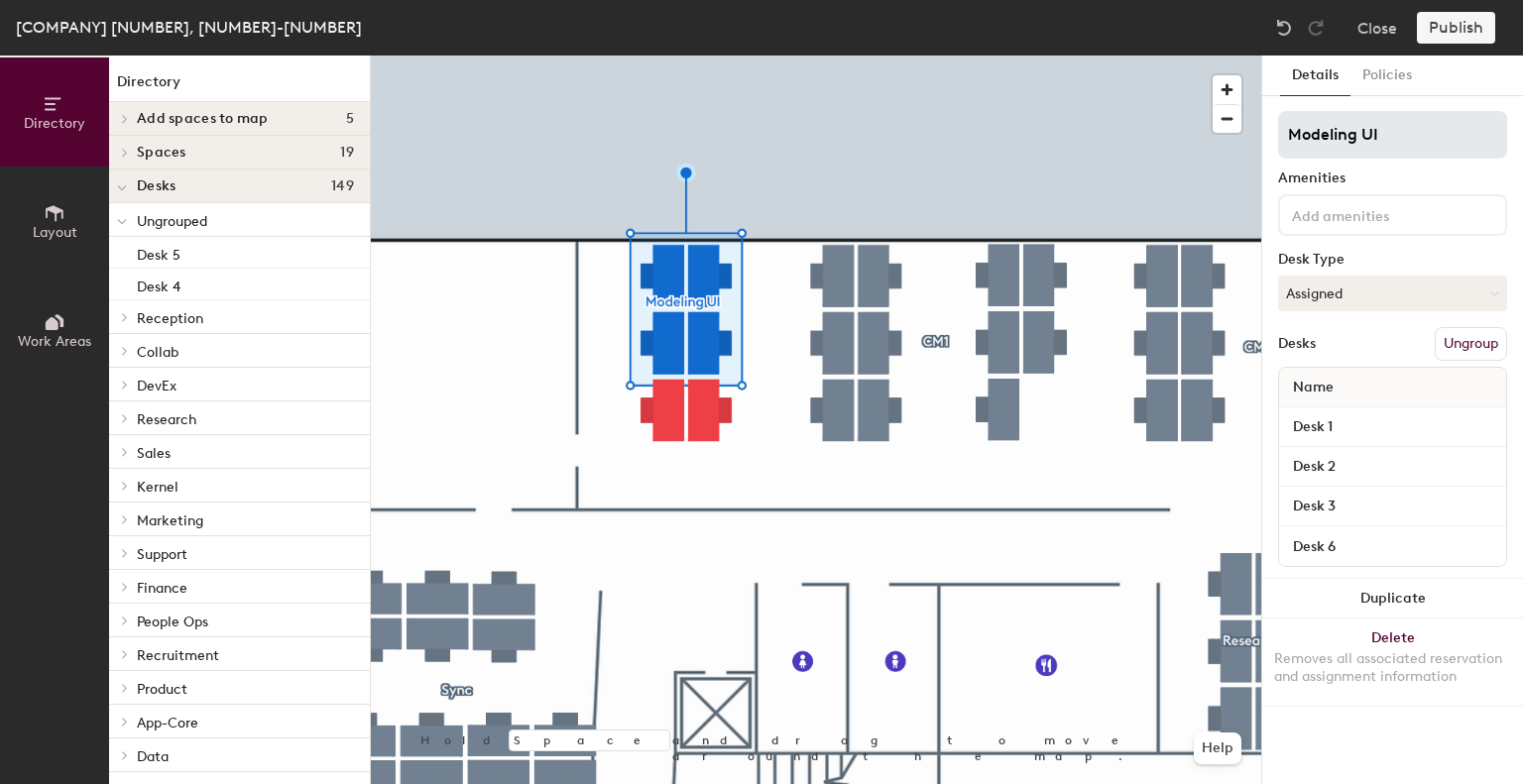 type on "Modeling UI" 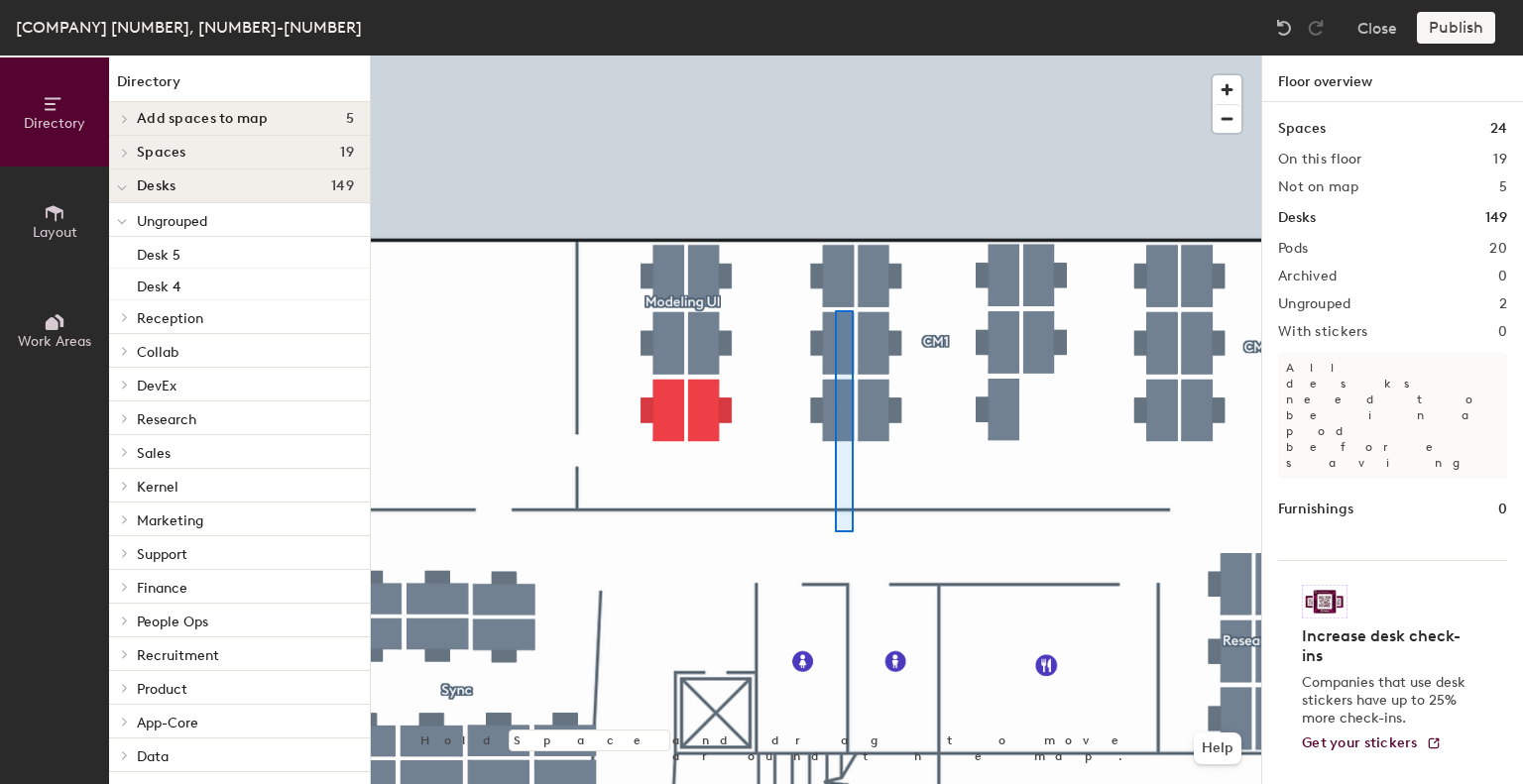 click 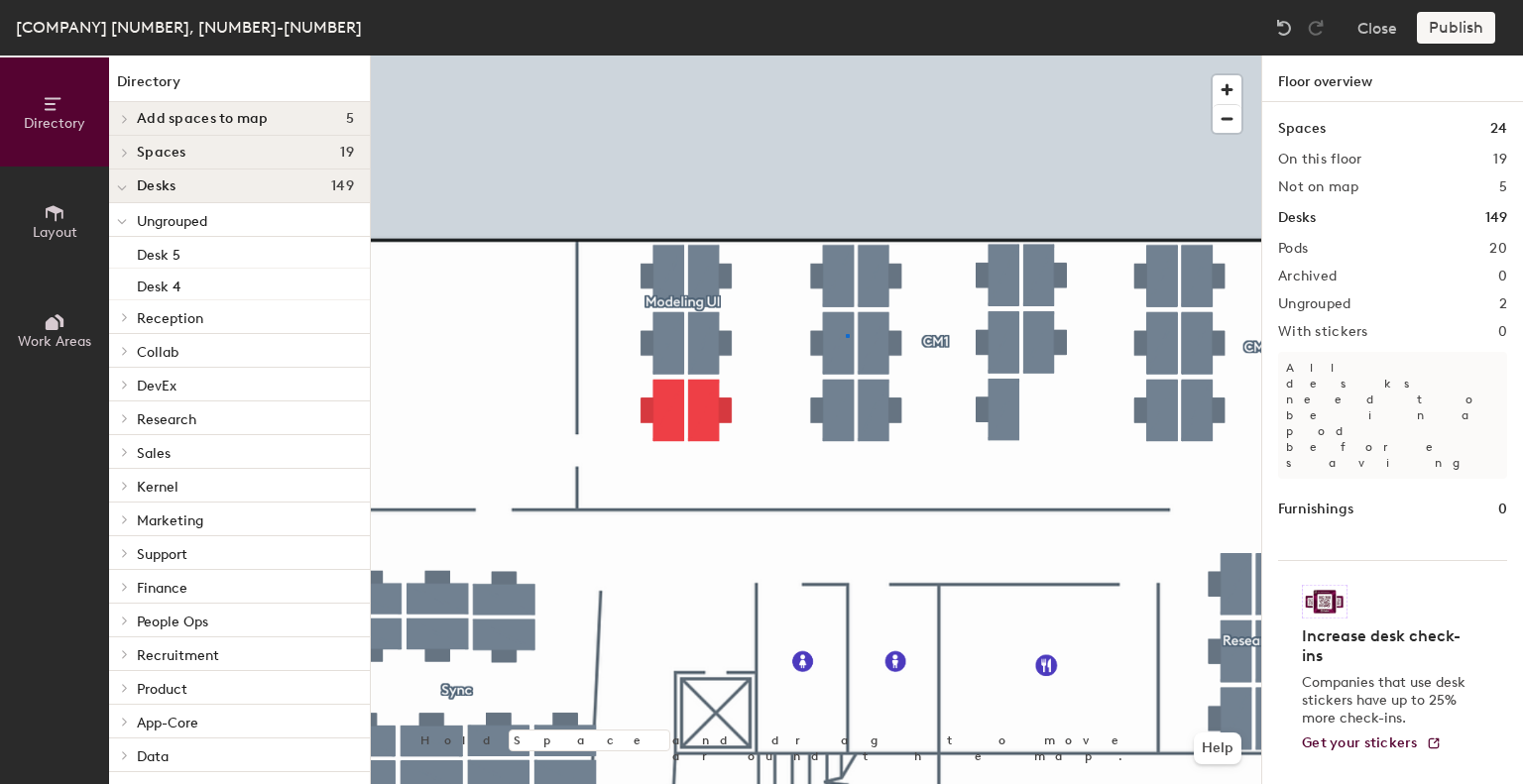 click 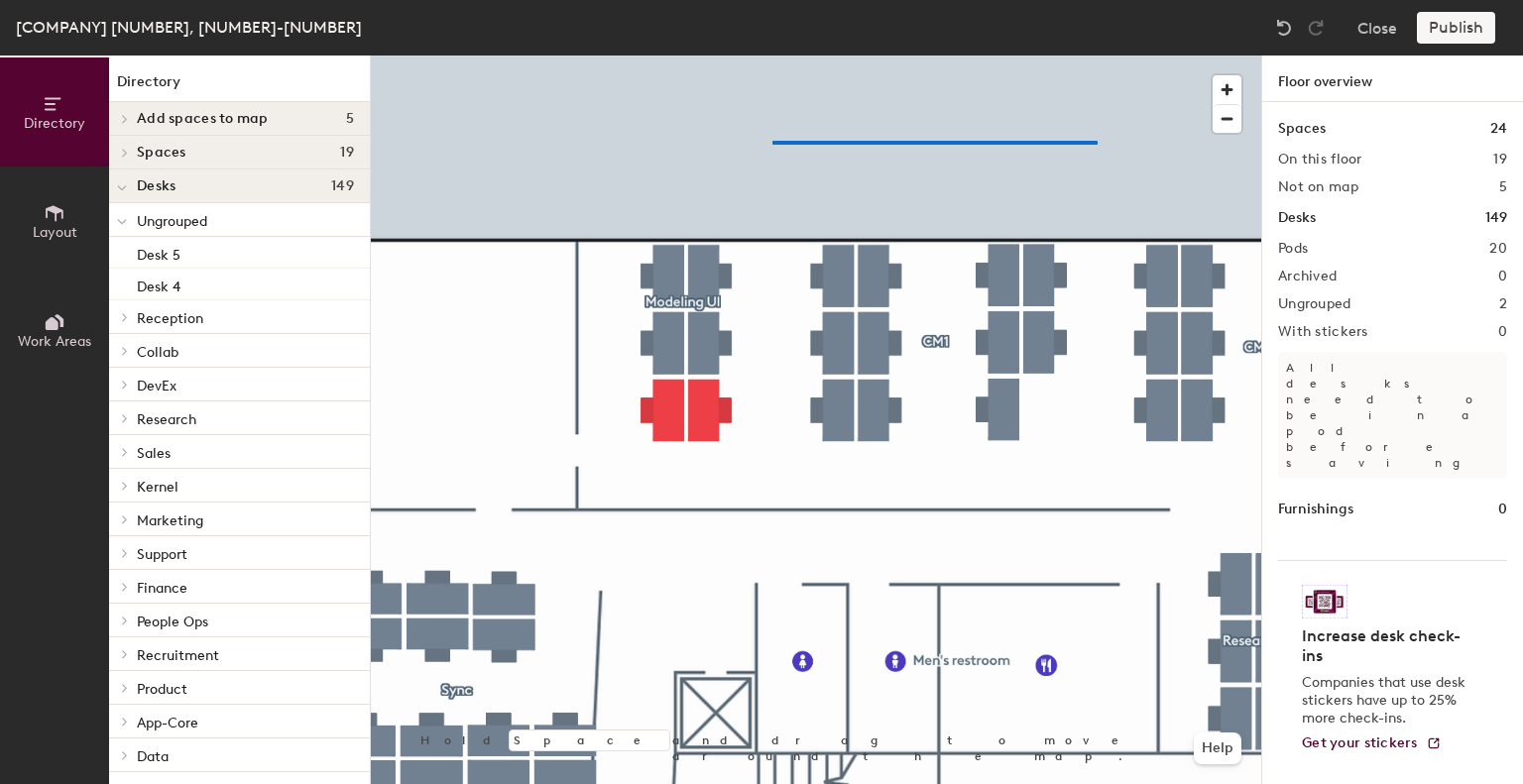 click 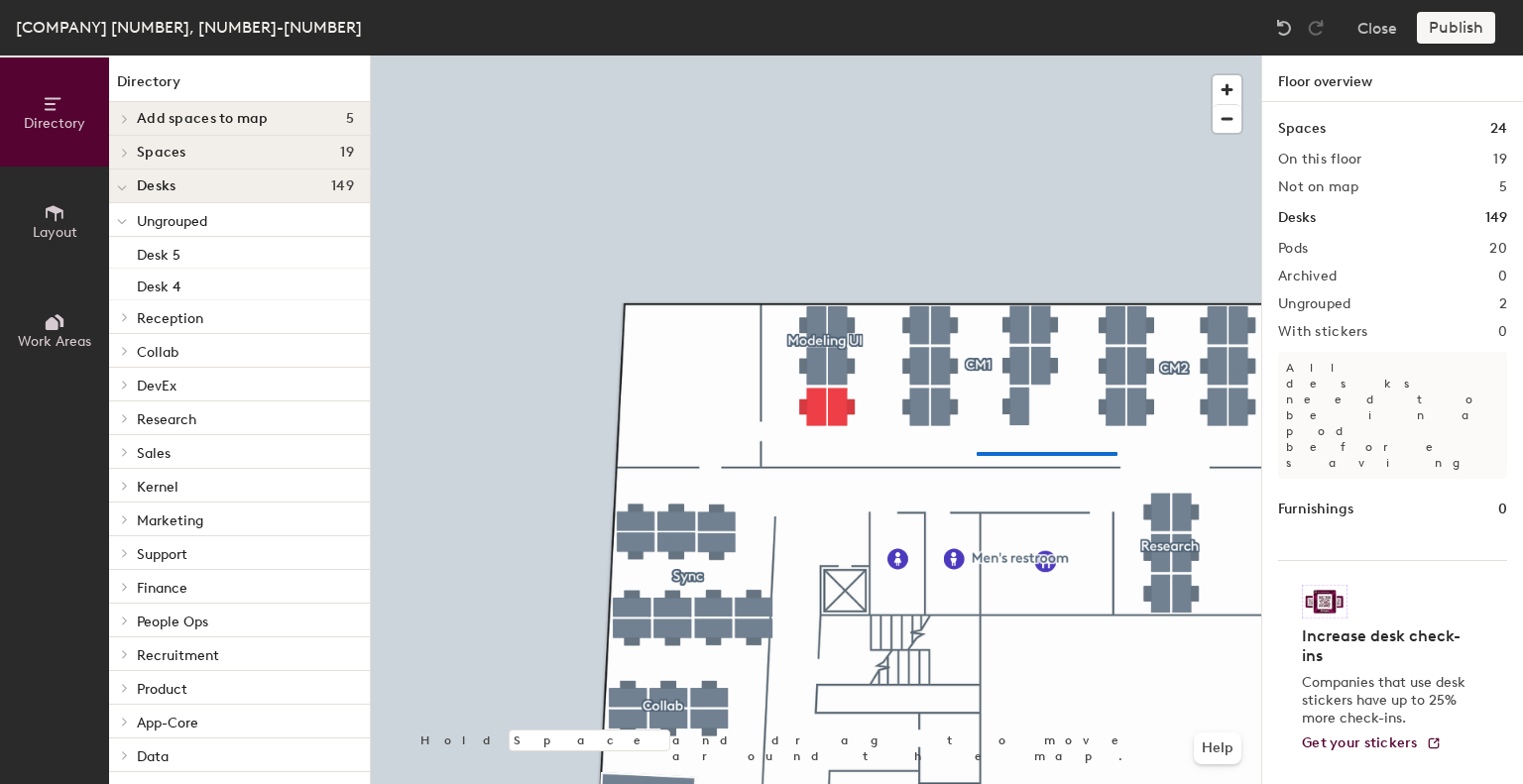 click 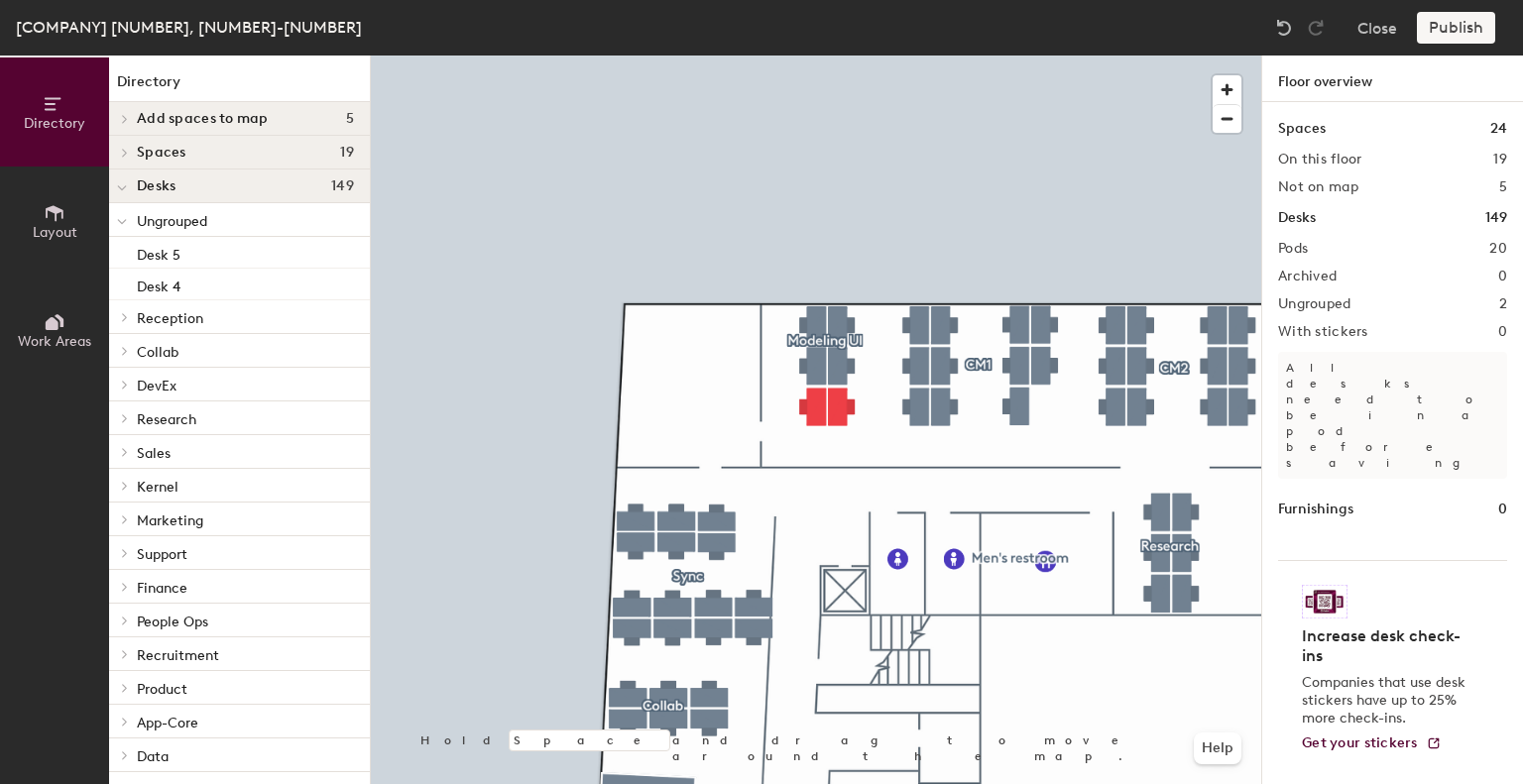 click 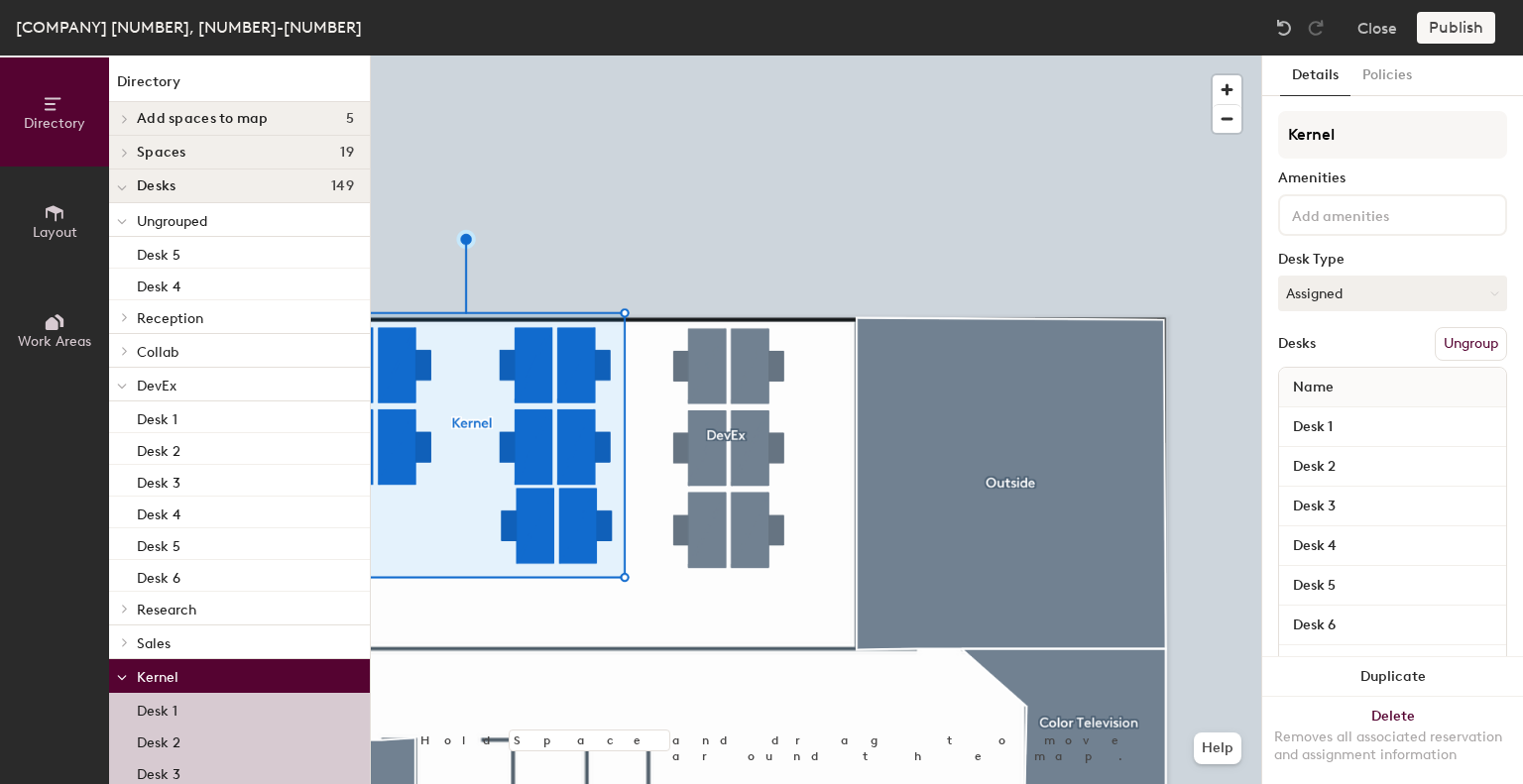 click on "Ungroup" 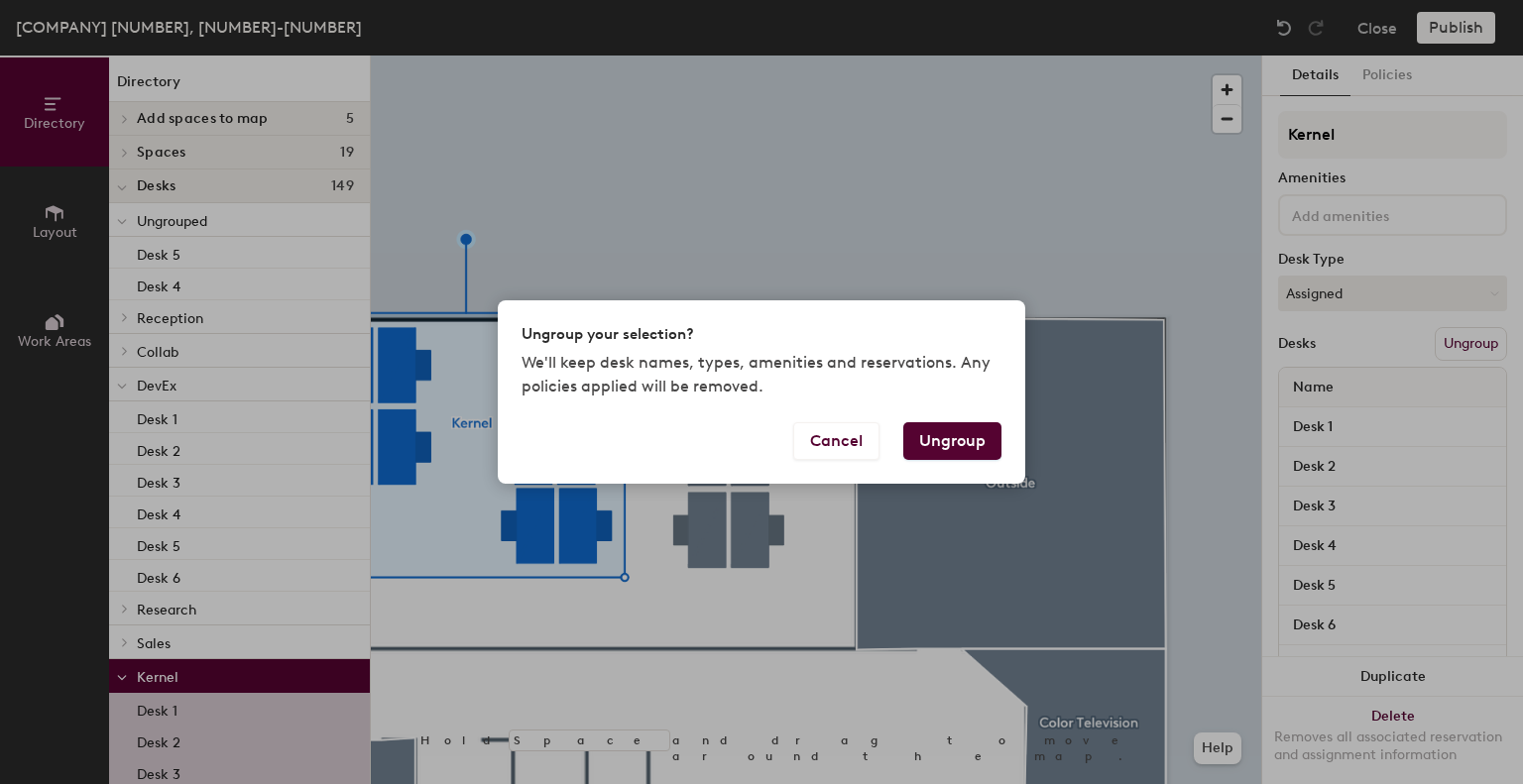 click on "Ungroup" at bounding box center (952, 441) 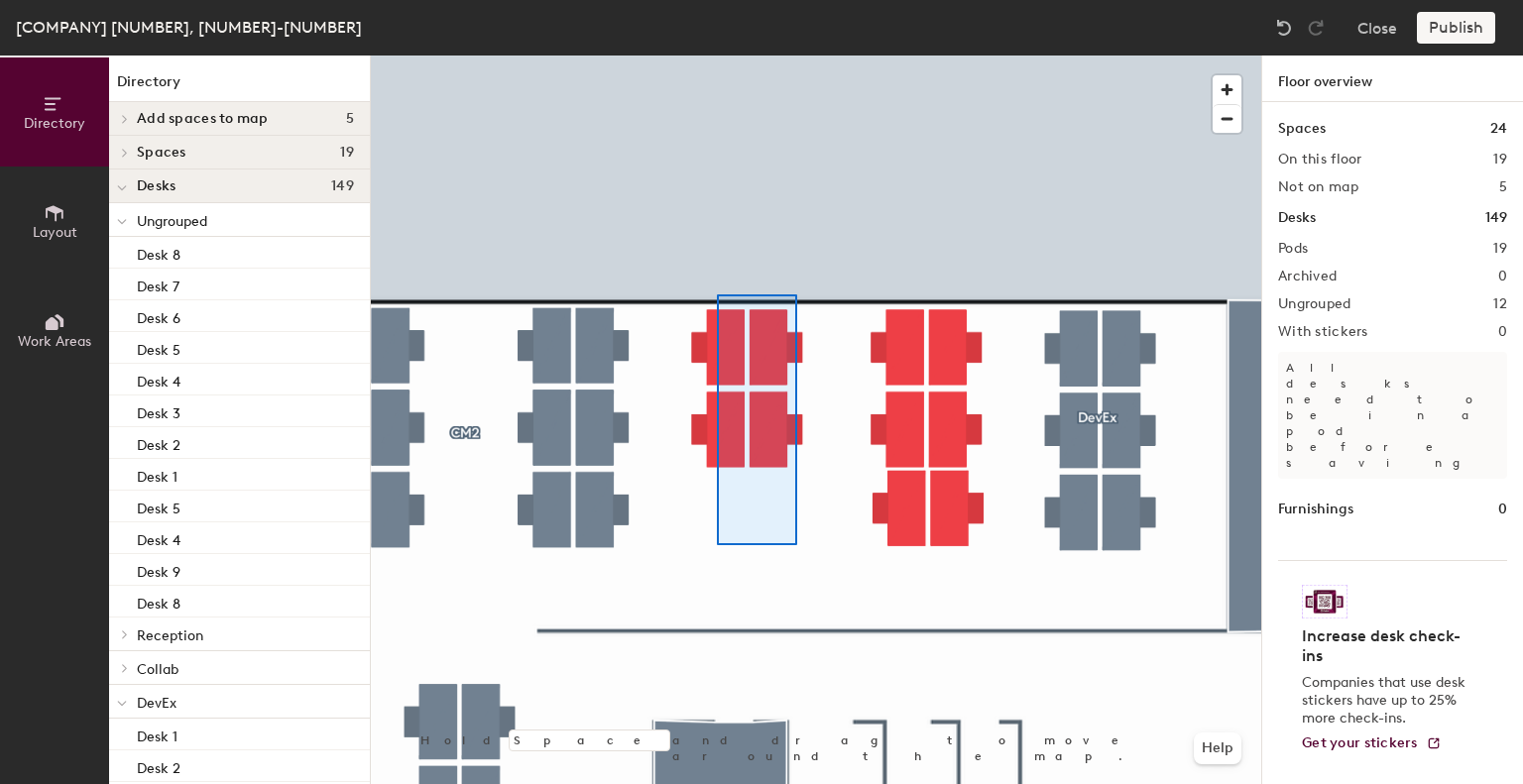 click 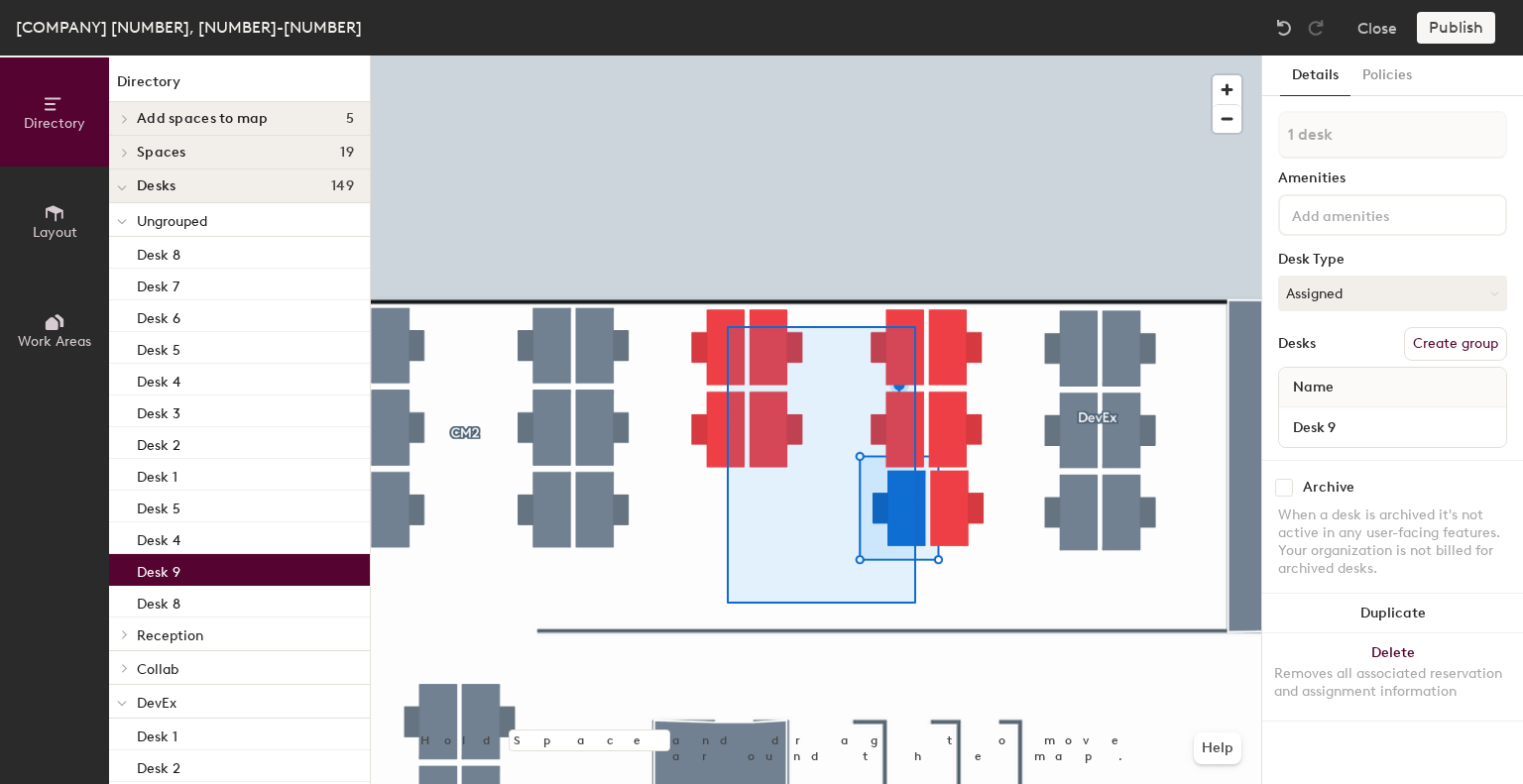 click 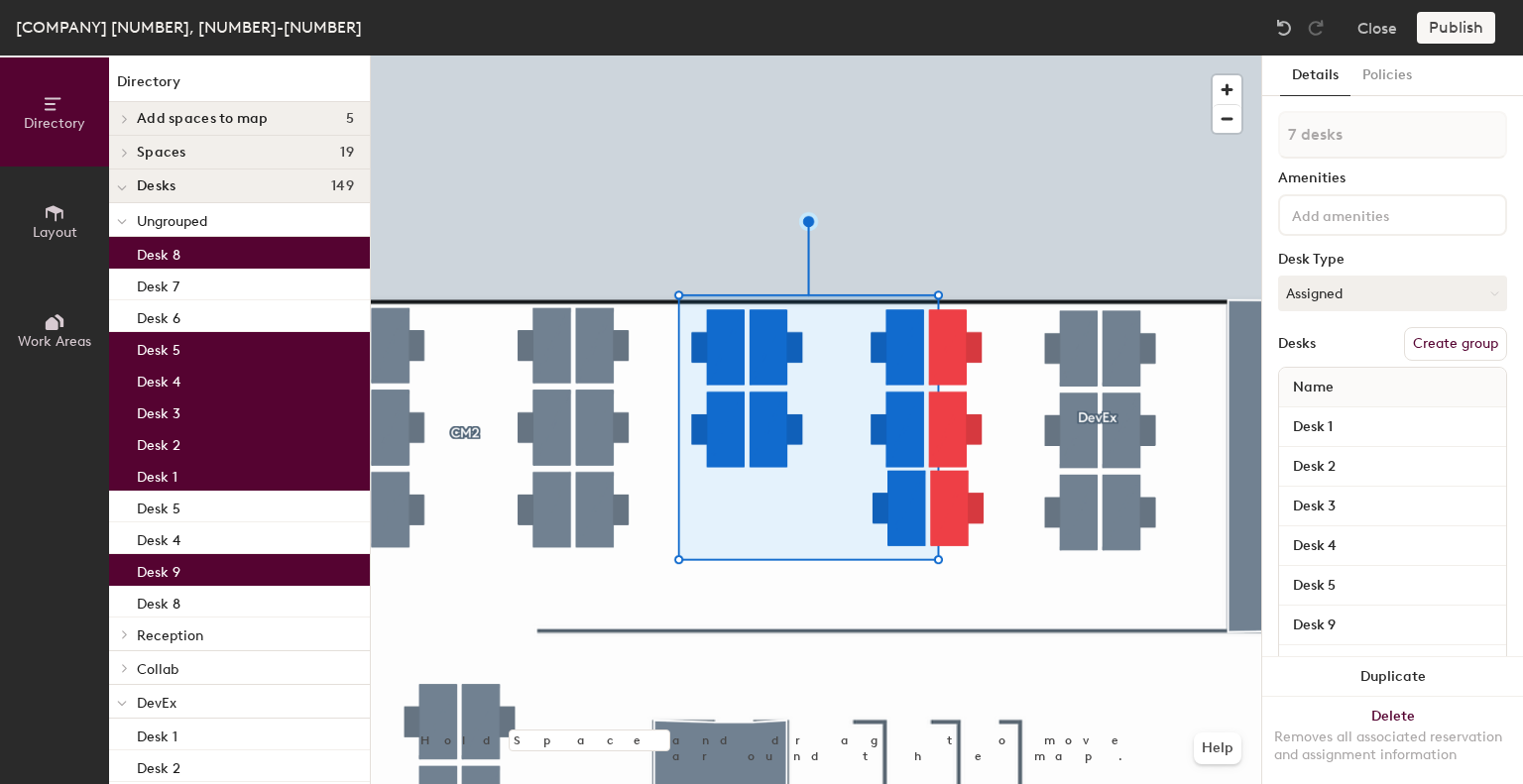 click on "Create group" 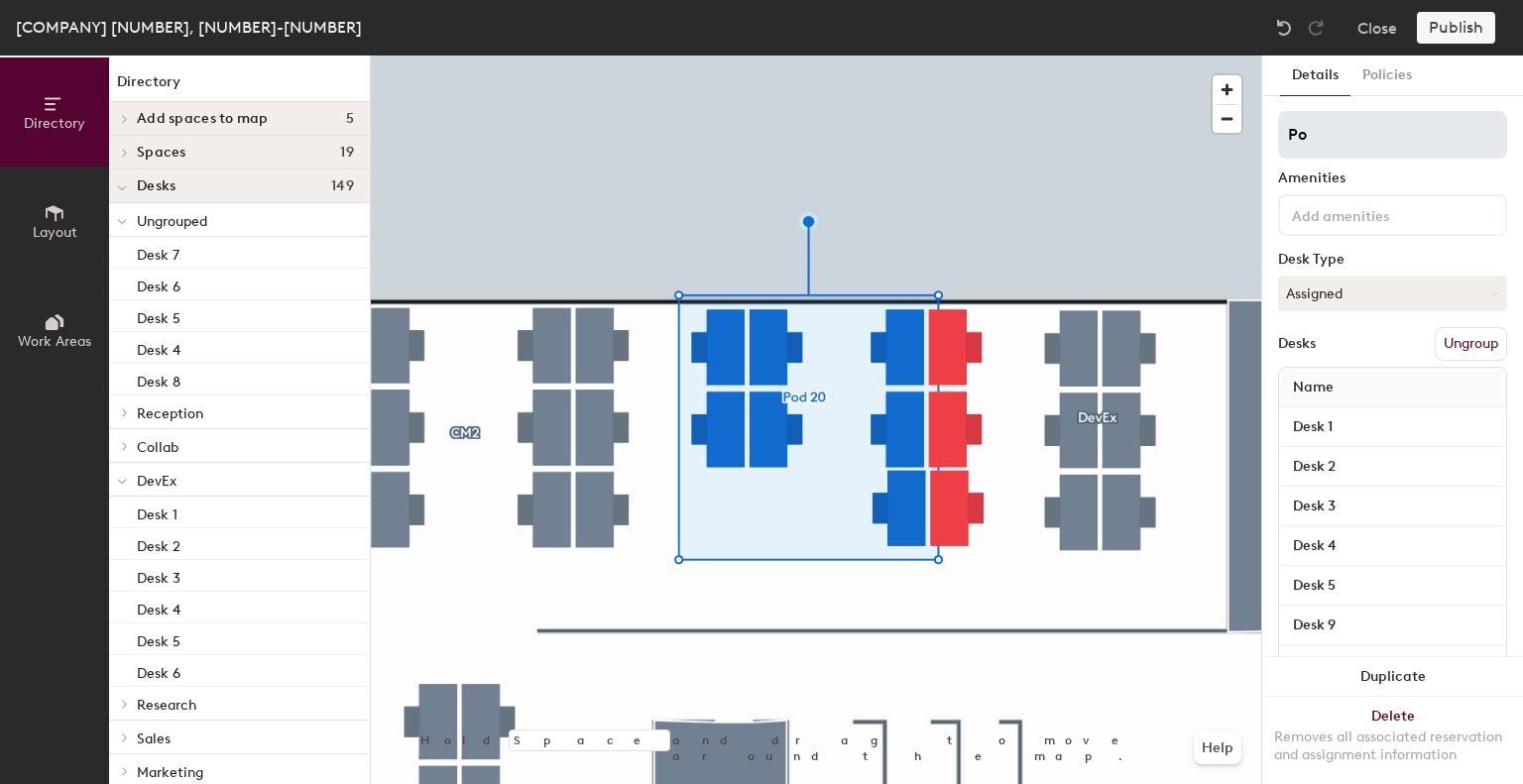 type on "P" 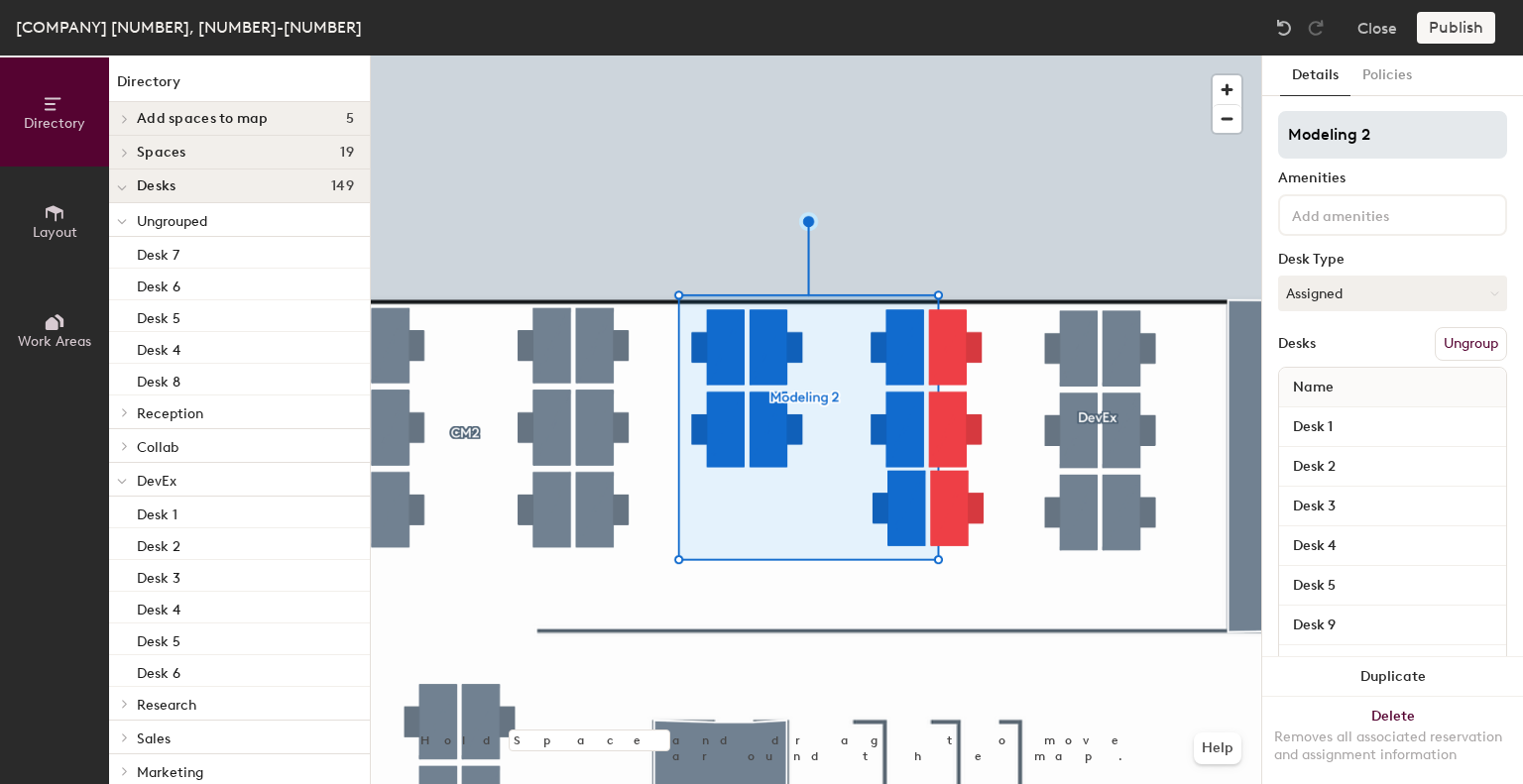type on "Modeling 2" 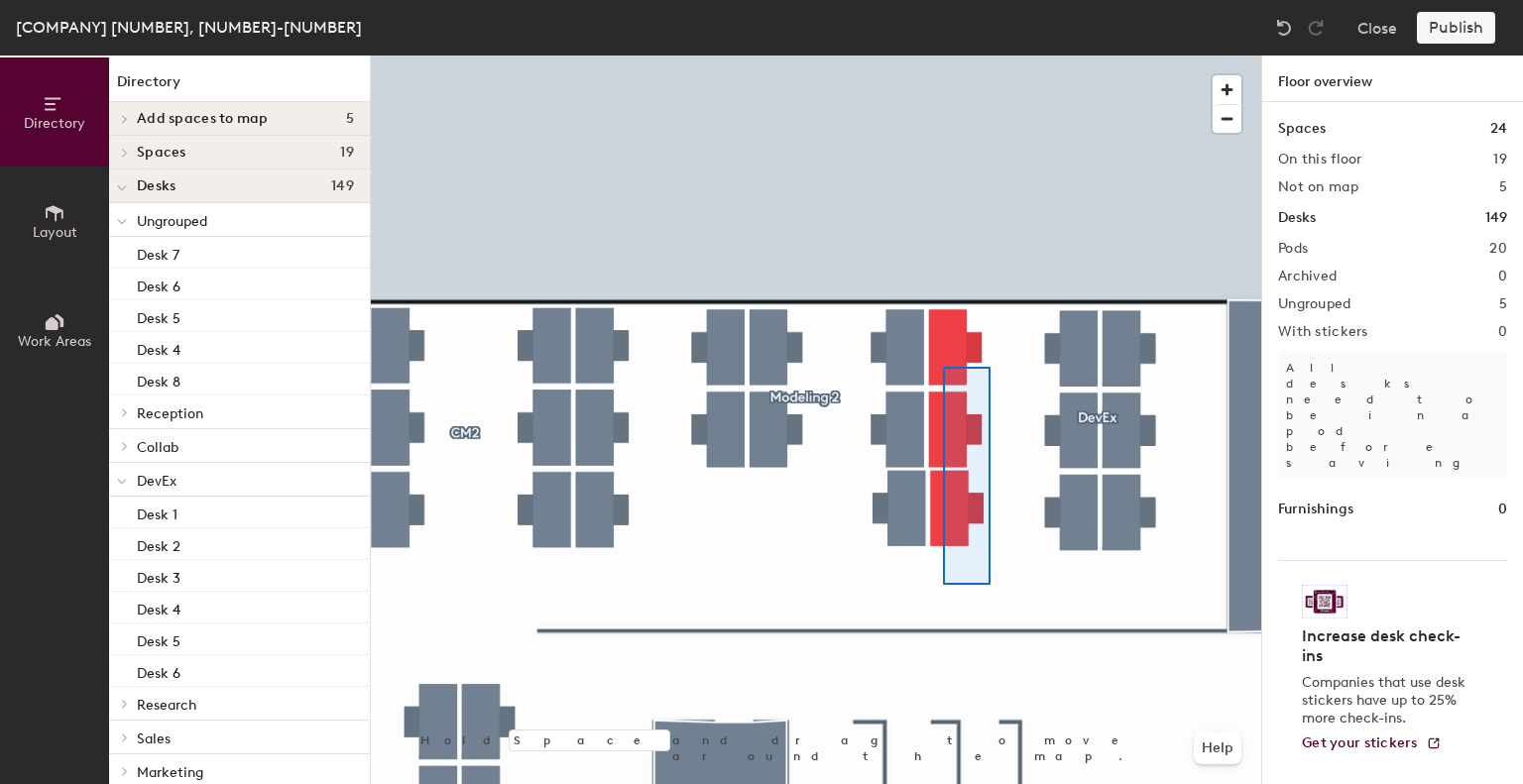click 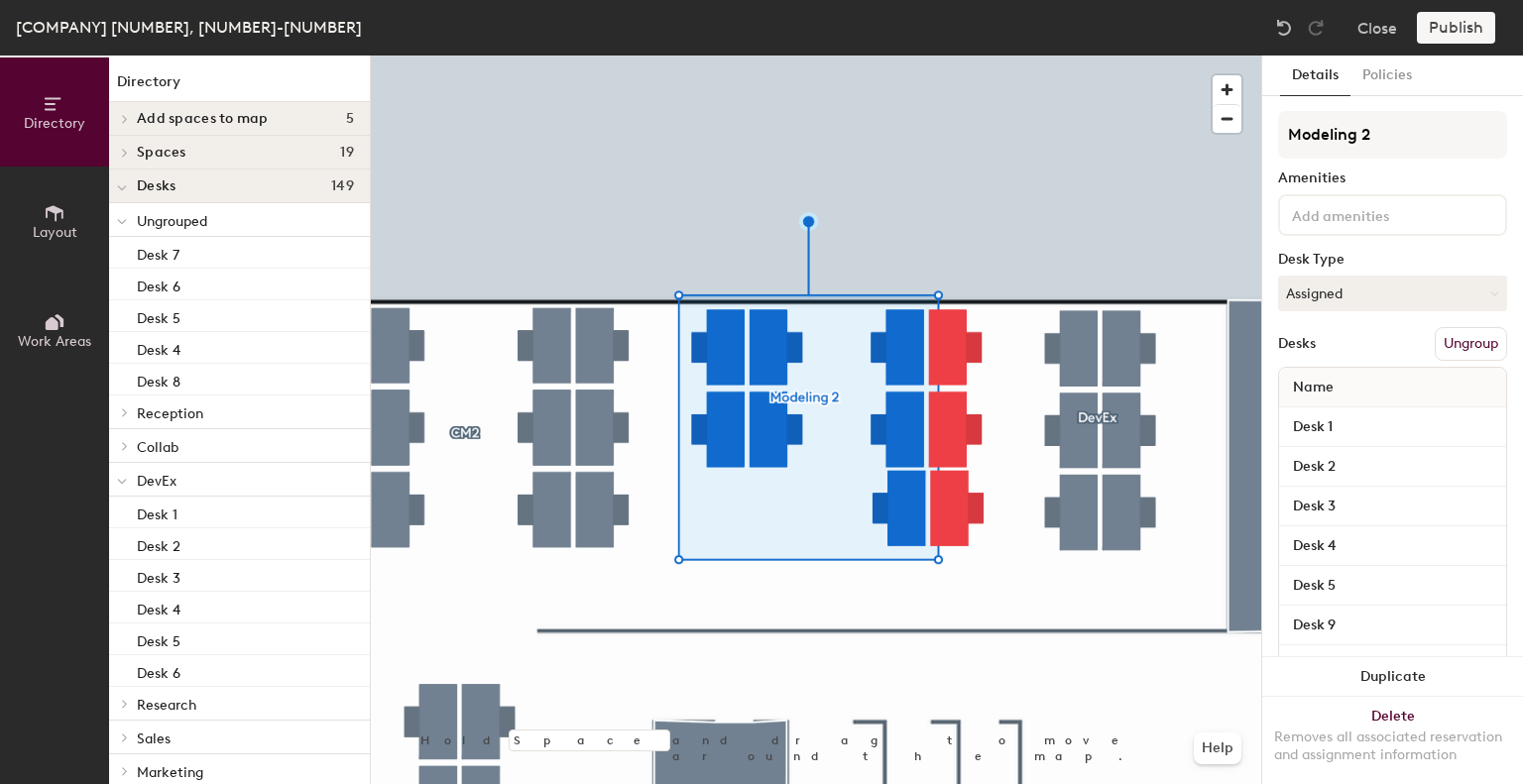 click on "Ungroup" 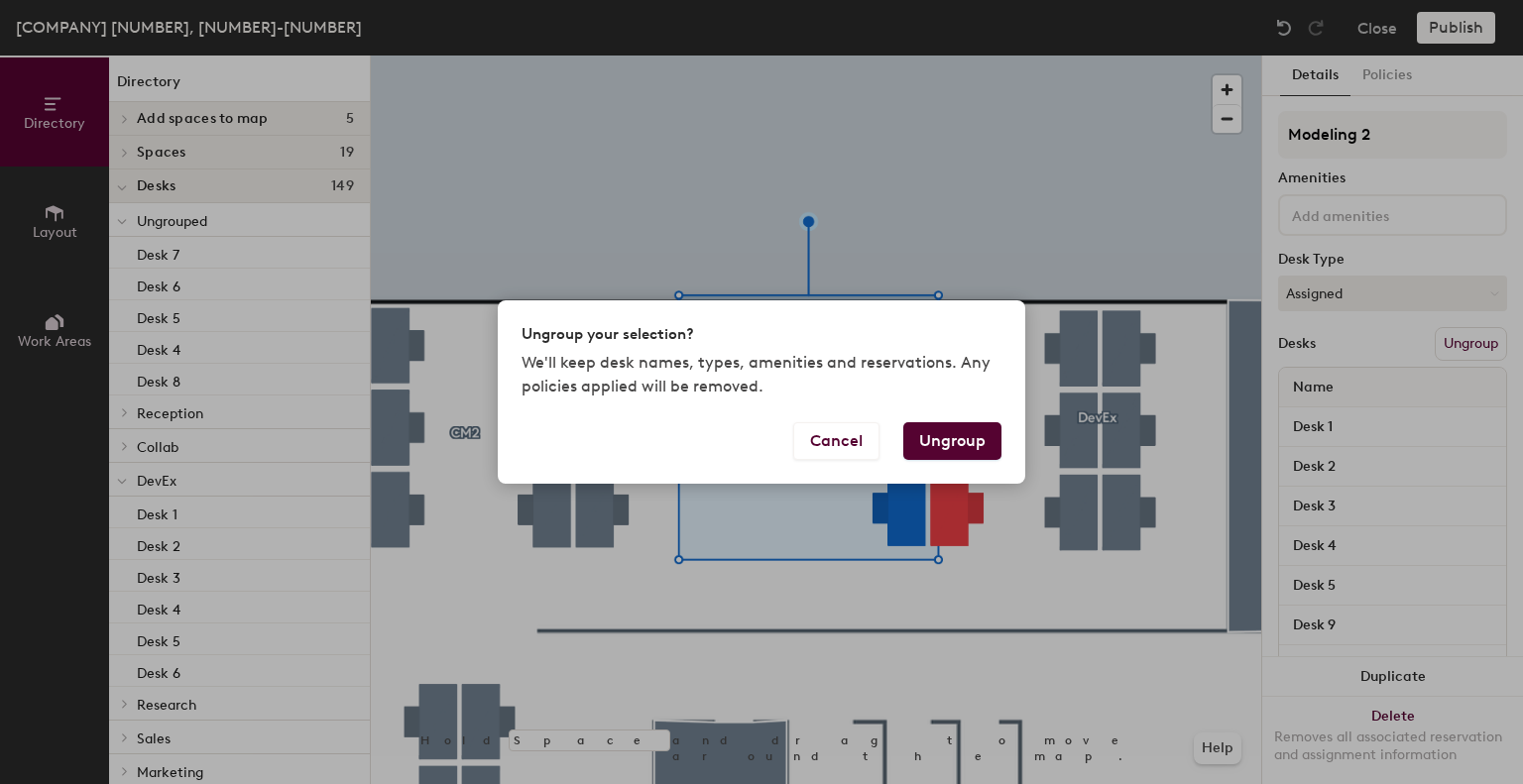 click on "Ungroup" at bounding box center [952, 441] 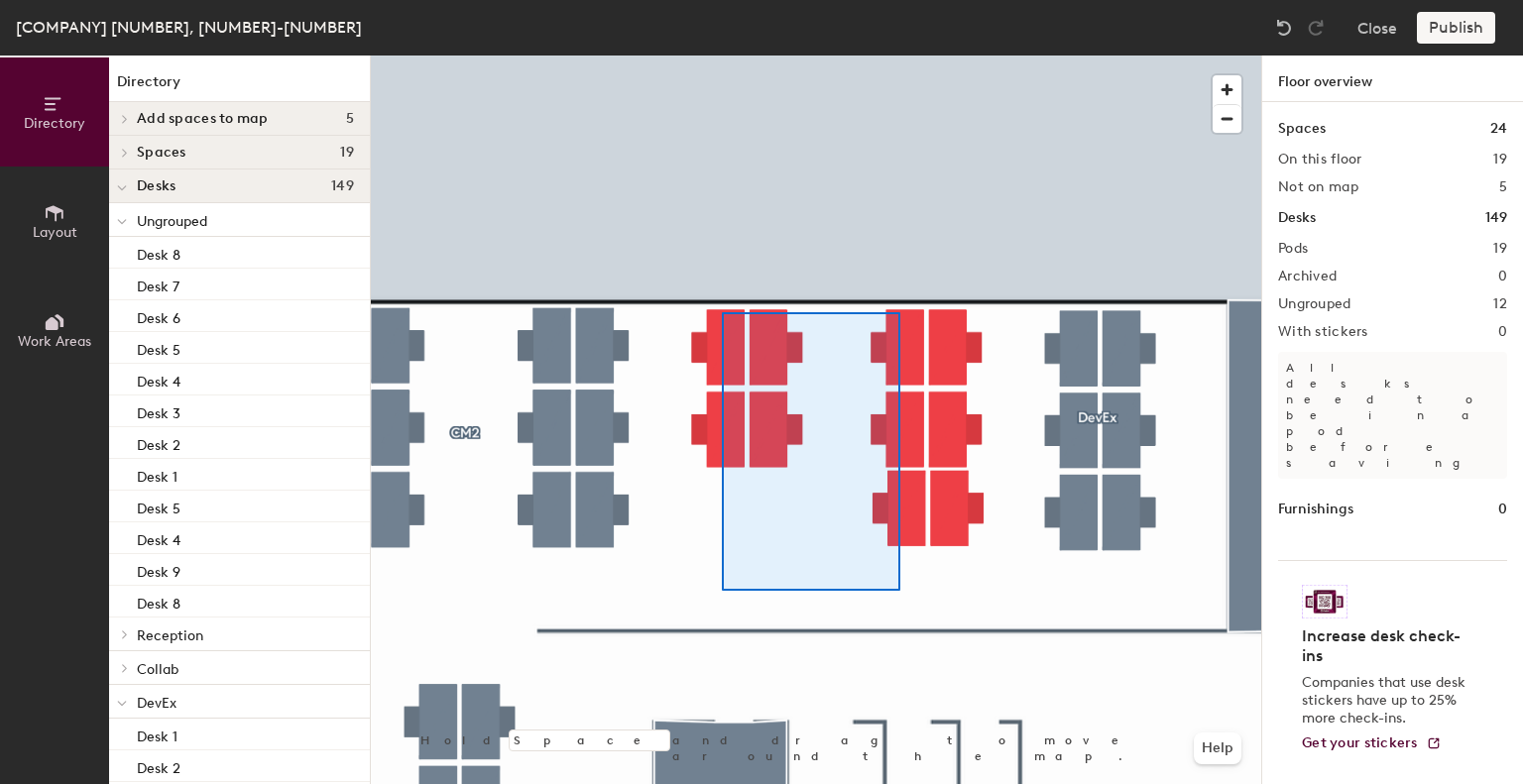 click 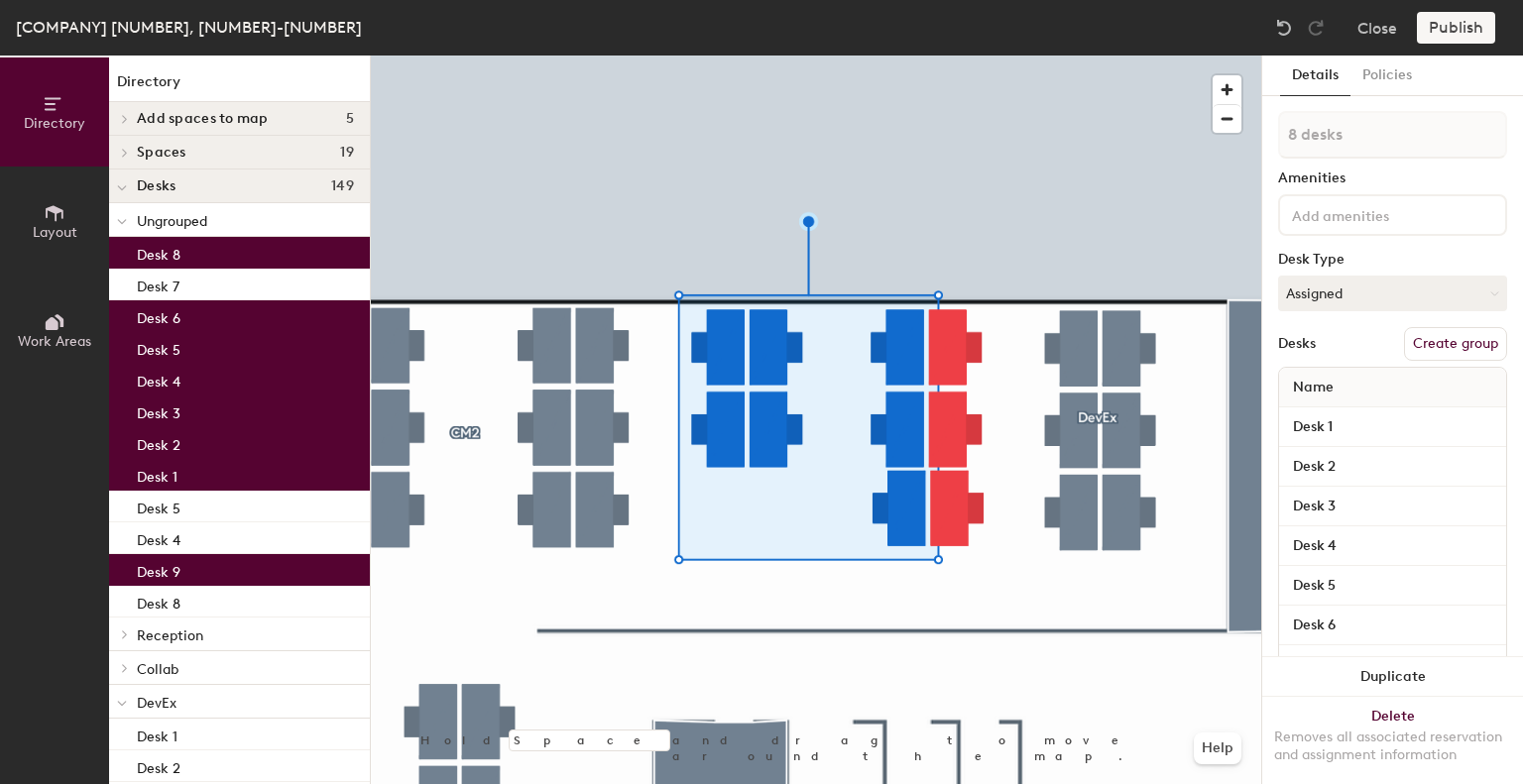 type on "8 desks" 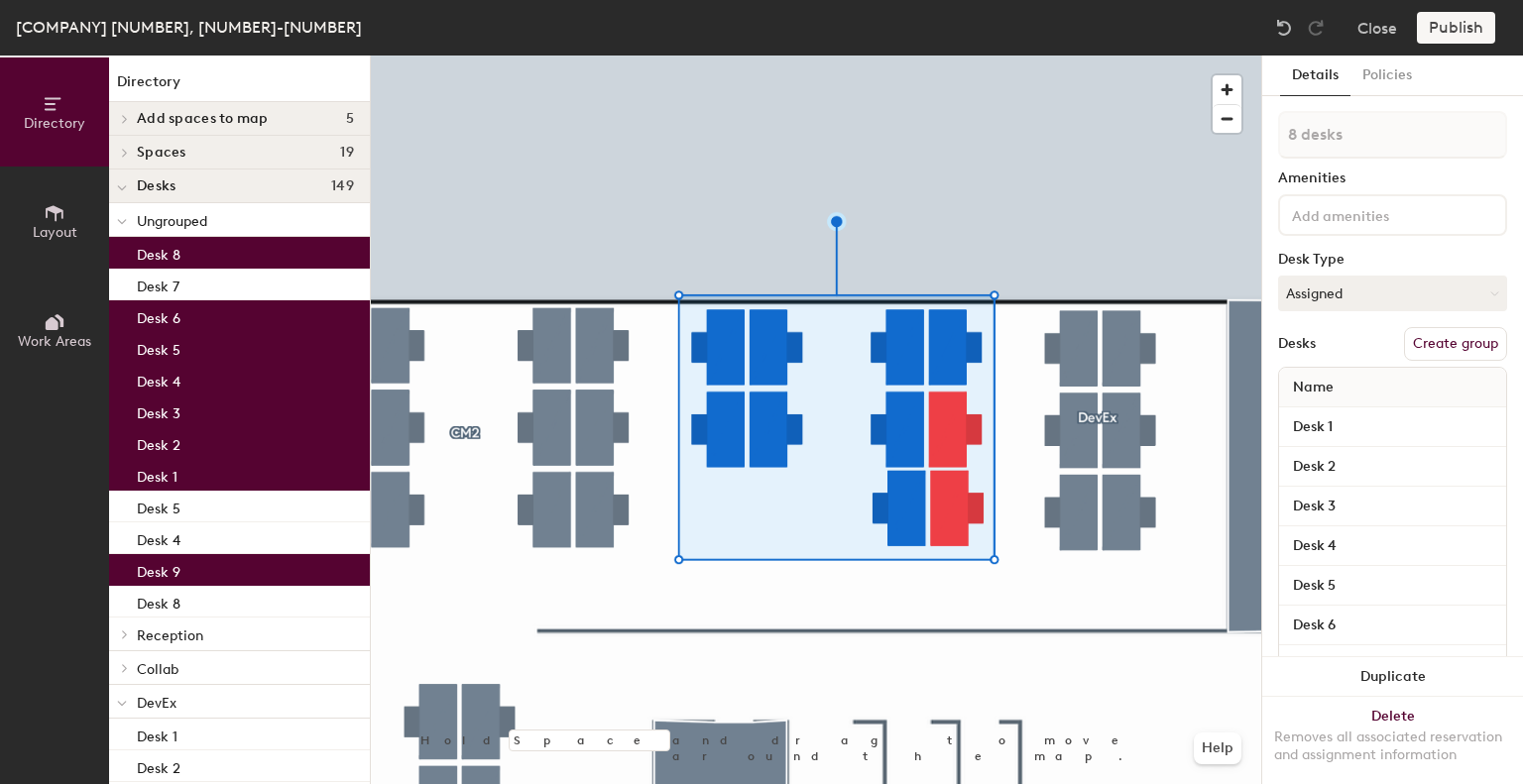click on "Create group" 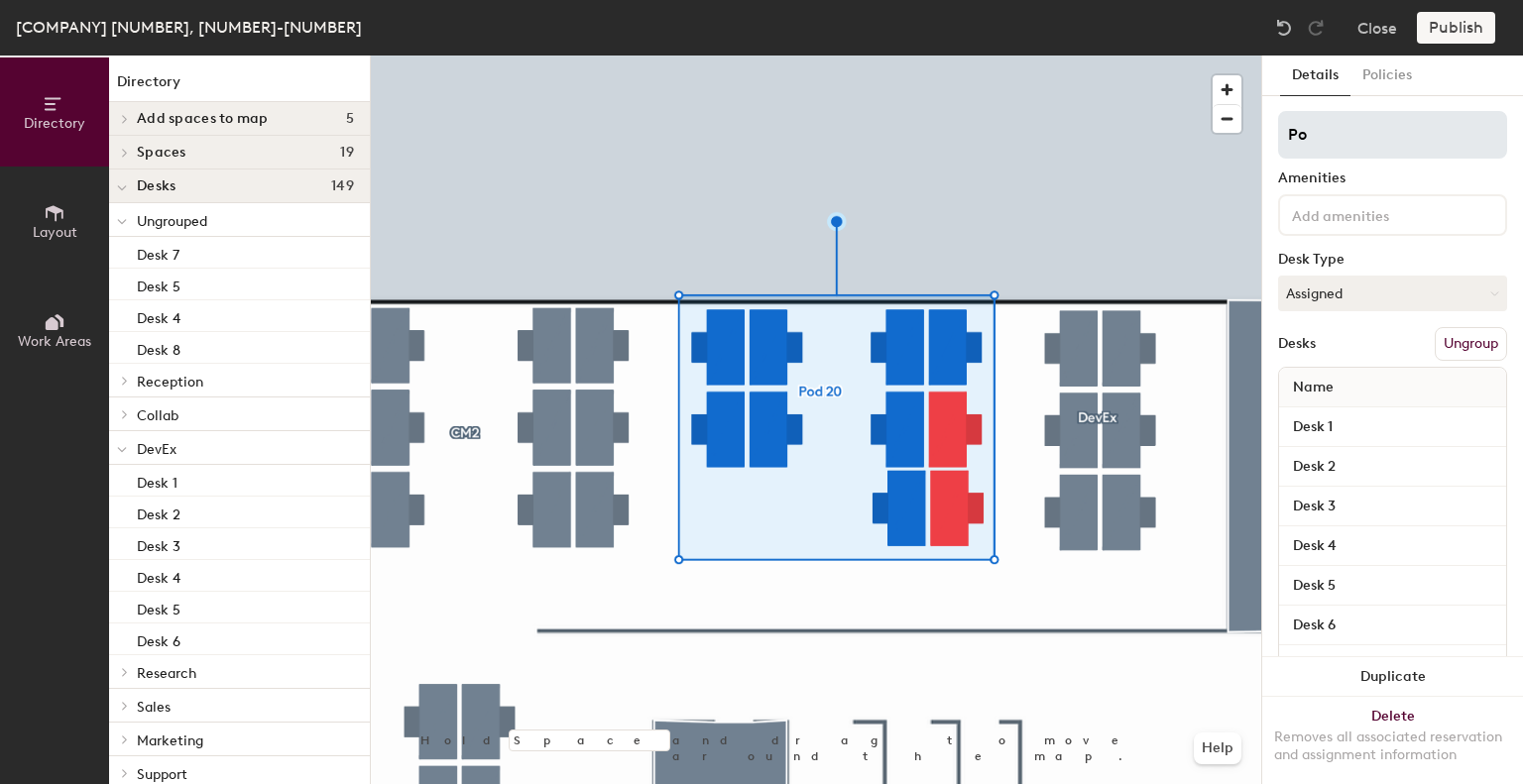 type on "P" 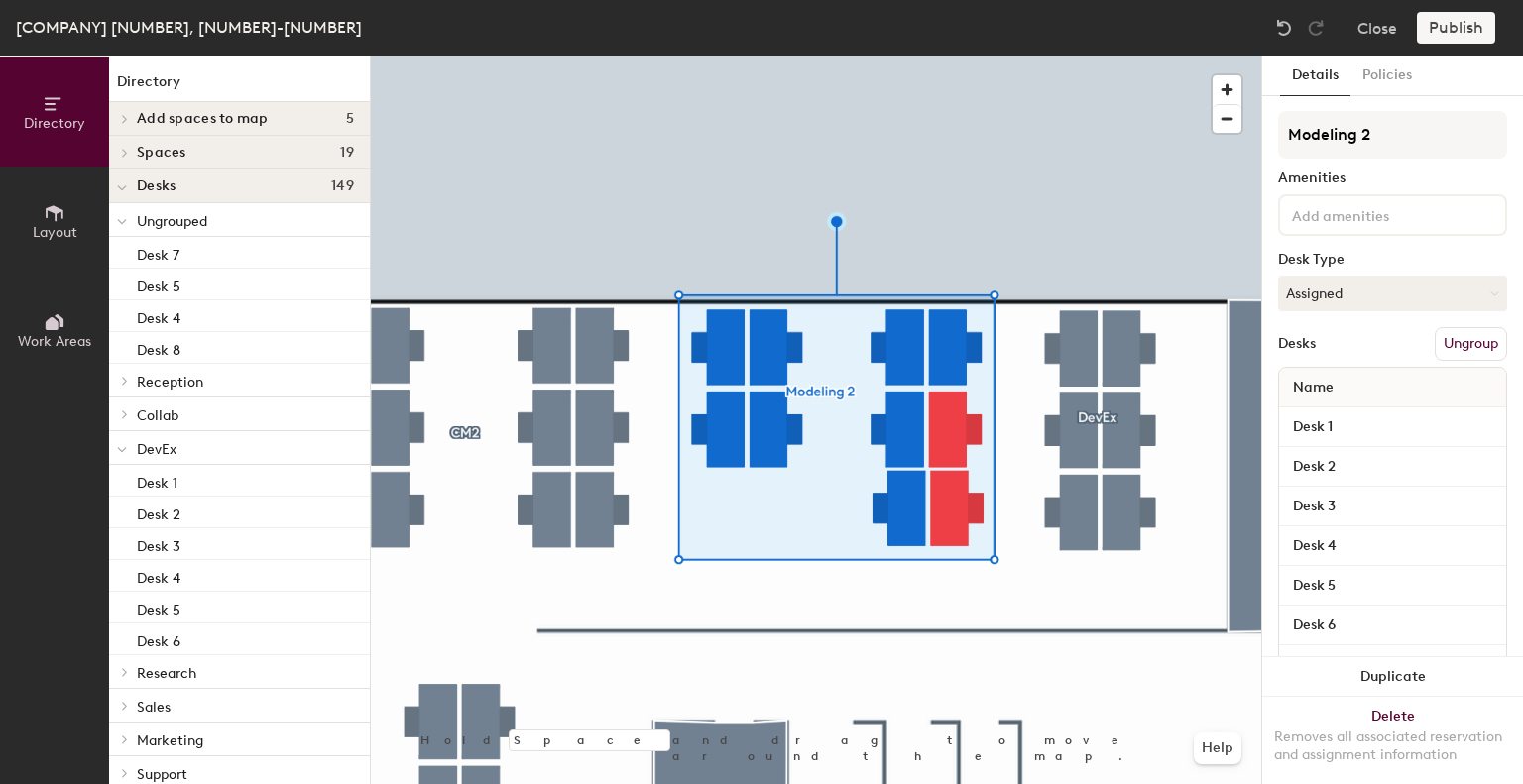 type on "Modeling 2" 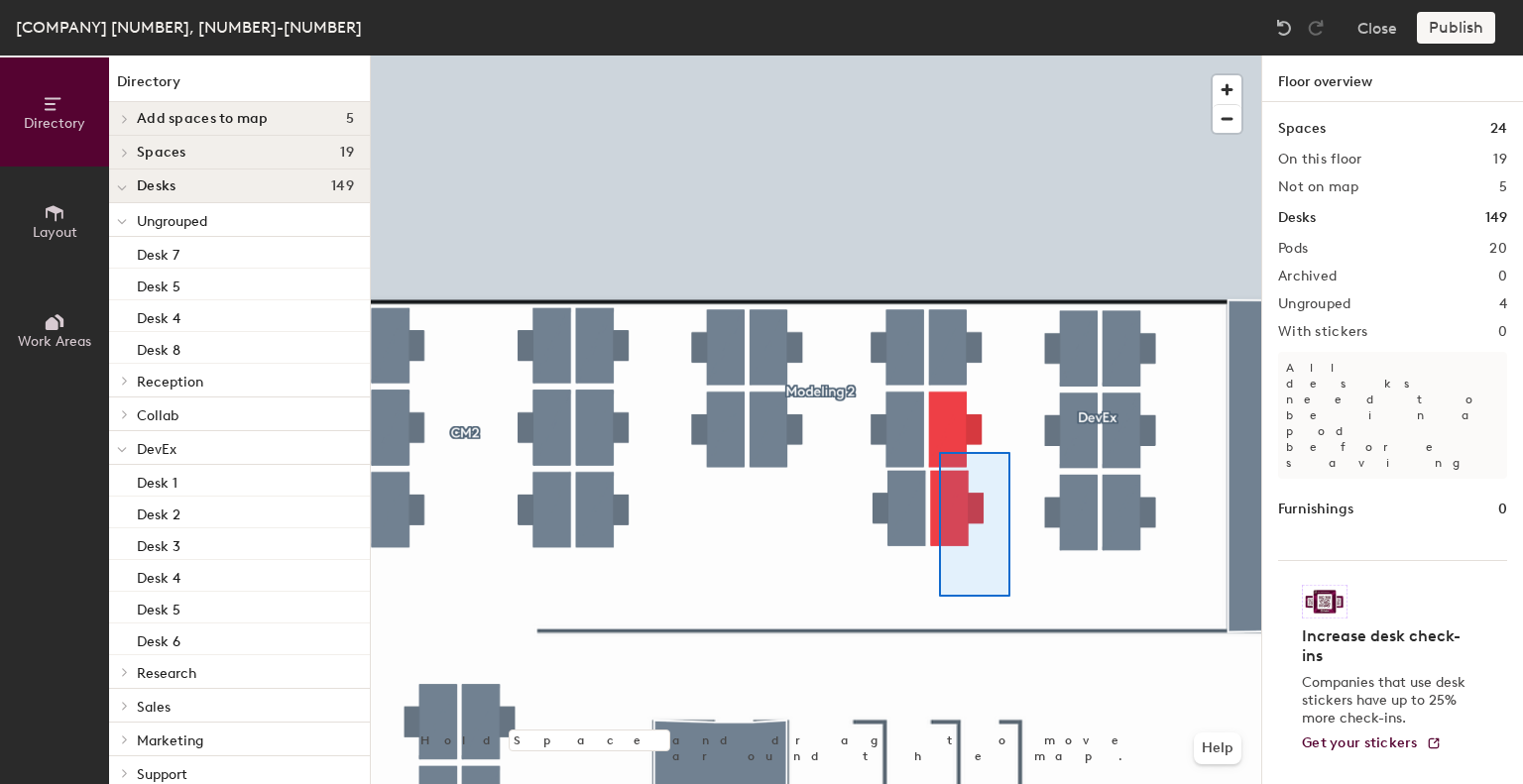click 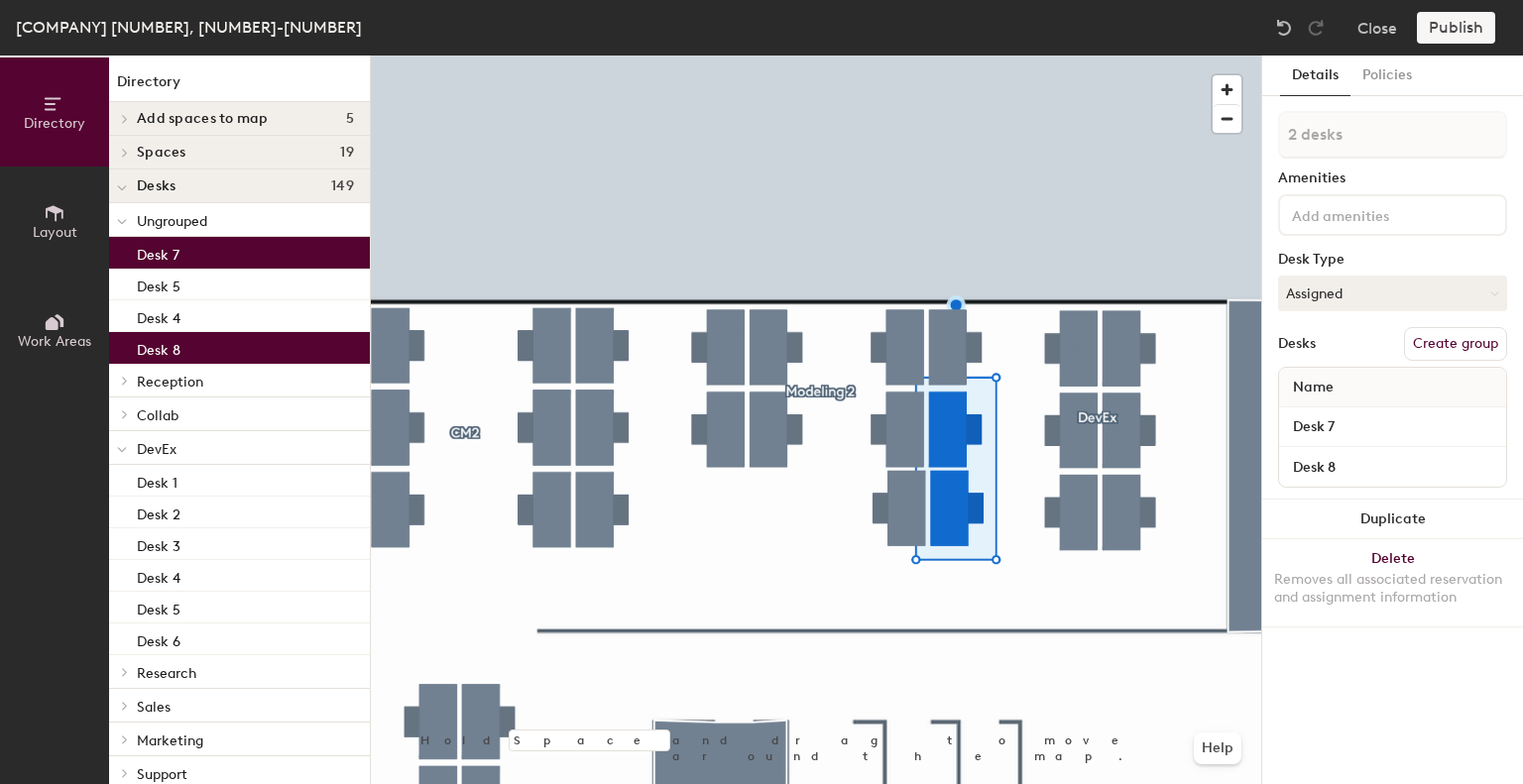 click on "Create group" 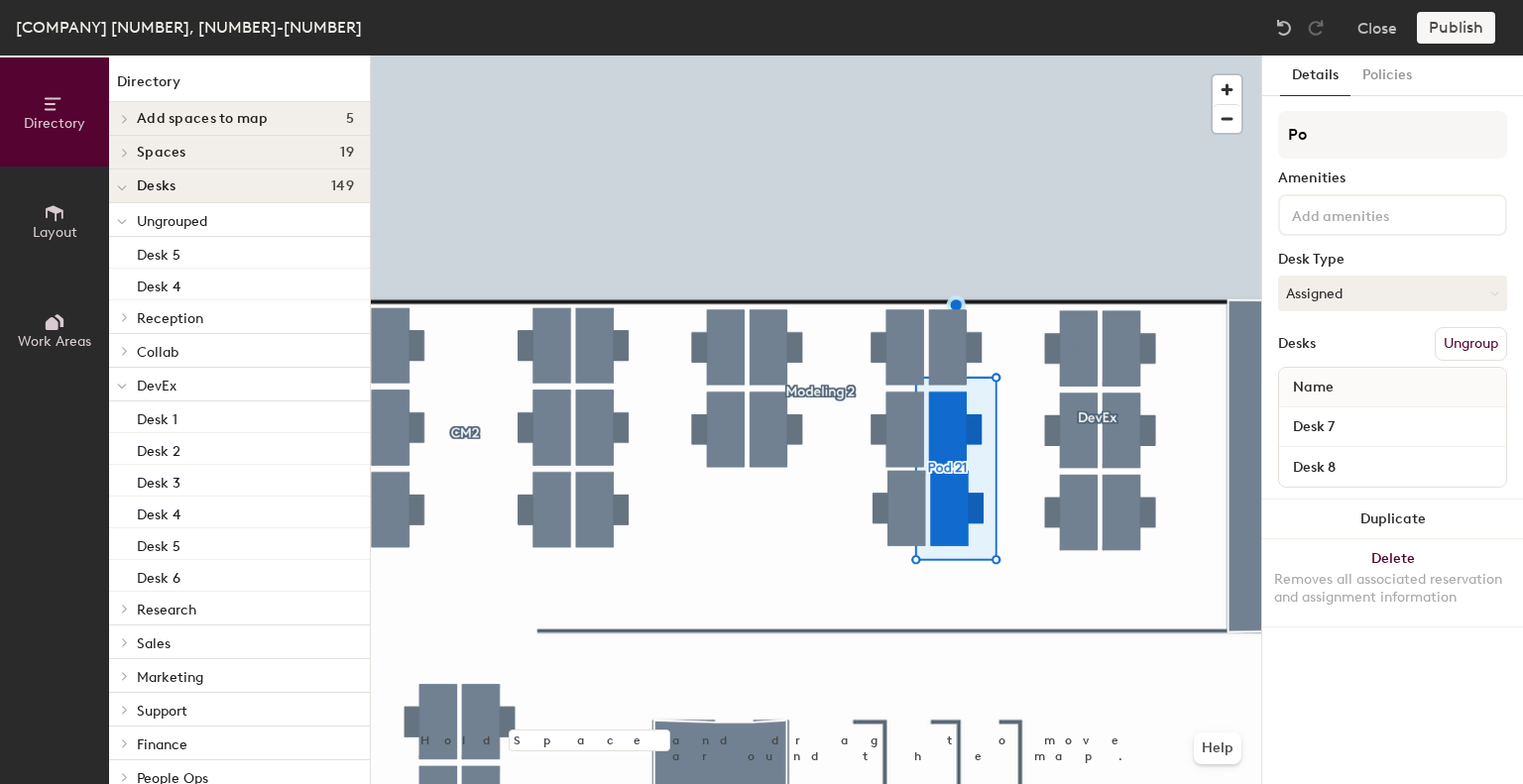 type on "P" 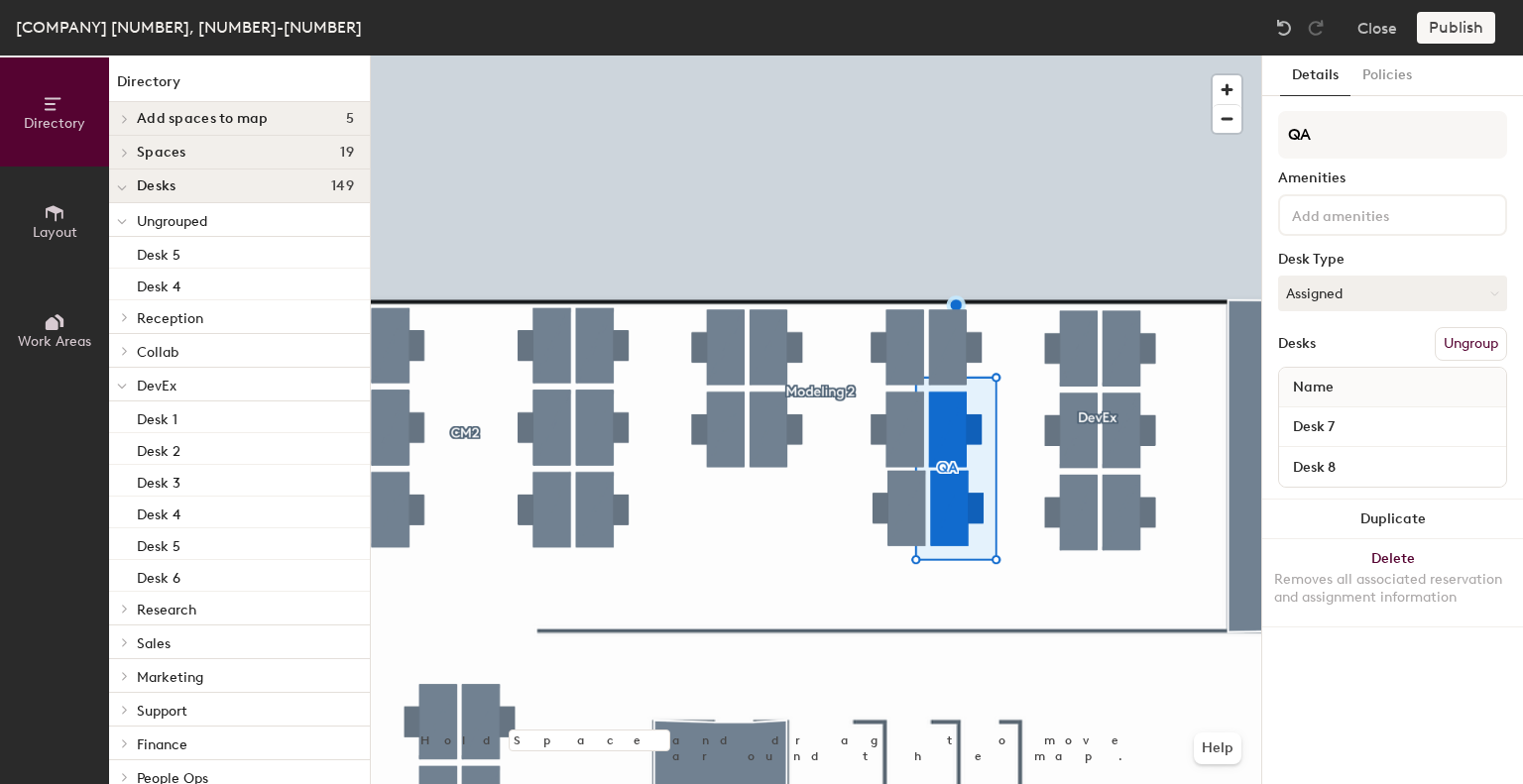 type on "QA" 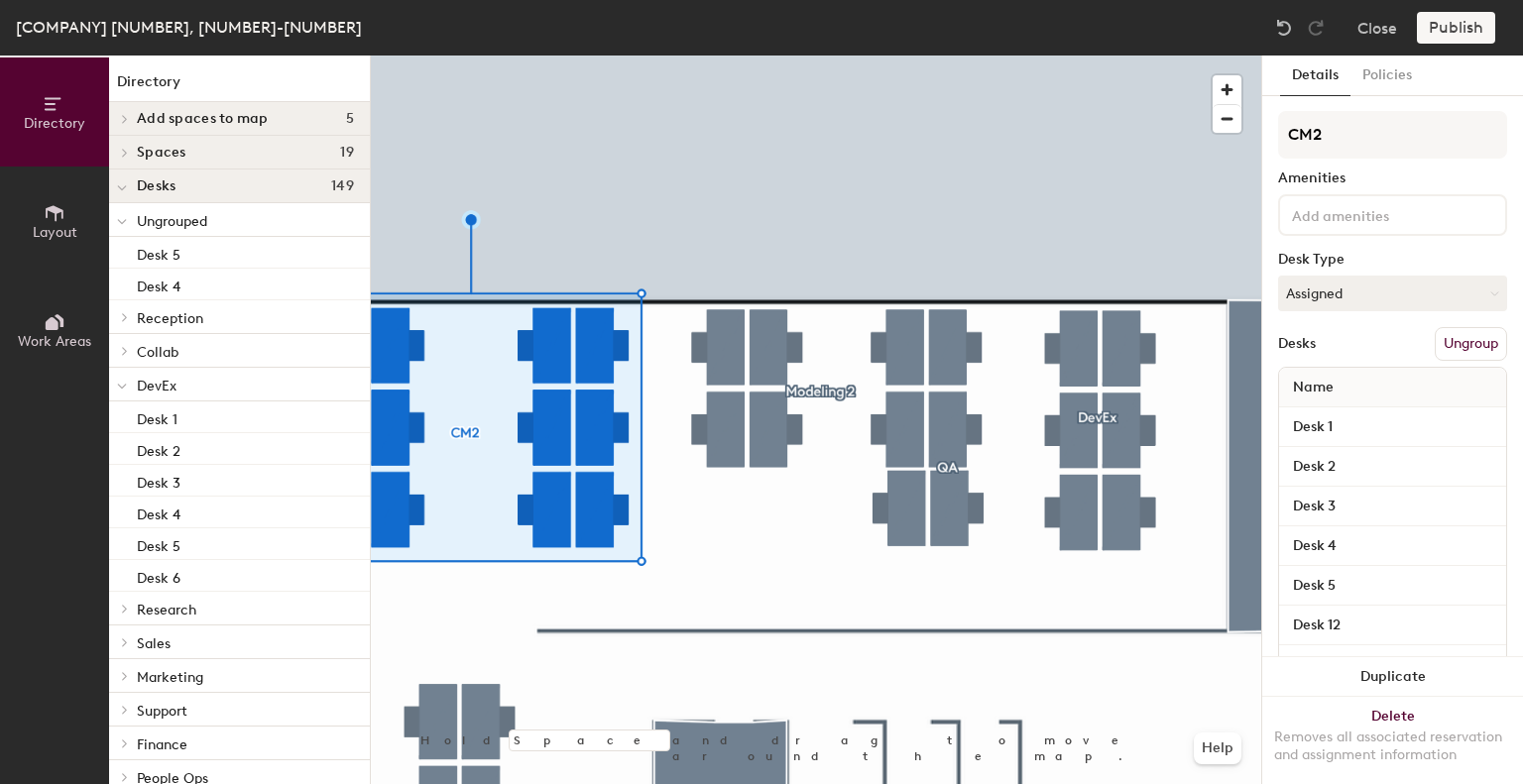 click on "Ungroup" 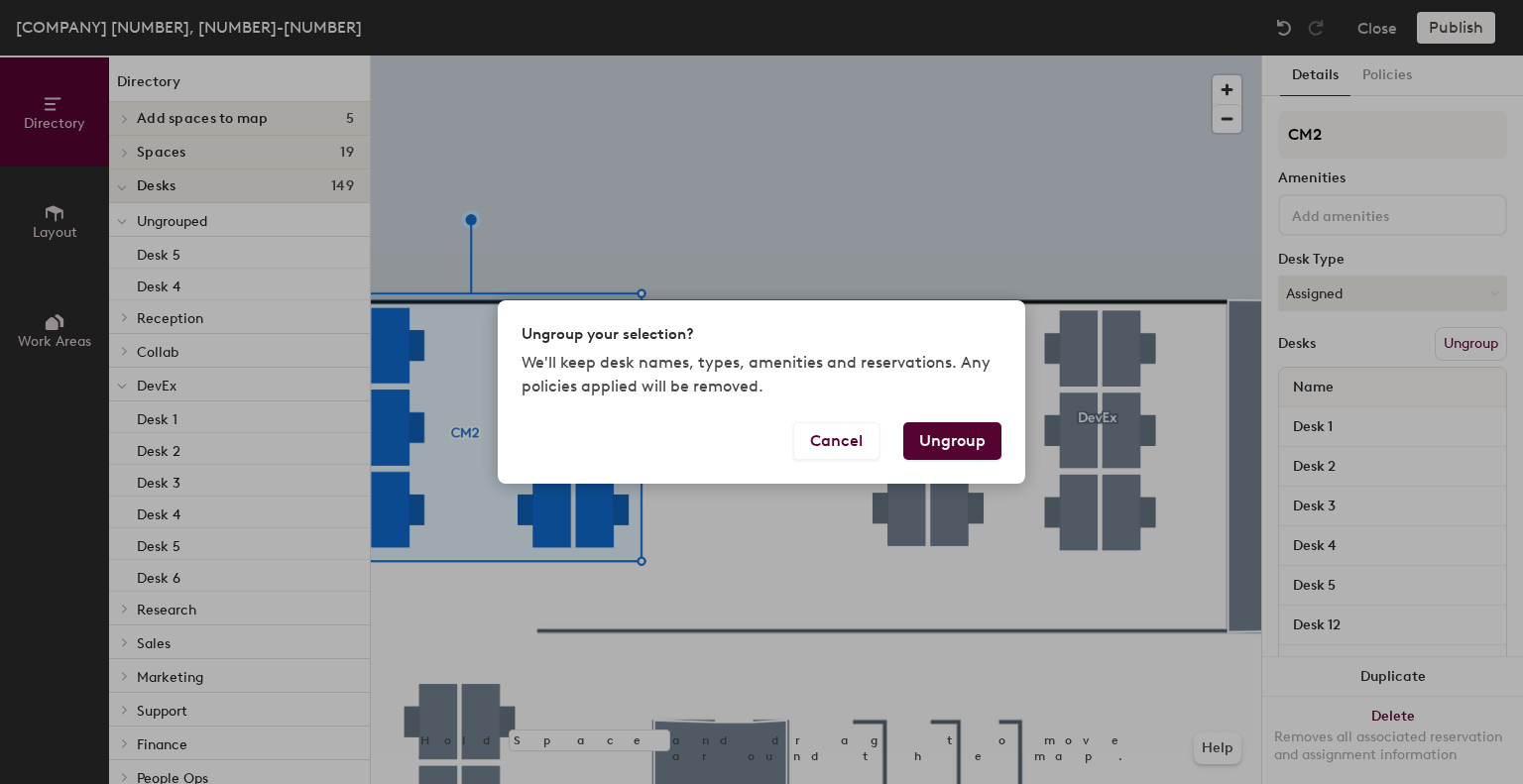 click on "Ungroup" at bounding box center (952, 441) 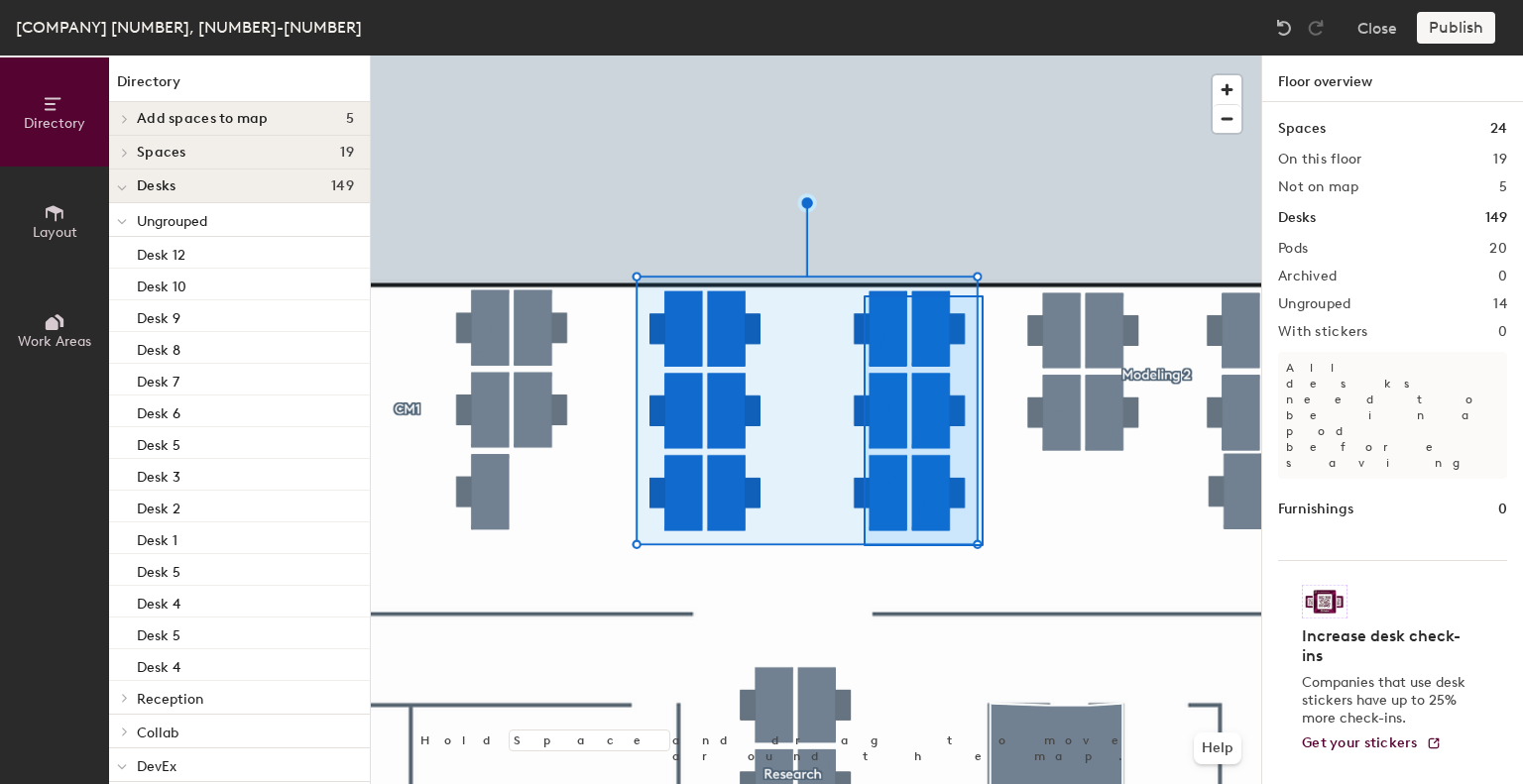 click 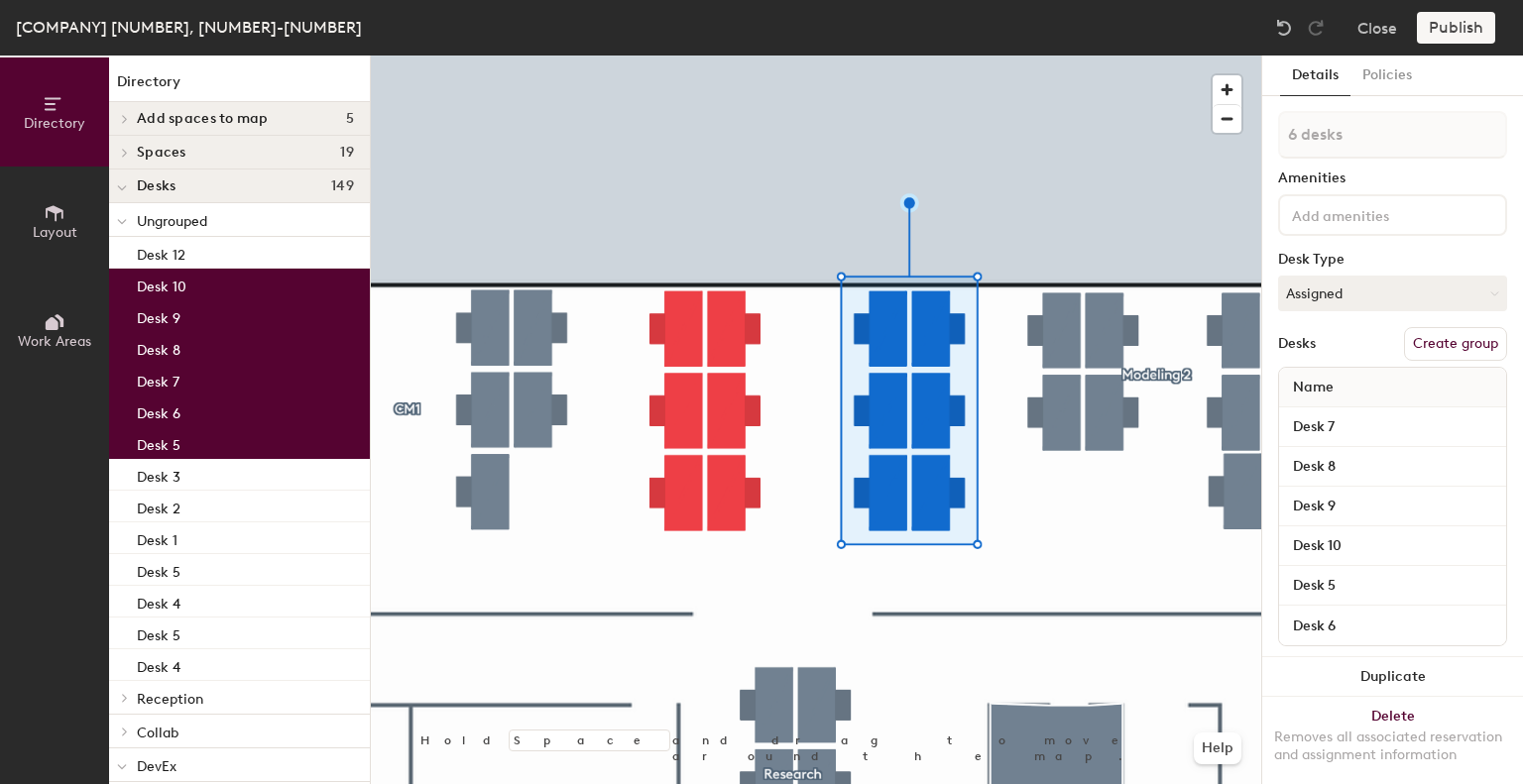 click on "Create group" 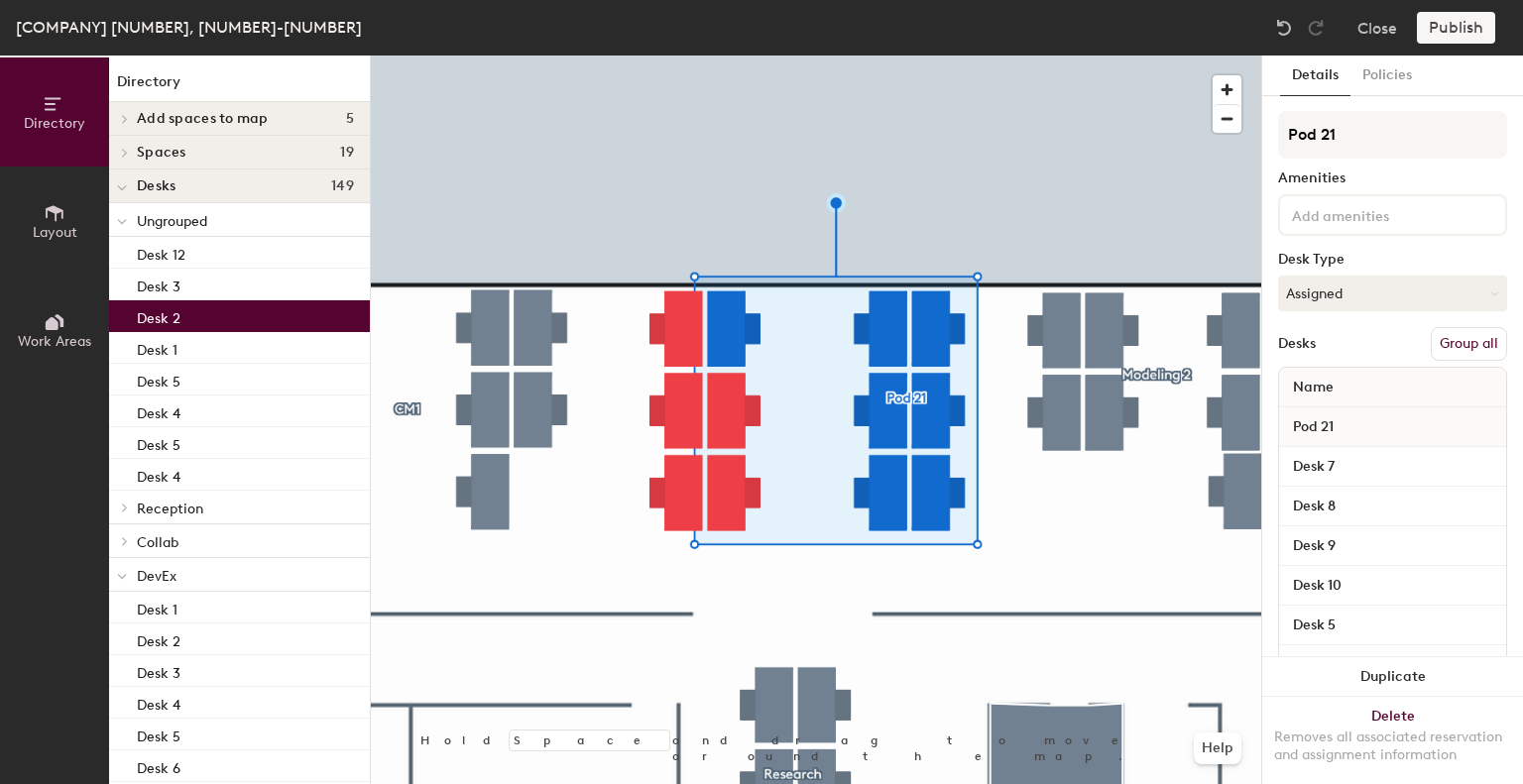 click on "Group all" 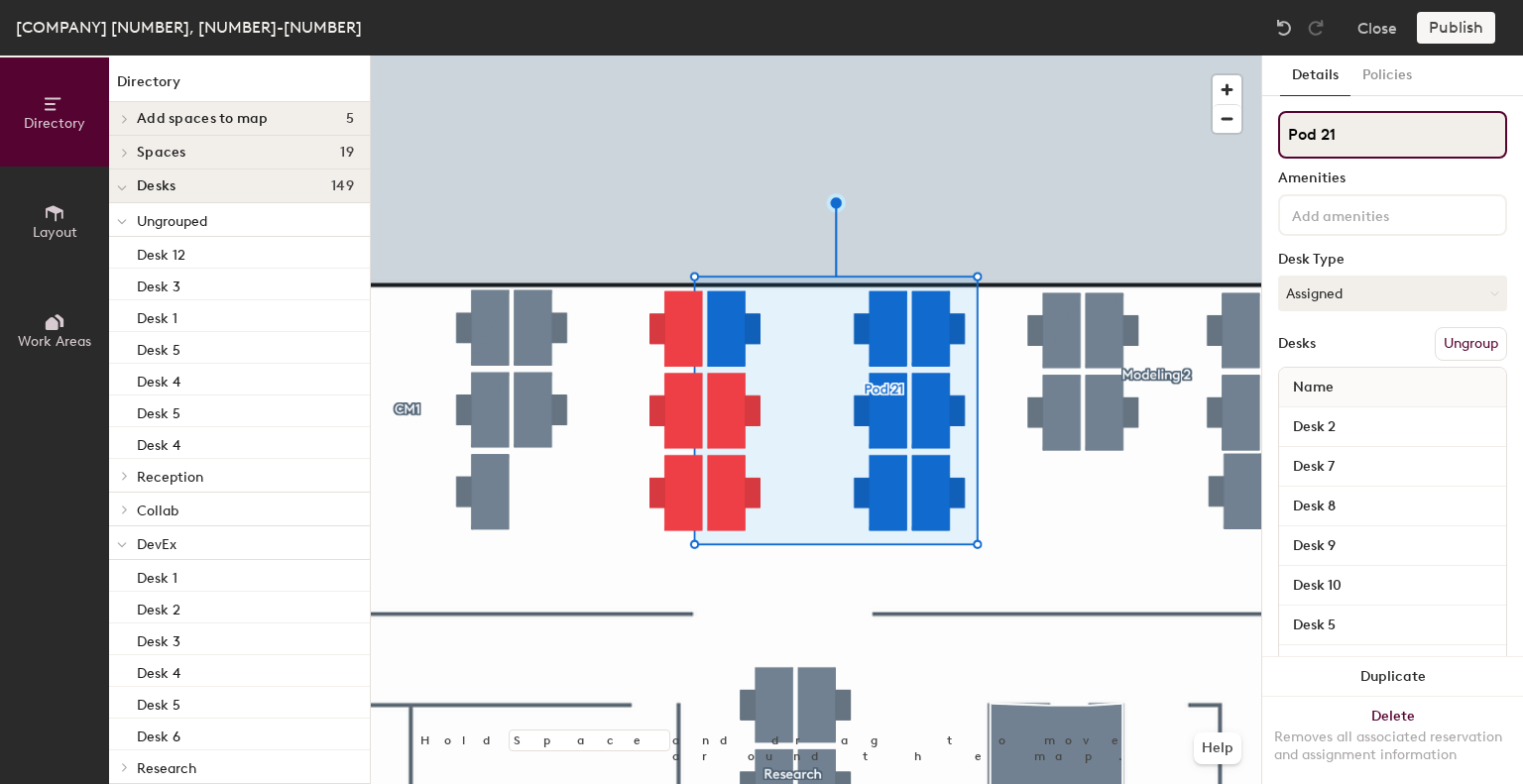click on "Directory Layout Work Areas Directory Add spaces to map 5 Female Restroom Library Male Restroom Showroom Small Kitchen Spaces 19 Breakout zone Color Television Computer Cyclostyle Duflex Gömböc Gyufa Holography Hyperbolic Inside Krypton Outside Rubik Secret room Server Room Soda Storage Studio Telephone Exchange Desks 149 Ungrouped Desk 12 Desk 3 Desk 1 Desk 5 Desk 4 Desk 5 Desk 4 Reception Desk 1 Desk 1 Collab Desk 1 Desk 2 Desk 3 Desk 4 Desk 5 Desk 6 DevEx Desk 1 Desk 2 Desk 3 Desk 4 Desk 5 Desk 6 Research Desk 1 Desk 2 Desk 3 Desk 4 Sales Desk 1 Desk 2 Desk 3 Desk 4 Desk 5 Desk 6 Desk 7 Desk 7 Desk 8 Desk 8 Desk 9 Desk 10 Marketing Desk 1 Desk 2 Desk 3 Desk 4 Desk 5 Desk 5 Desk 6 Desk 7 Desk 8 Desk 9 Support Desk 1 Desk 2 Desk 3 Finance Desk 1 Desk 2 Desk 4 Desk 5 Desk 6 Desk 7 People Ops Desk 1 Desk 2 Desk 3 Desk 8 Recruitment Desk 1 Desk 2 Desk 3 Desk 4 Product Desk 1 Desk 1 Desk 2 Desk 4 Desk 6 Desk 7 Desk 7 Desk 8 Desk 18 Desk 20 App-Core Desk 3 Desk 5 Desk 19 Data Desk 1 Desk 2 Desk 3 Desk 4 Desk 5" 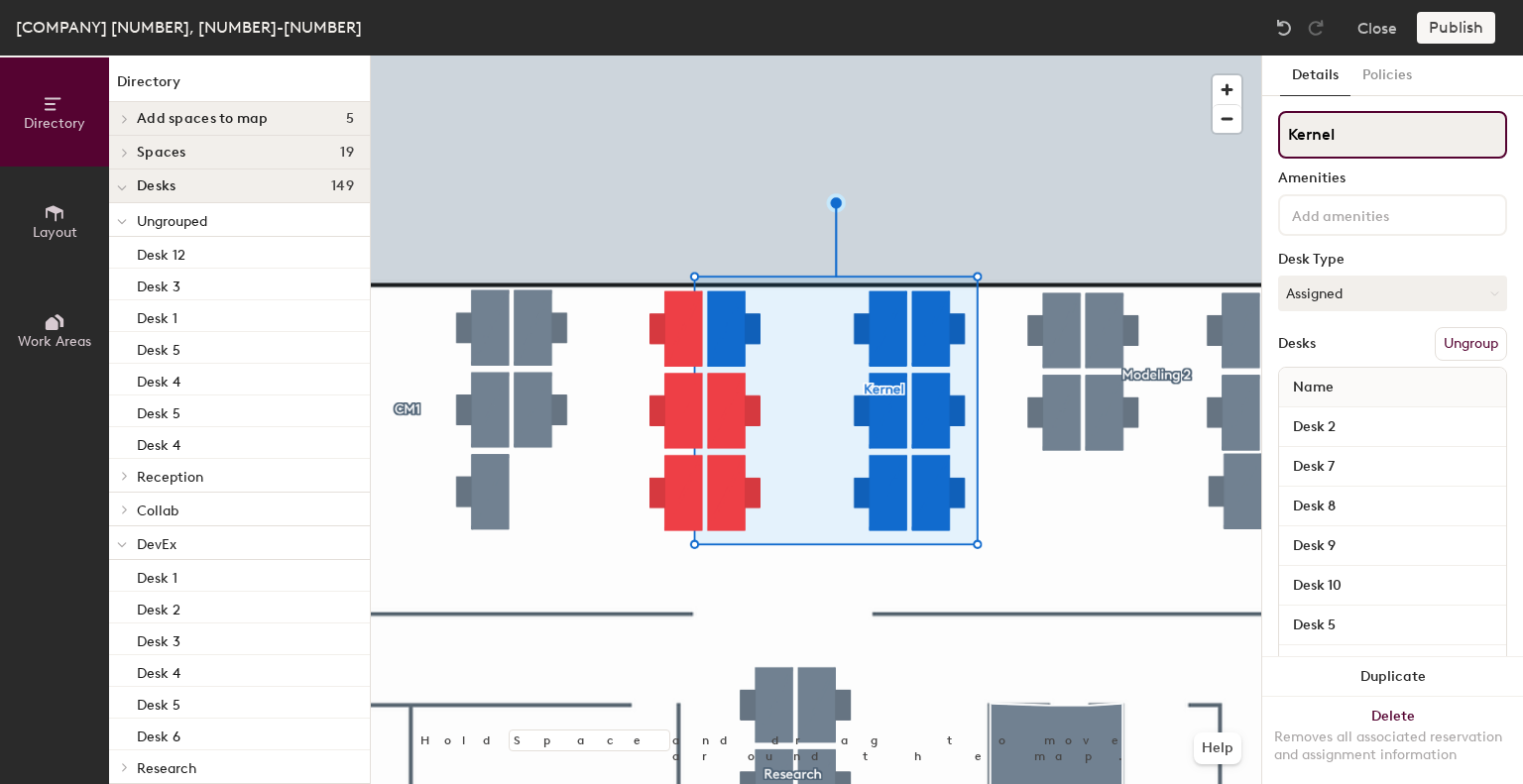 type on "Kernel" 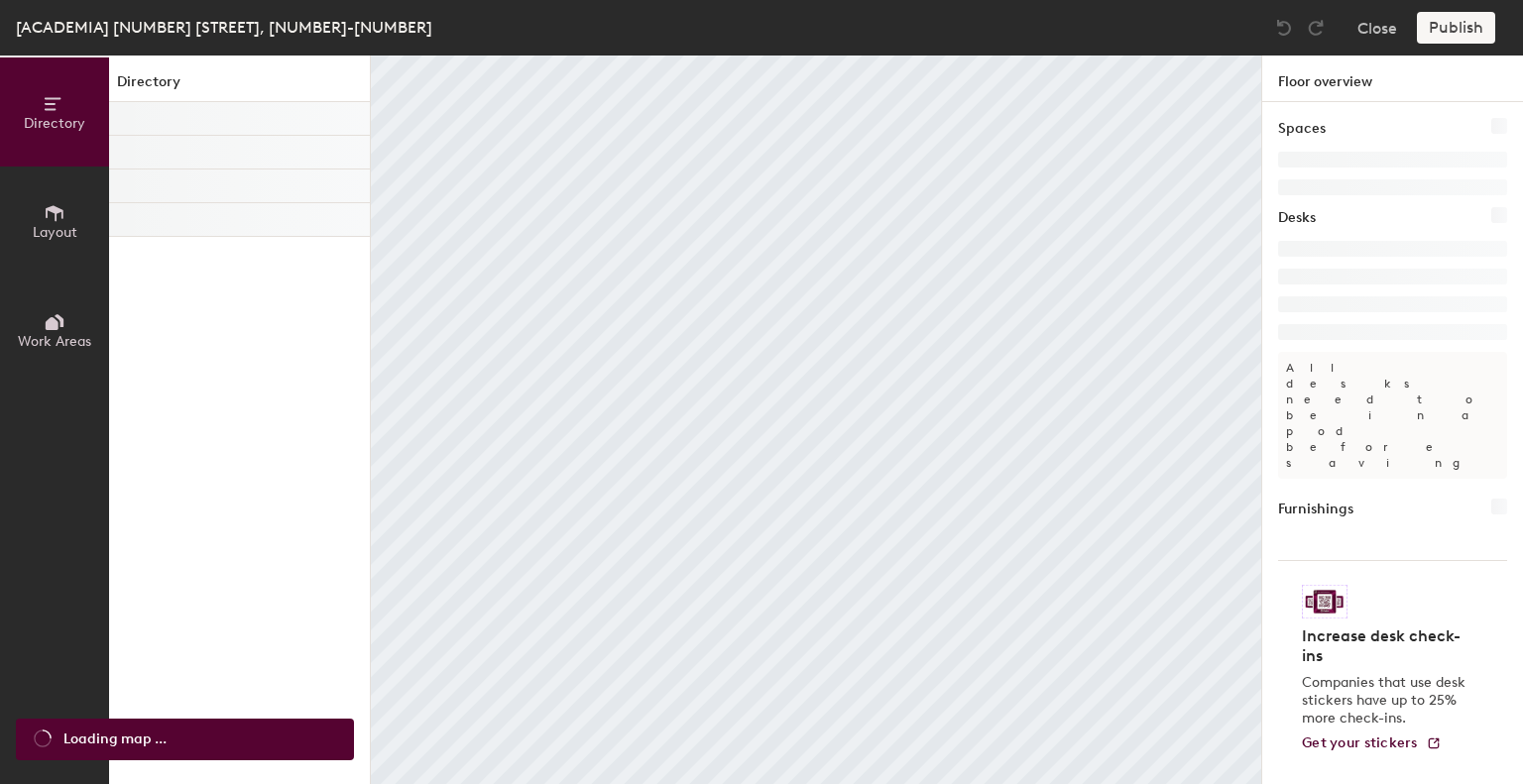 scroll, scrollTop: 0, scrollLeft: 0, axis: both 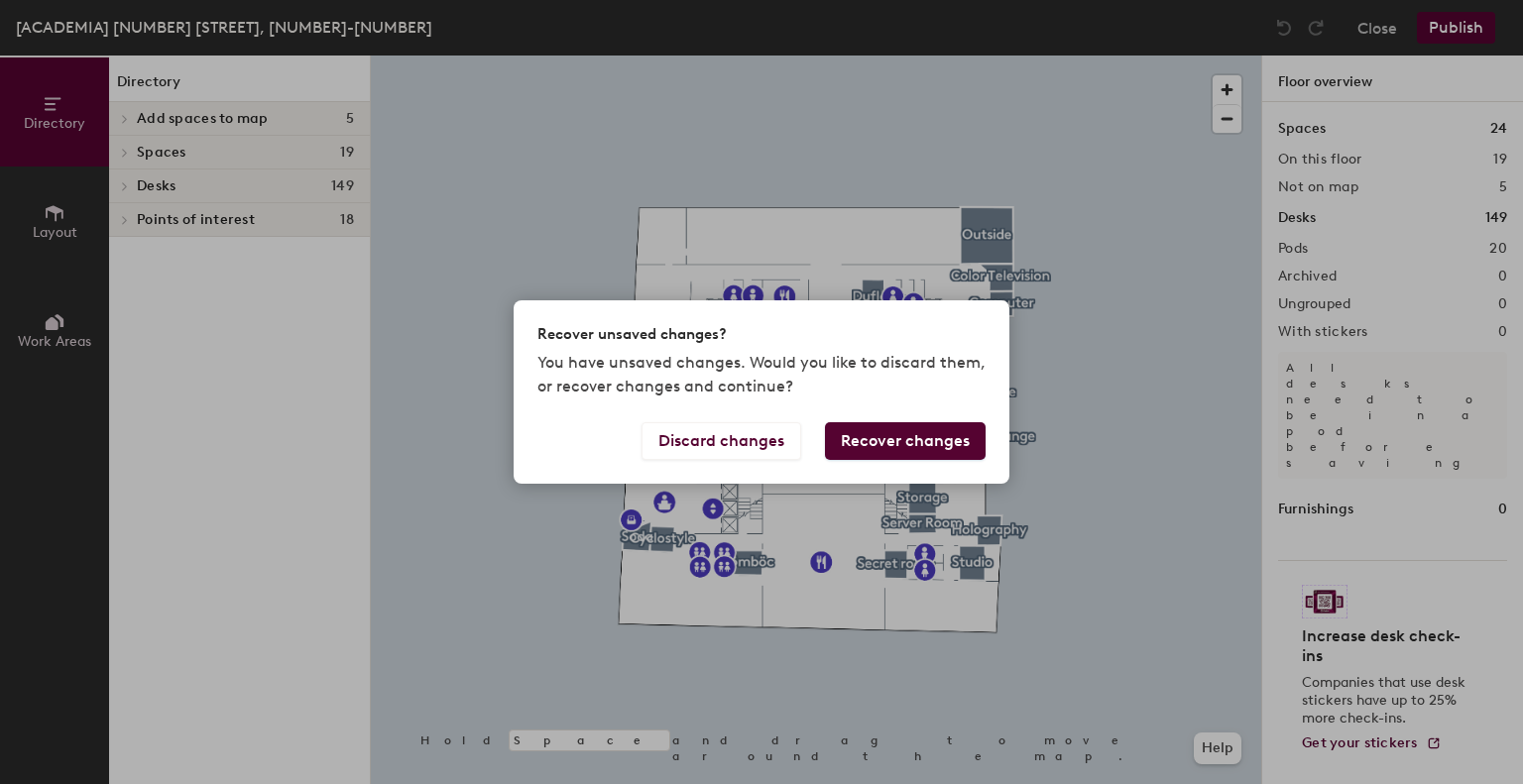 click on "Recover changes" at bounding box center [905, 441] 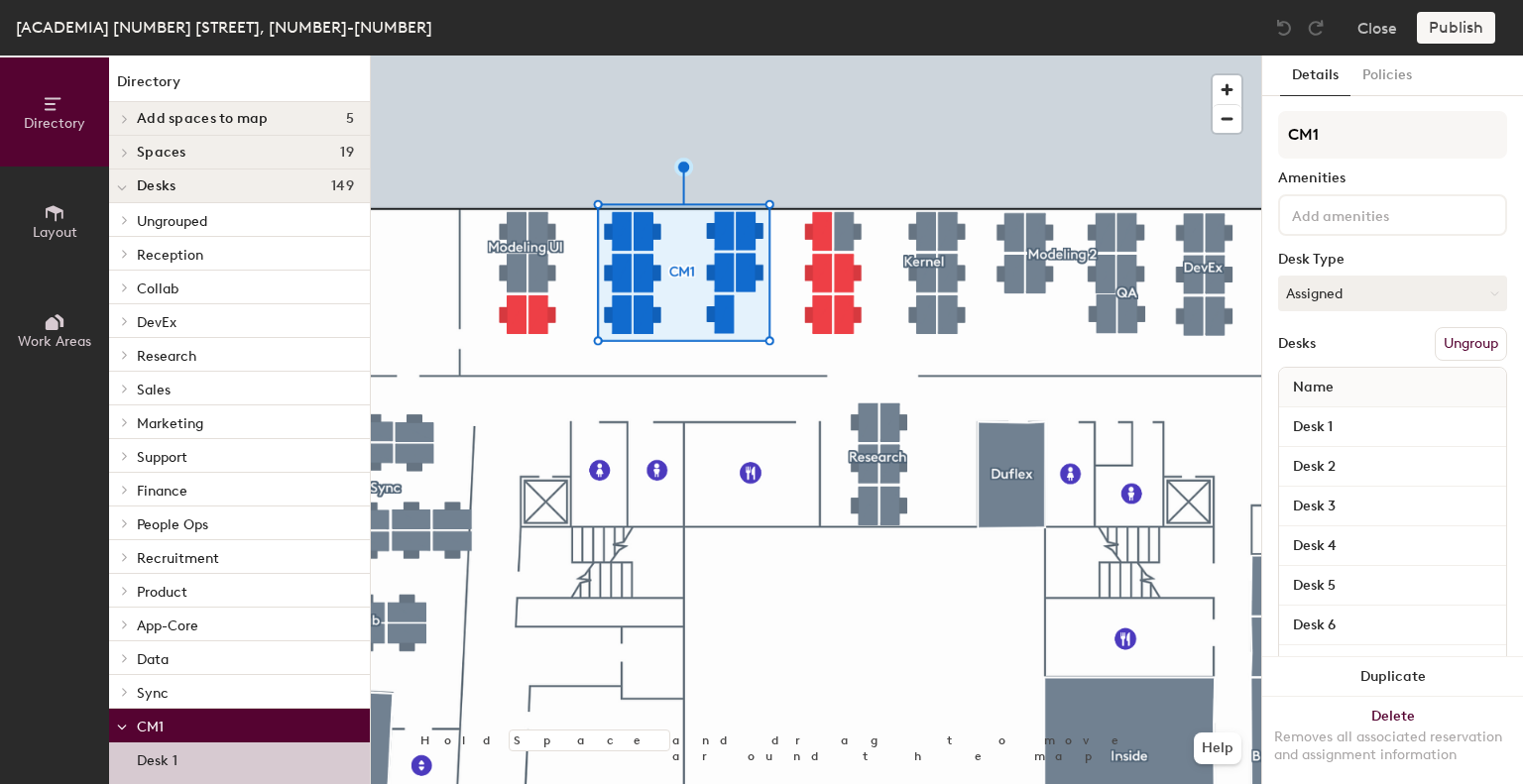 click on "Ungroup" 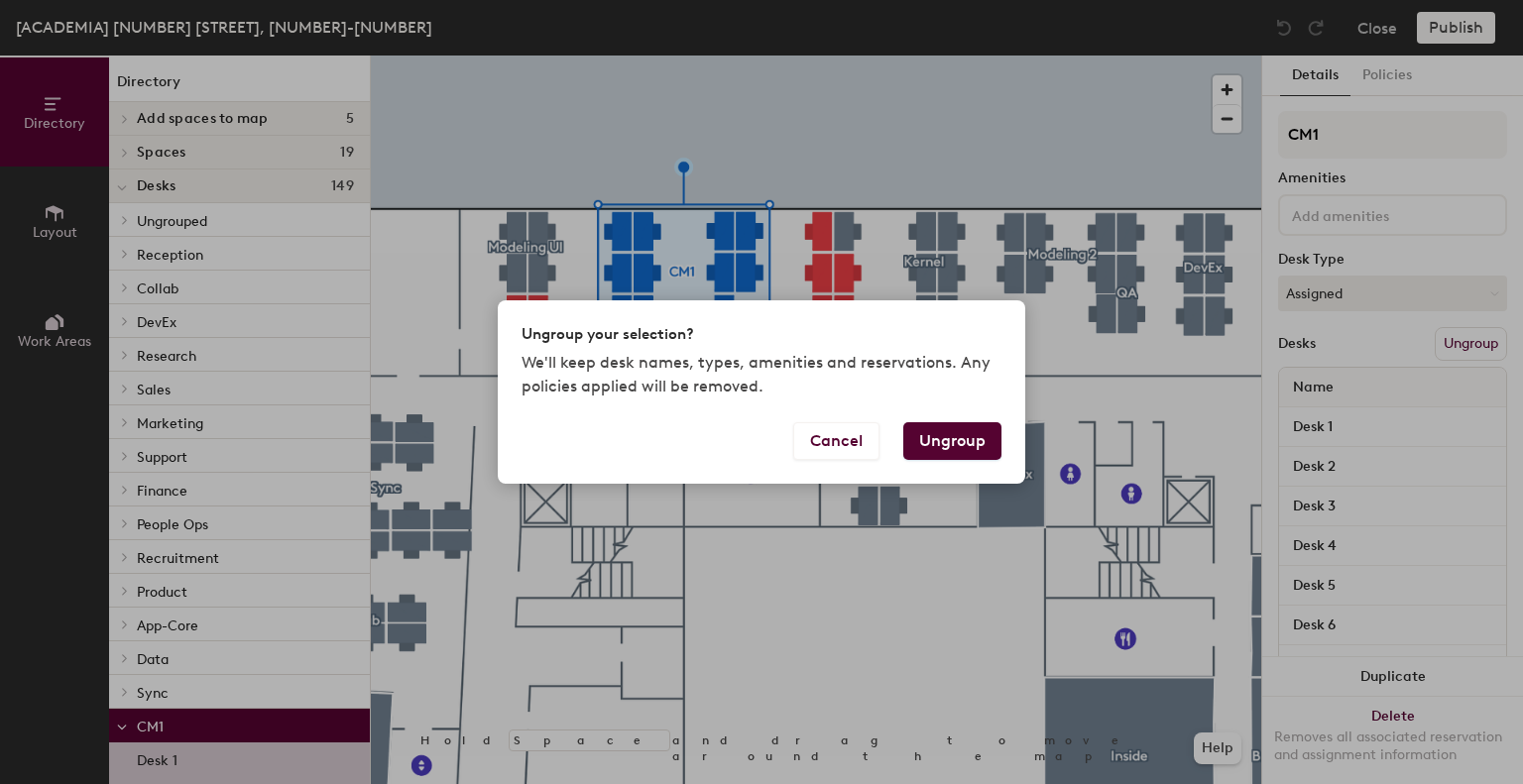 click on "Ungroup" at bounding box center (952, 441) 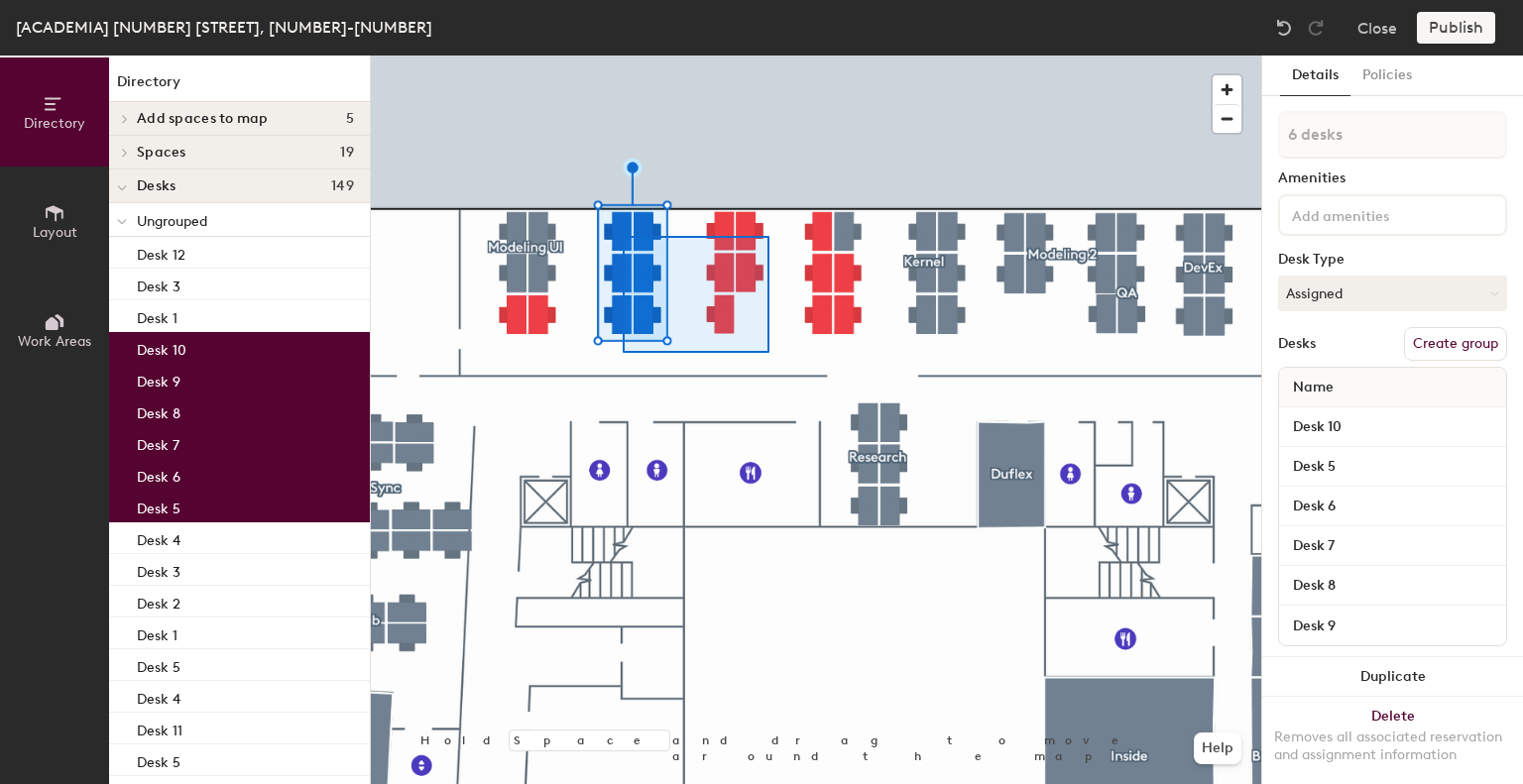 click 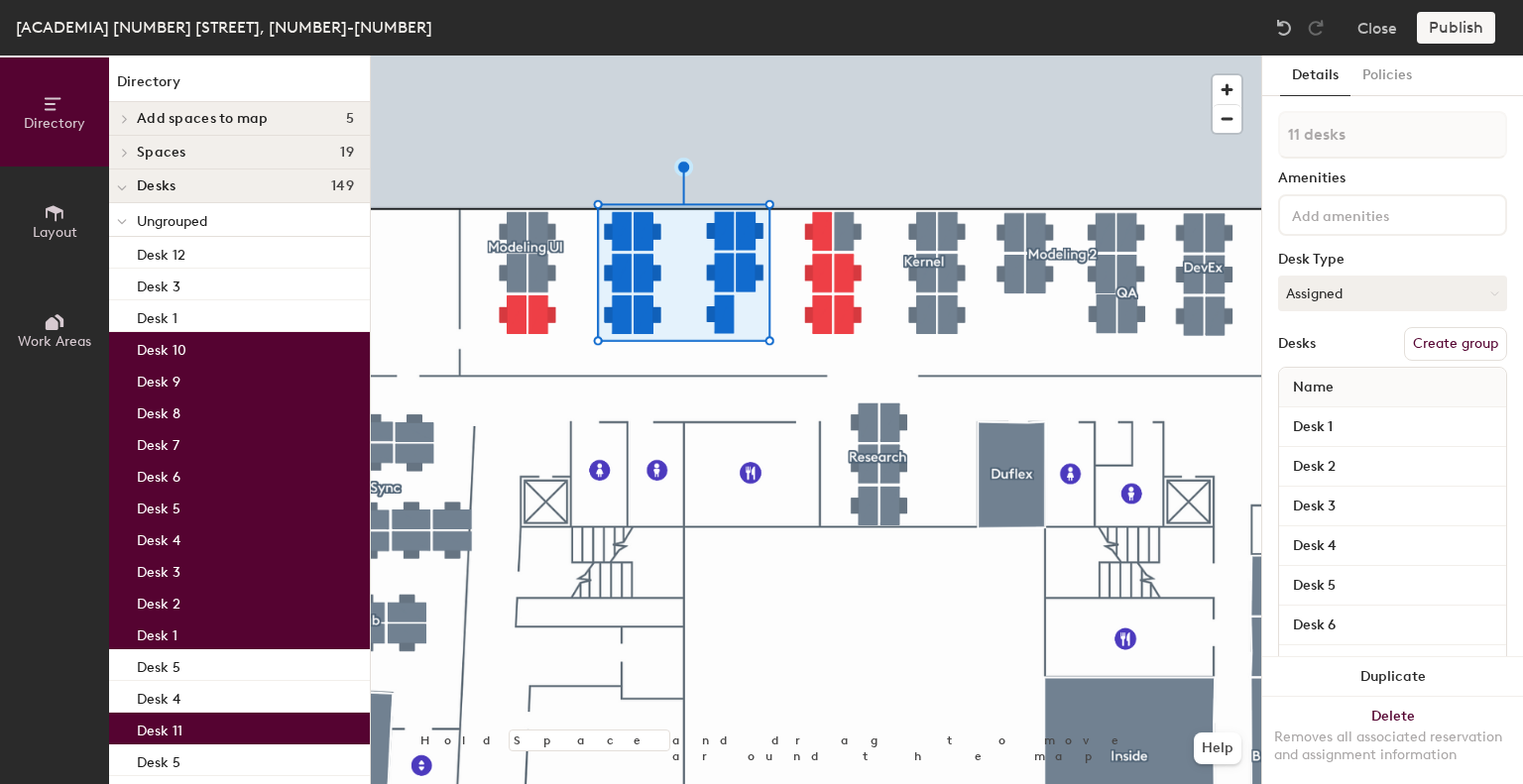 click on "Create group" 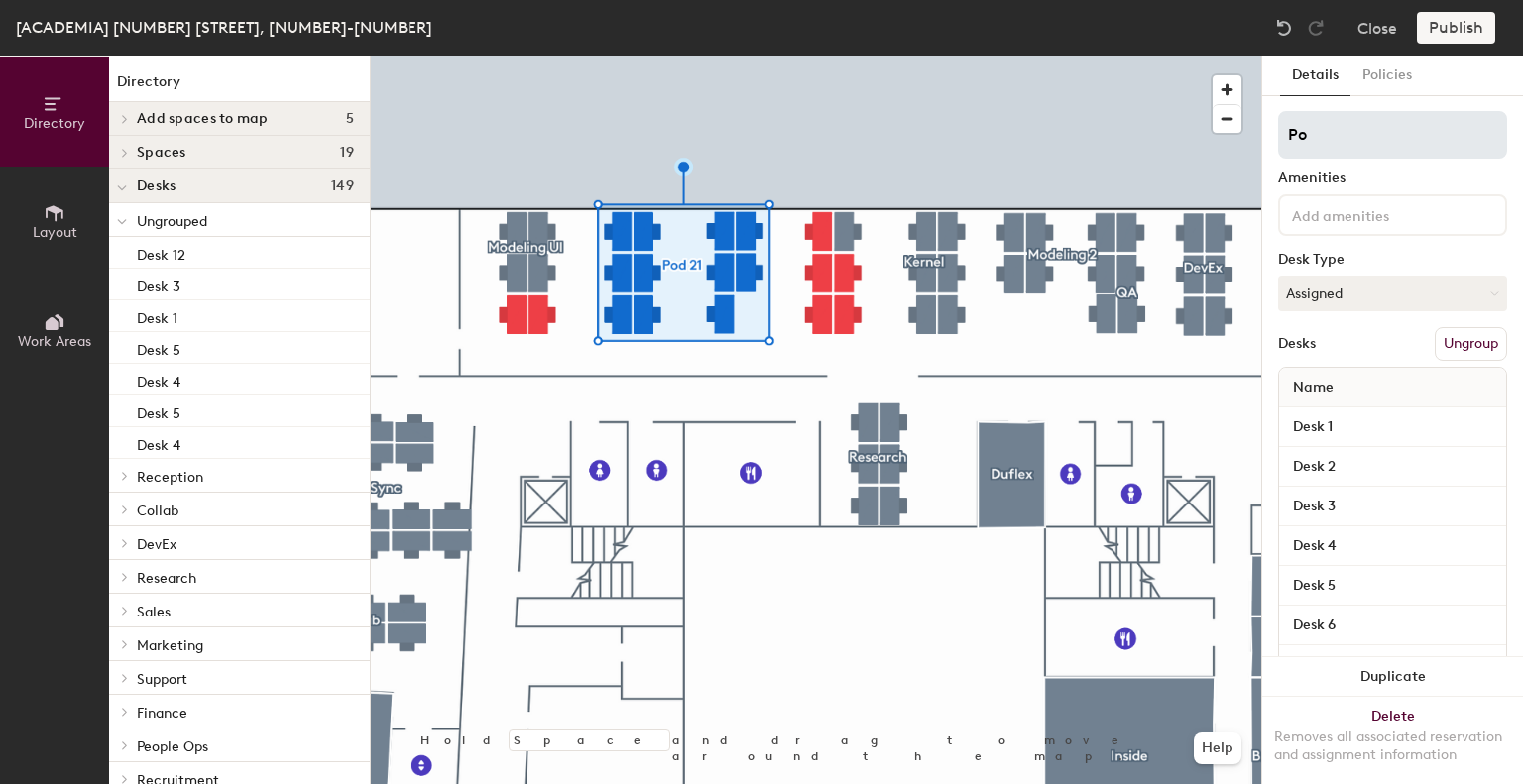 type on "P" 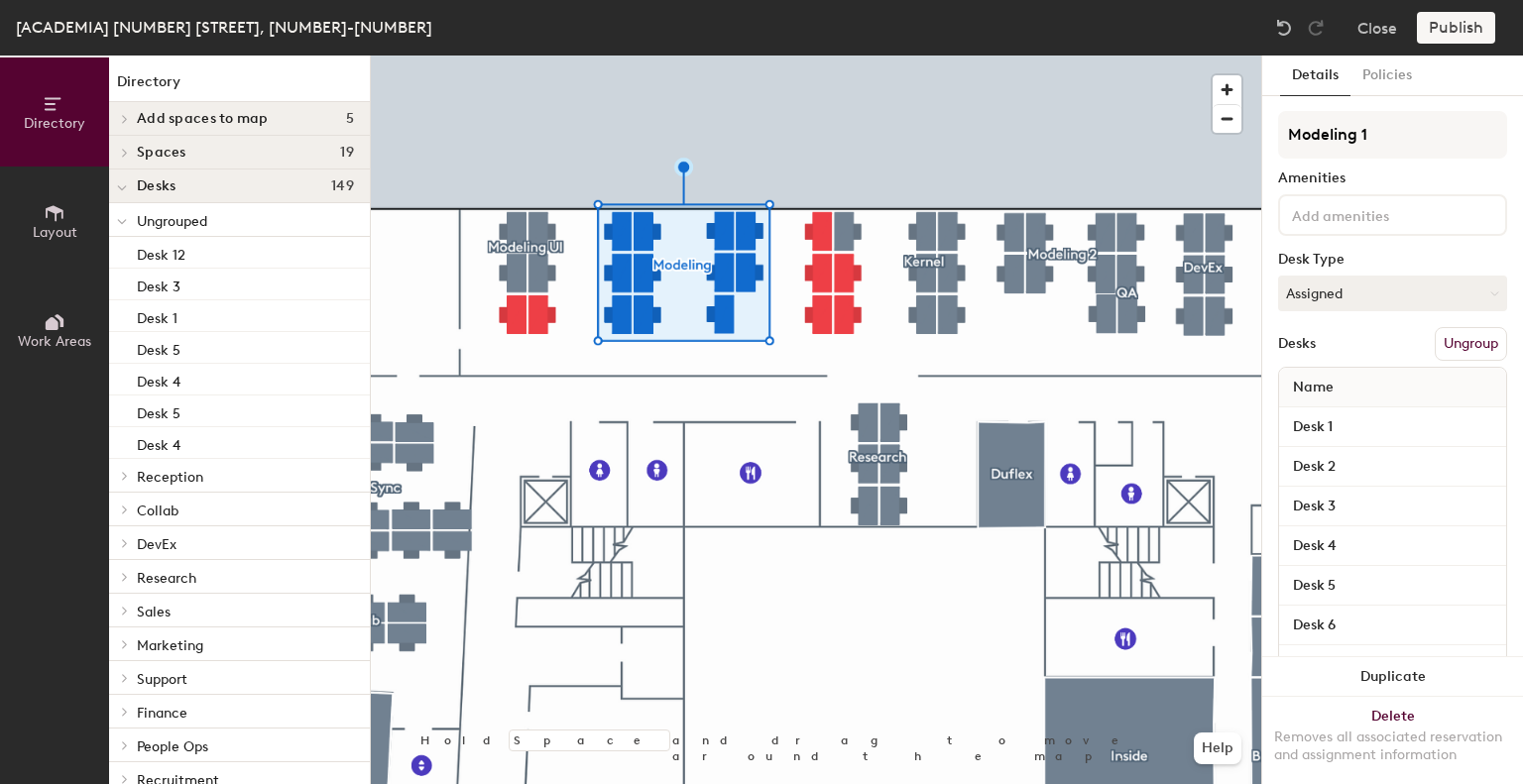 type on "Modeling 1" 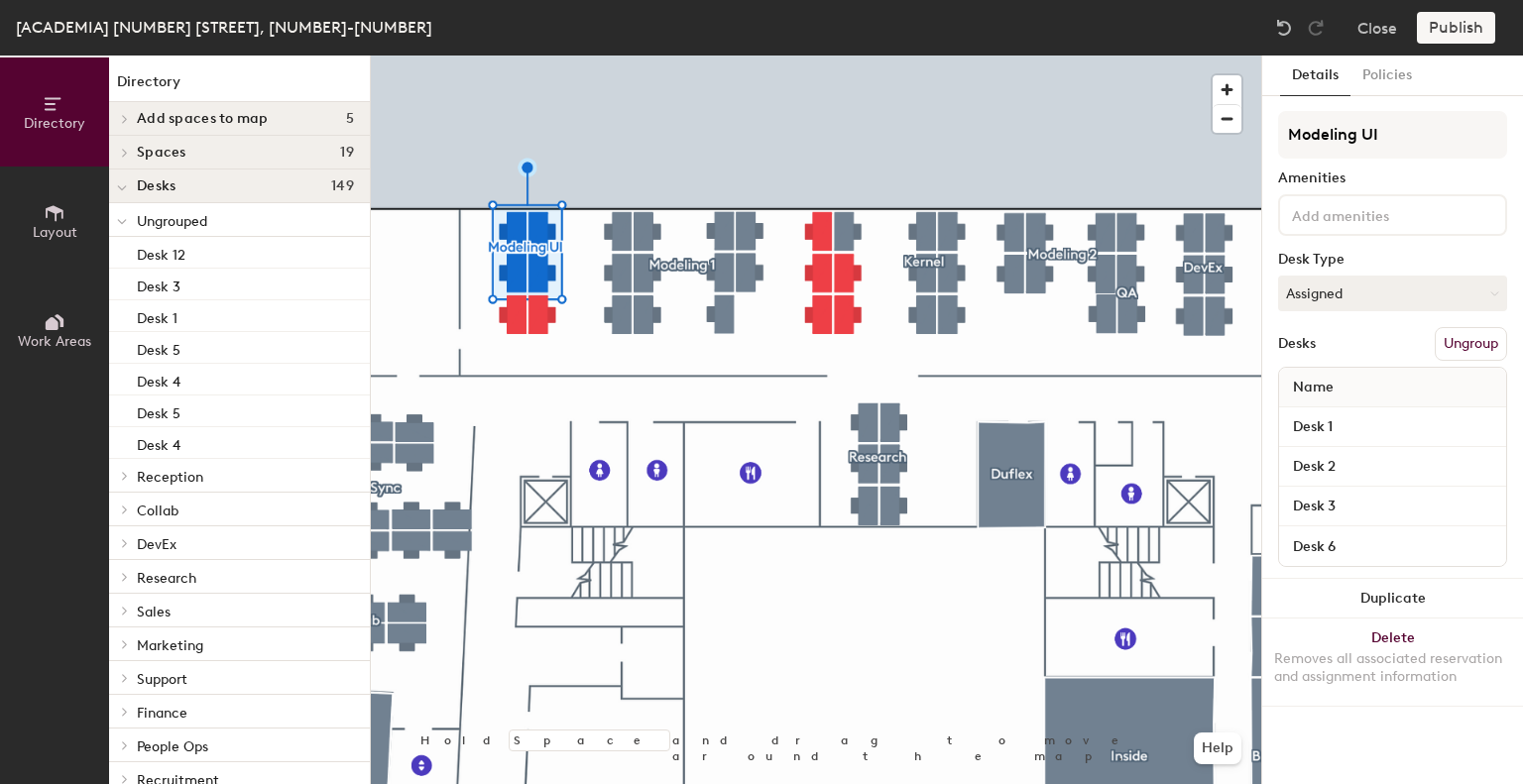 click on "Ungroup" 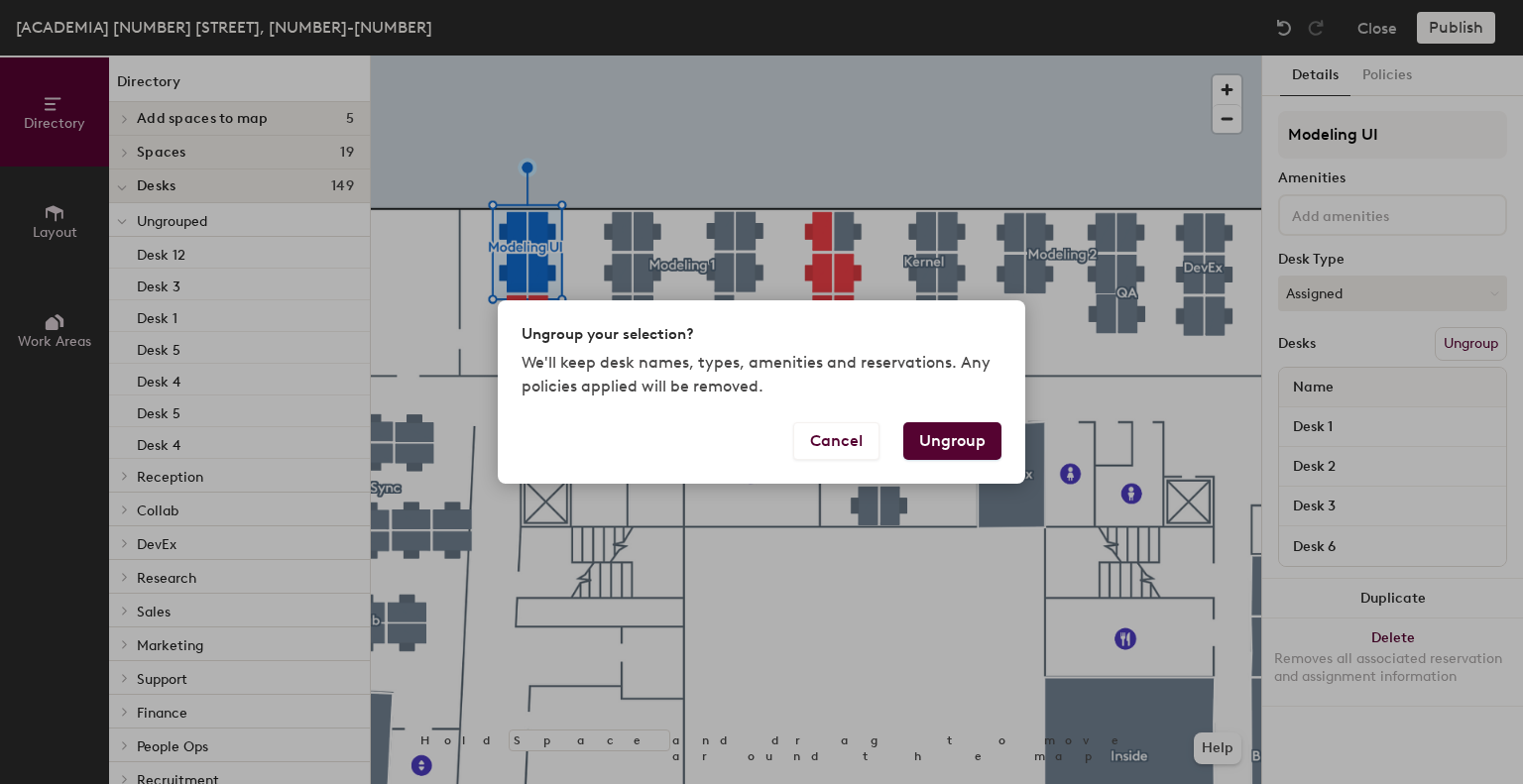click on "Ungroup" at bounding box center [952, 441] 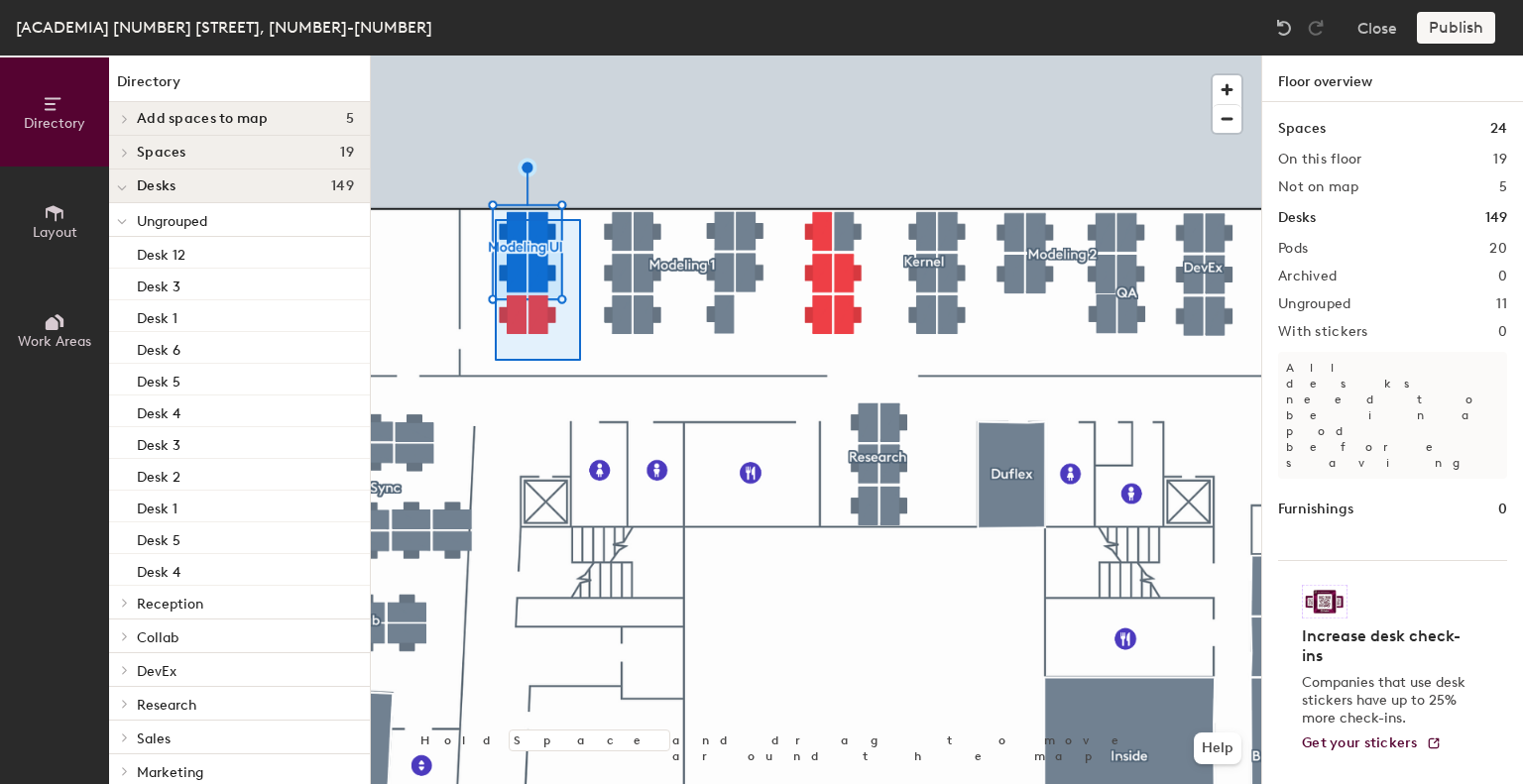 click 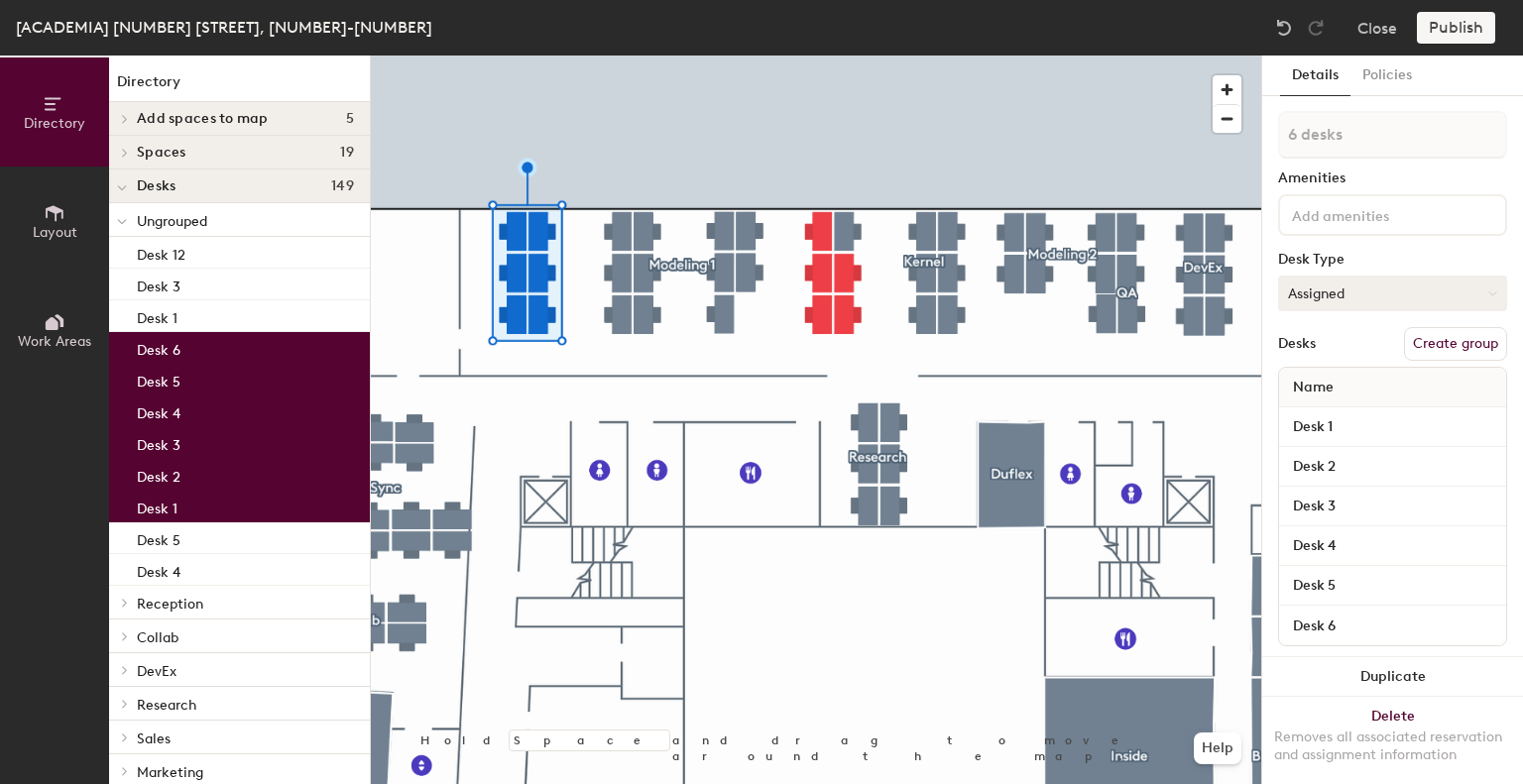 click on "Create group" 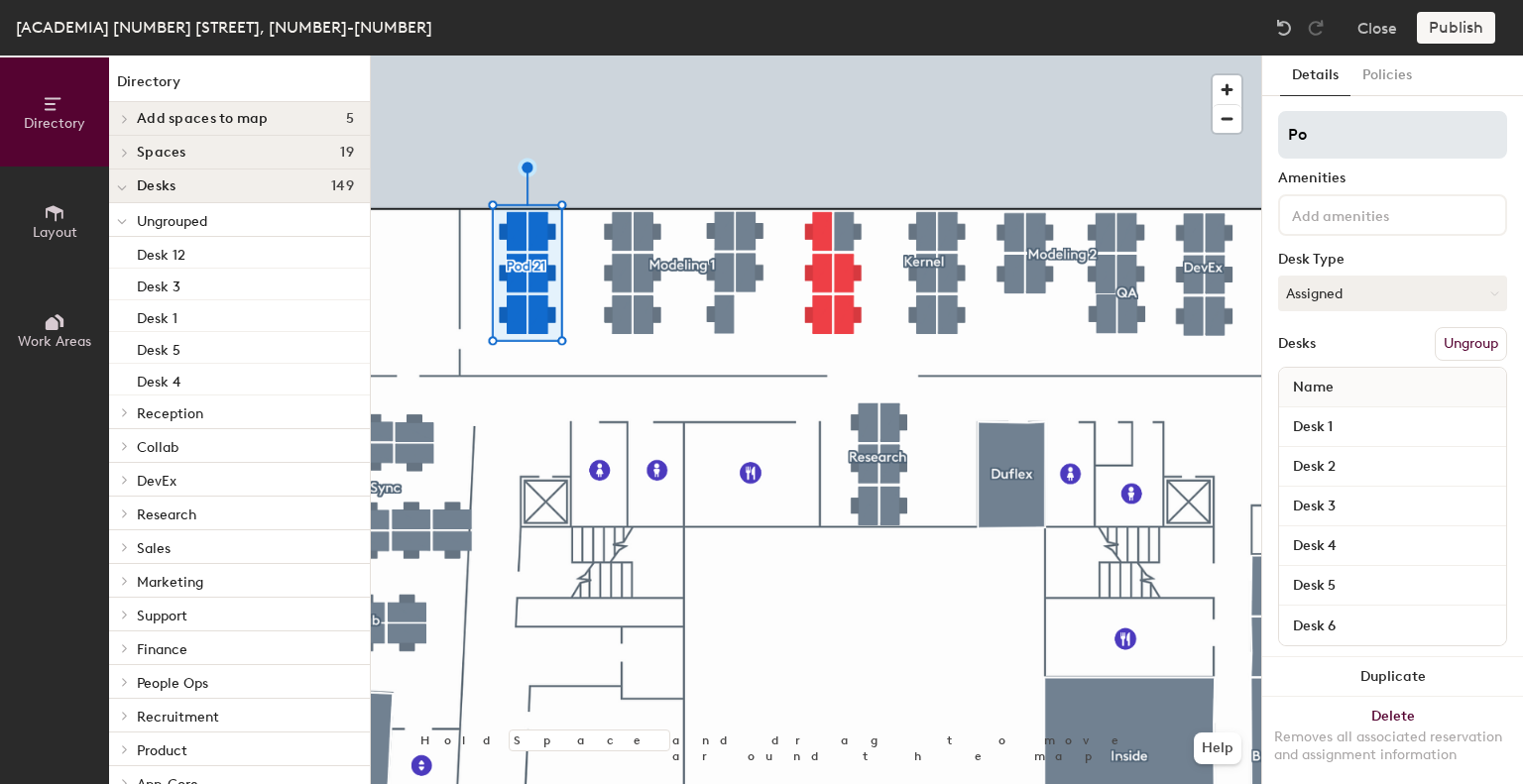 type on "P" 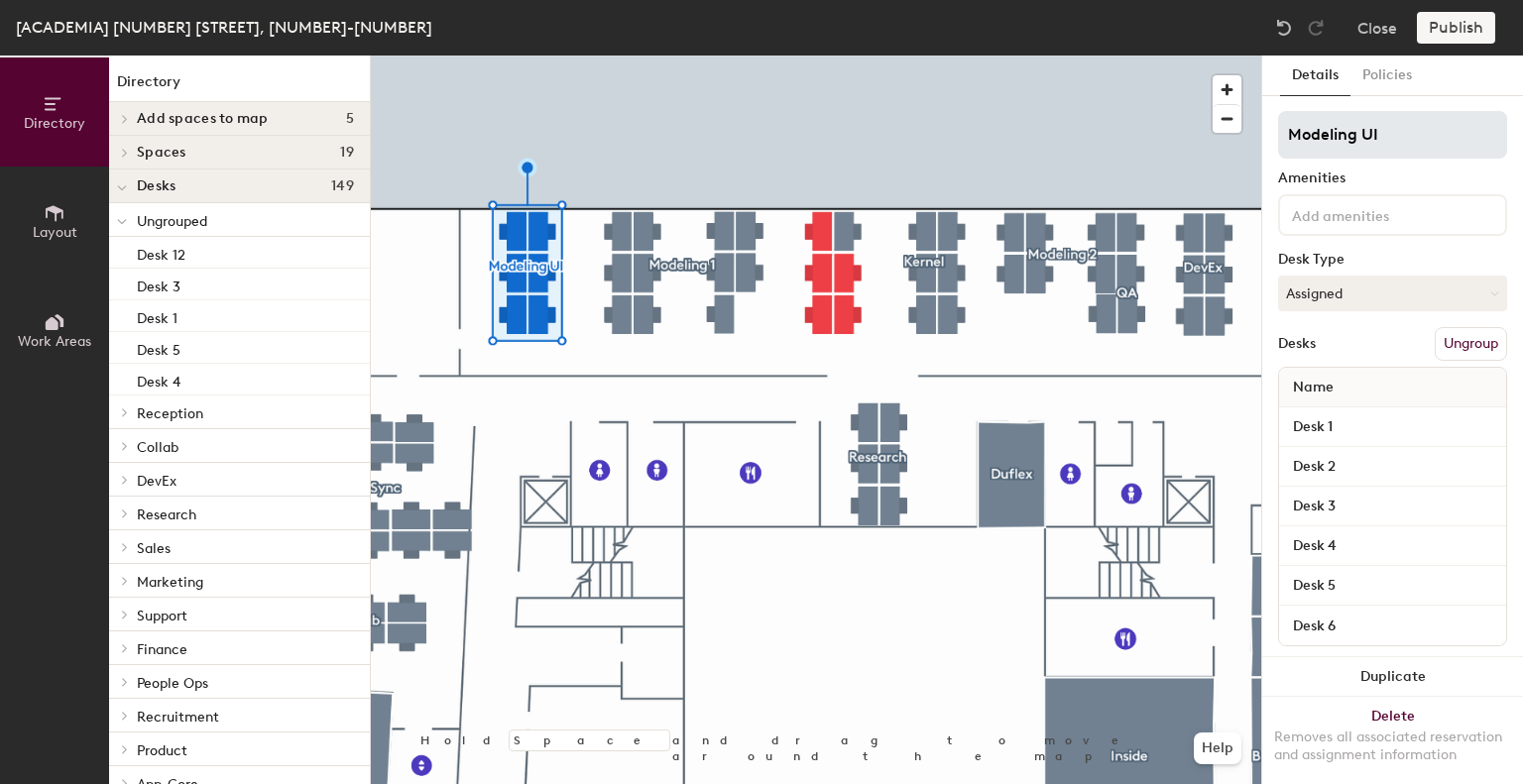 type on "Modeling UI" 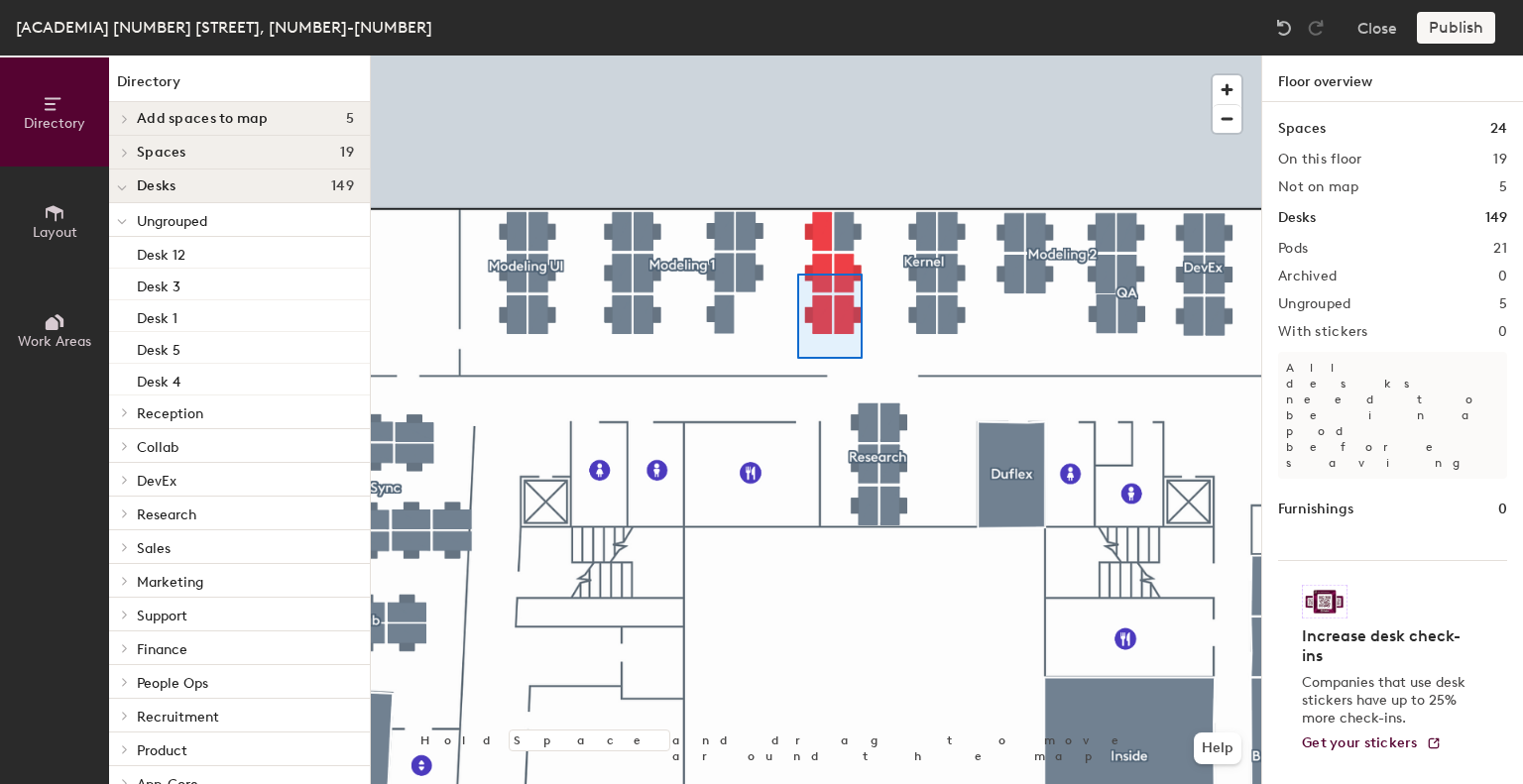 click 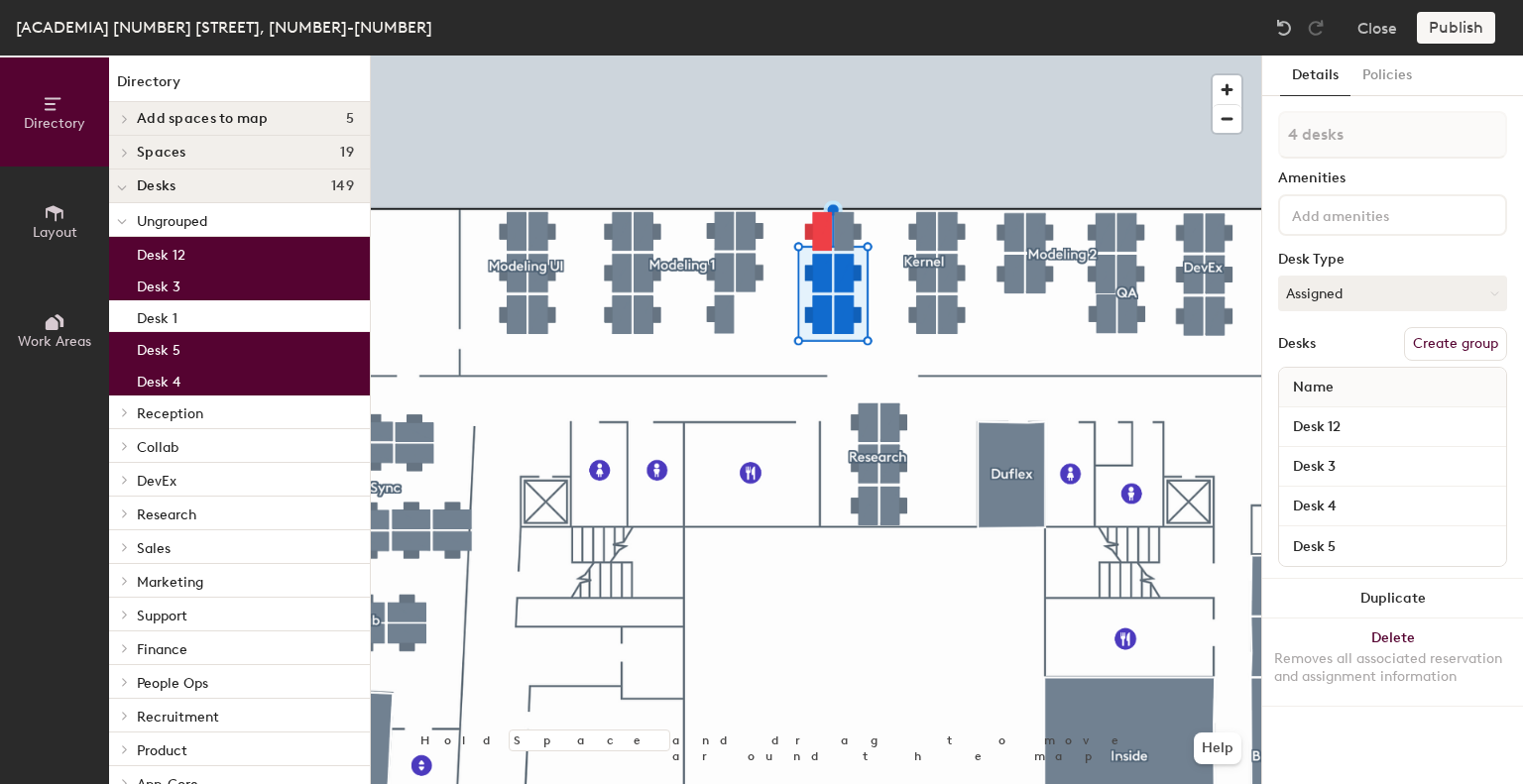 type on "5 desks" 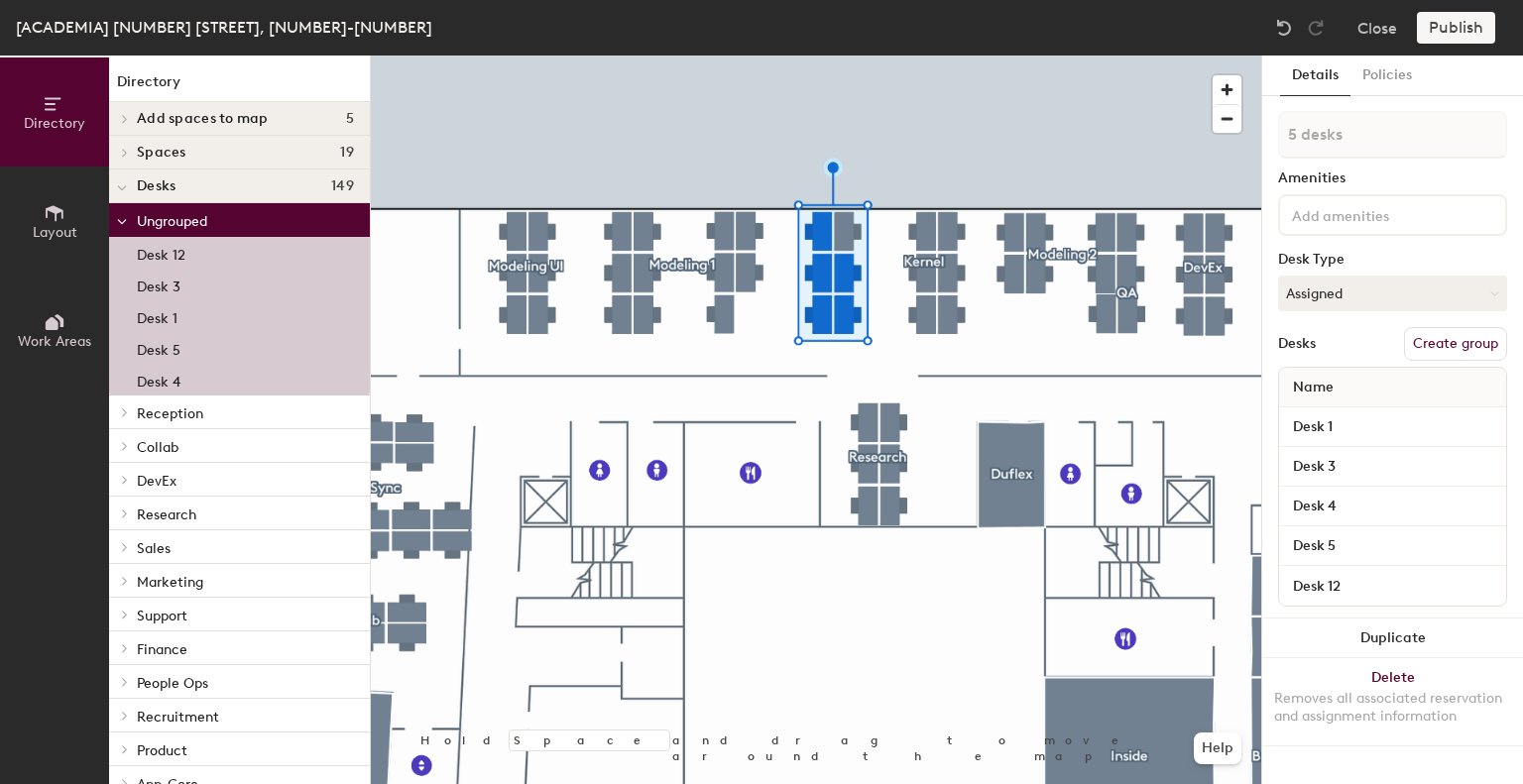 click on "Create group" 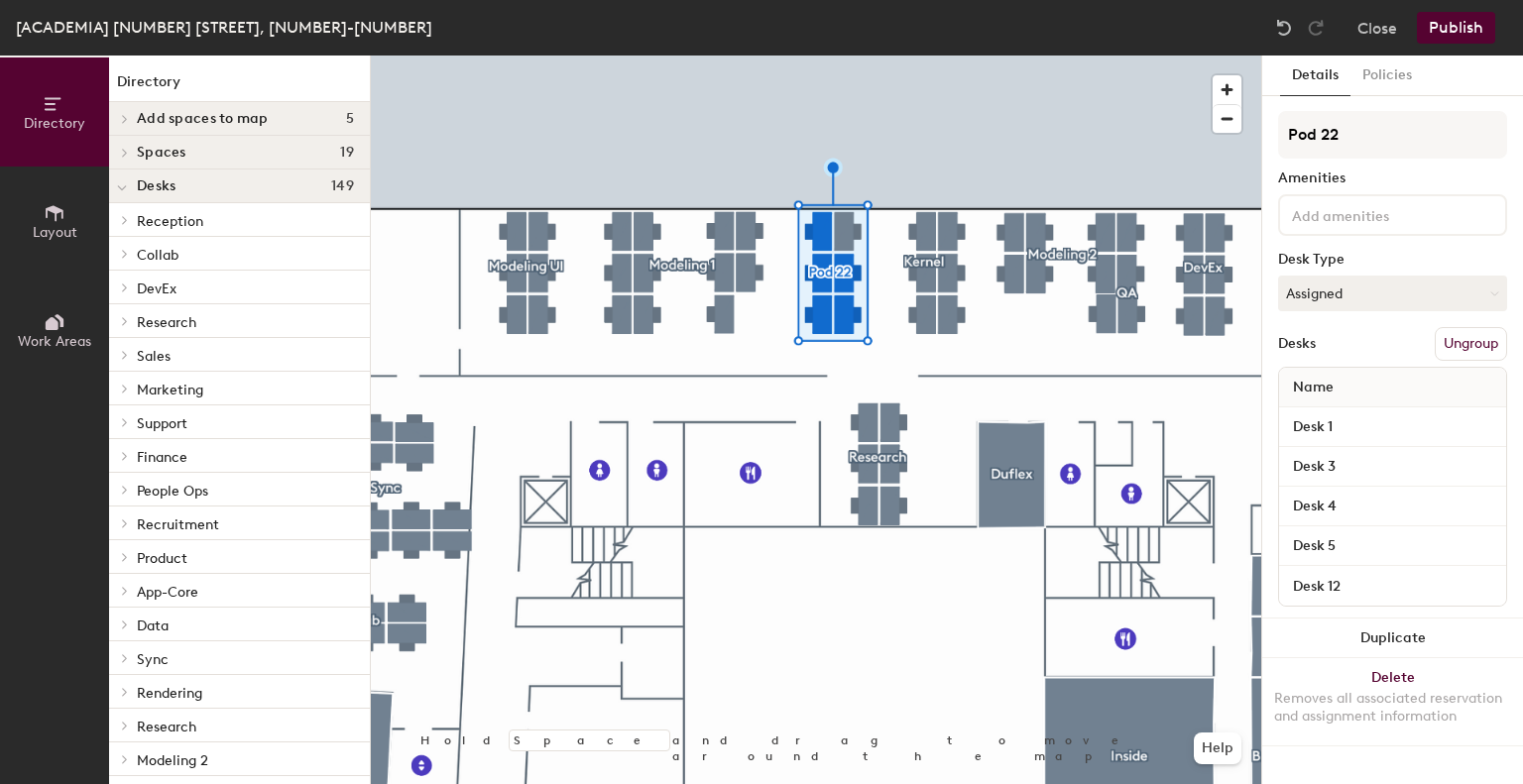 drag, startPoint x: 1357, startPoint y: 135, endPoint x: 1250, endPoint y: 132, distance: 107.04205 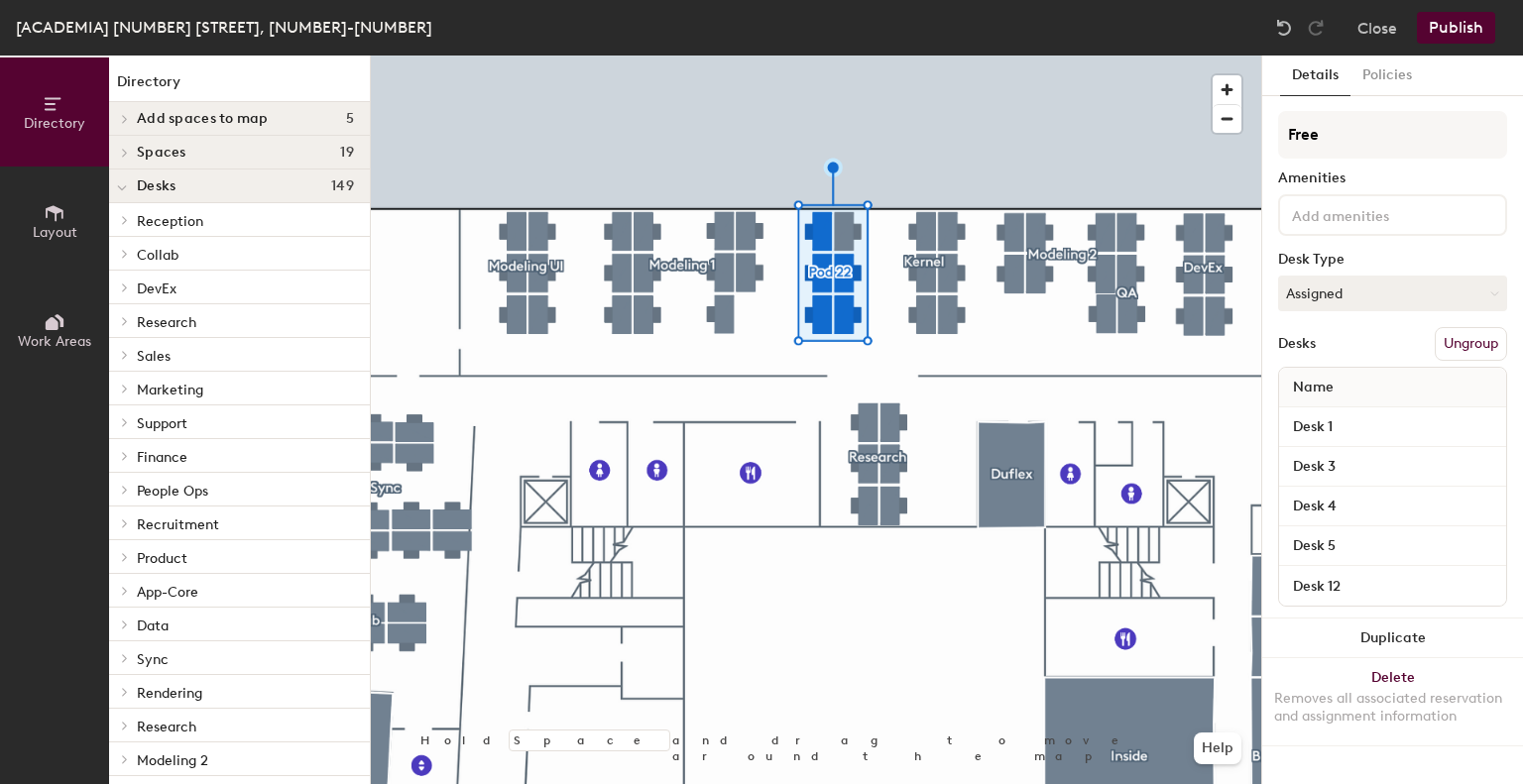 type on "Free" 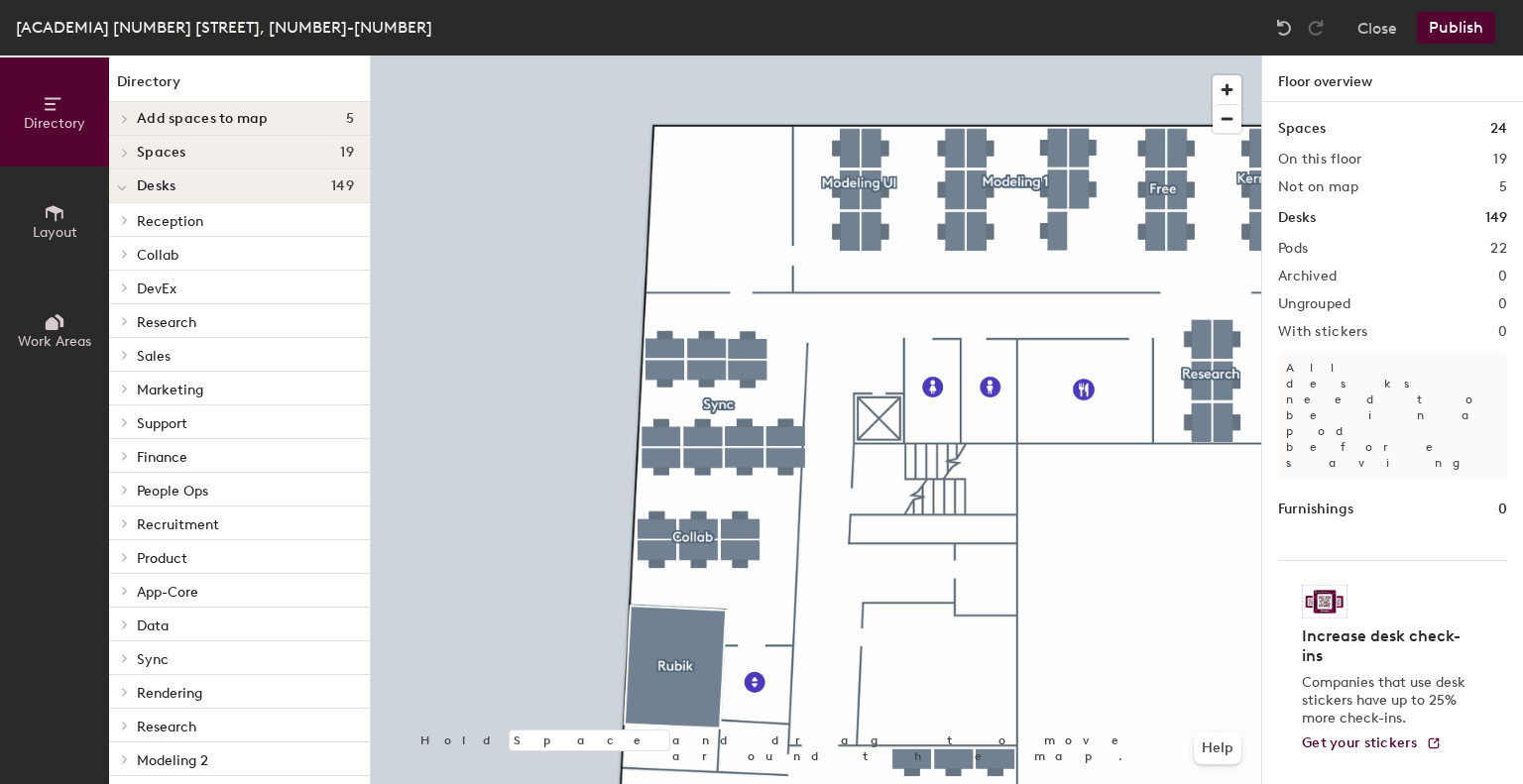click on "Publish" 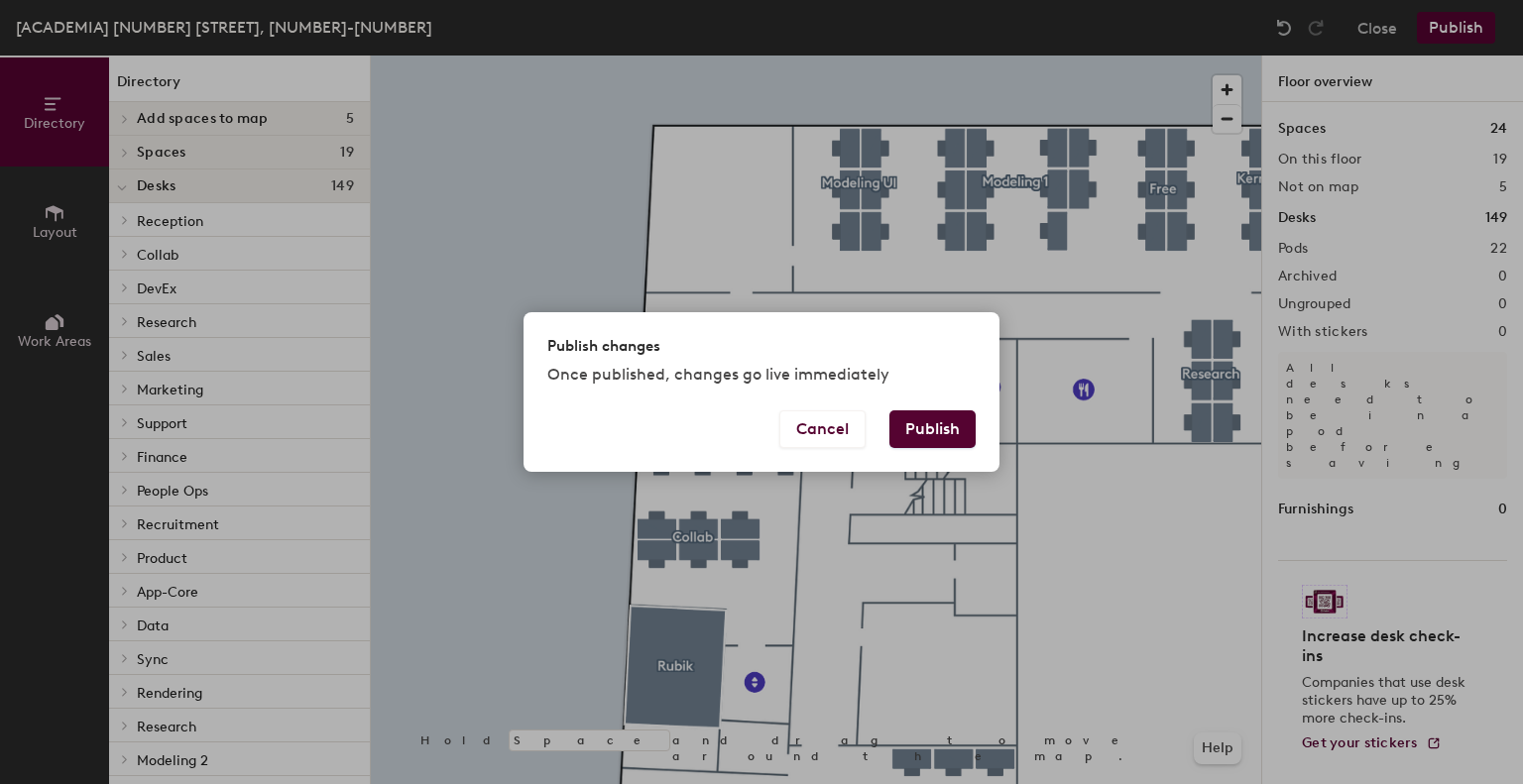click on "Publish" at bounding box center [932, 429] 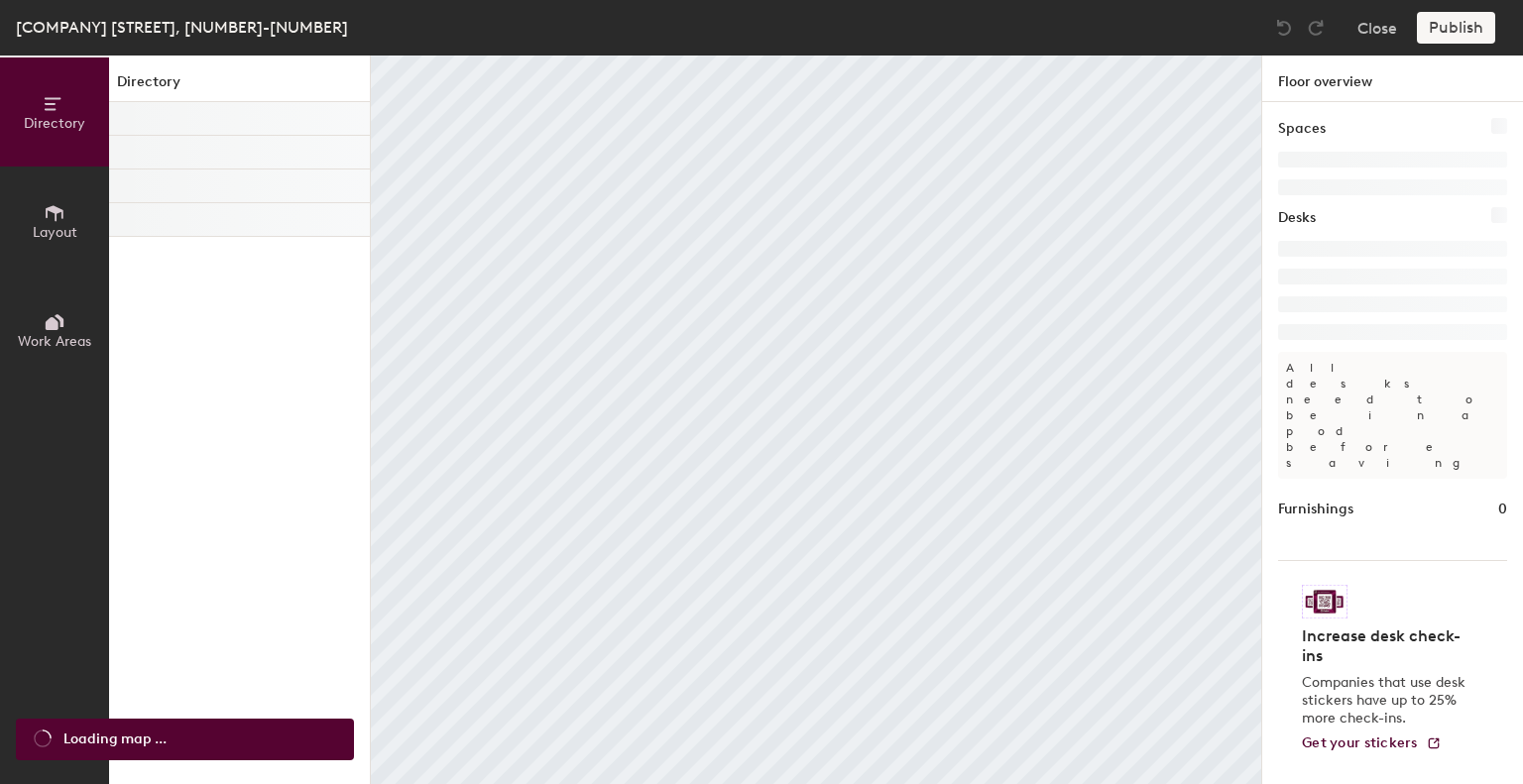 scroll, scrollTop: 0, scrollLeft: 0, axis: both 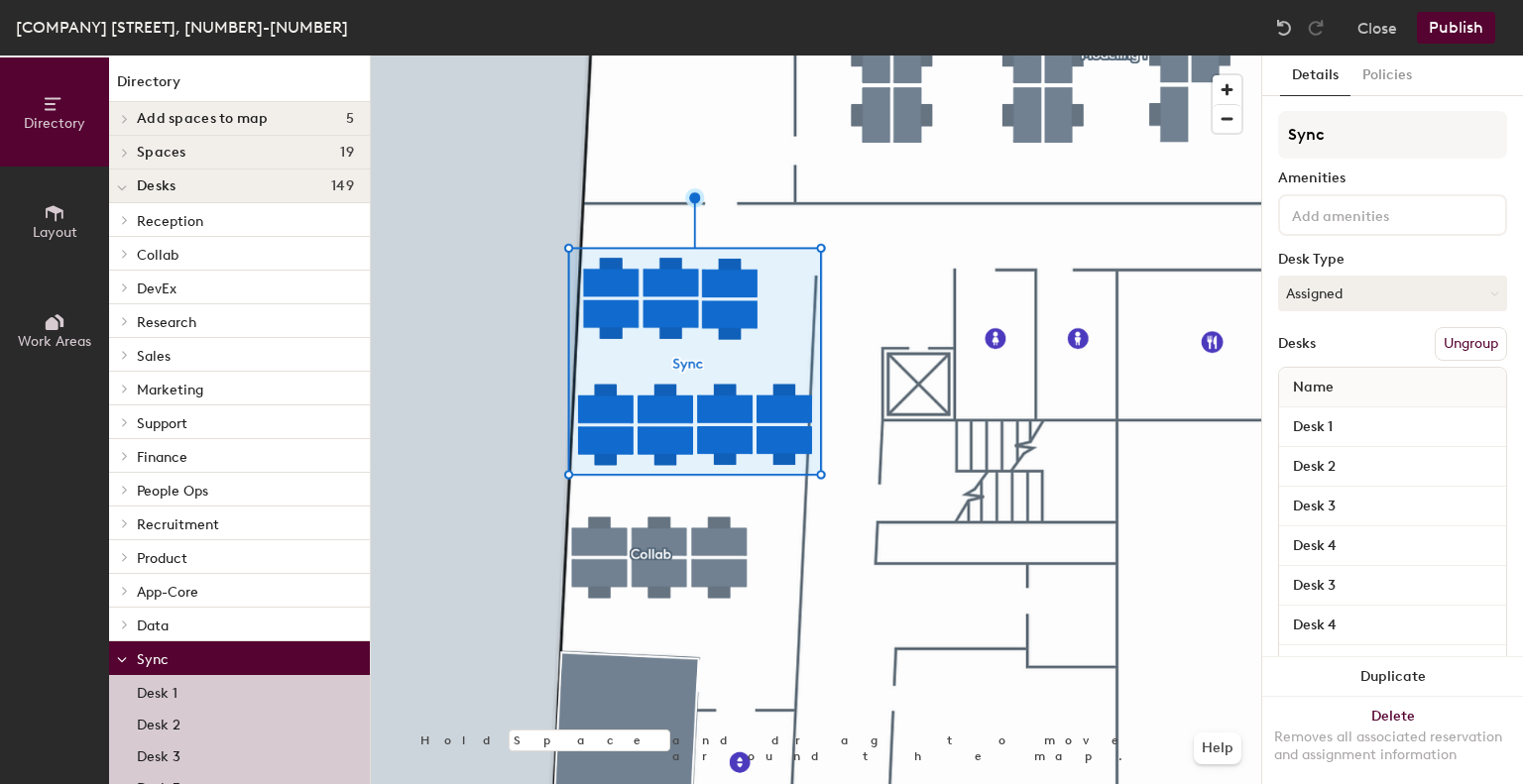 click on "Ungroup" 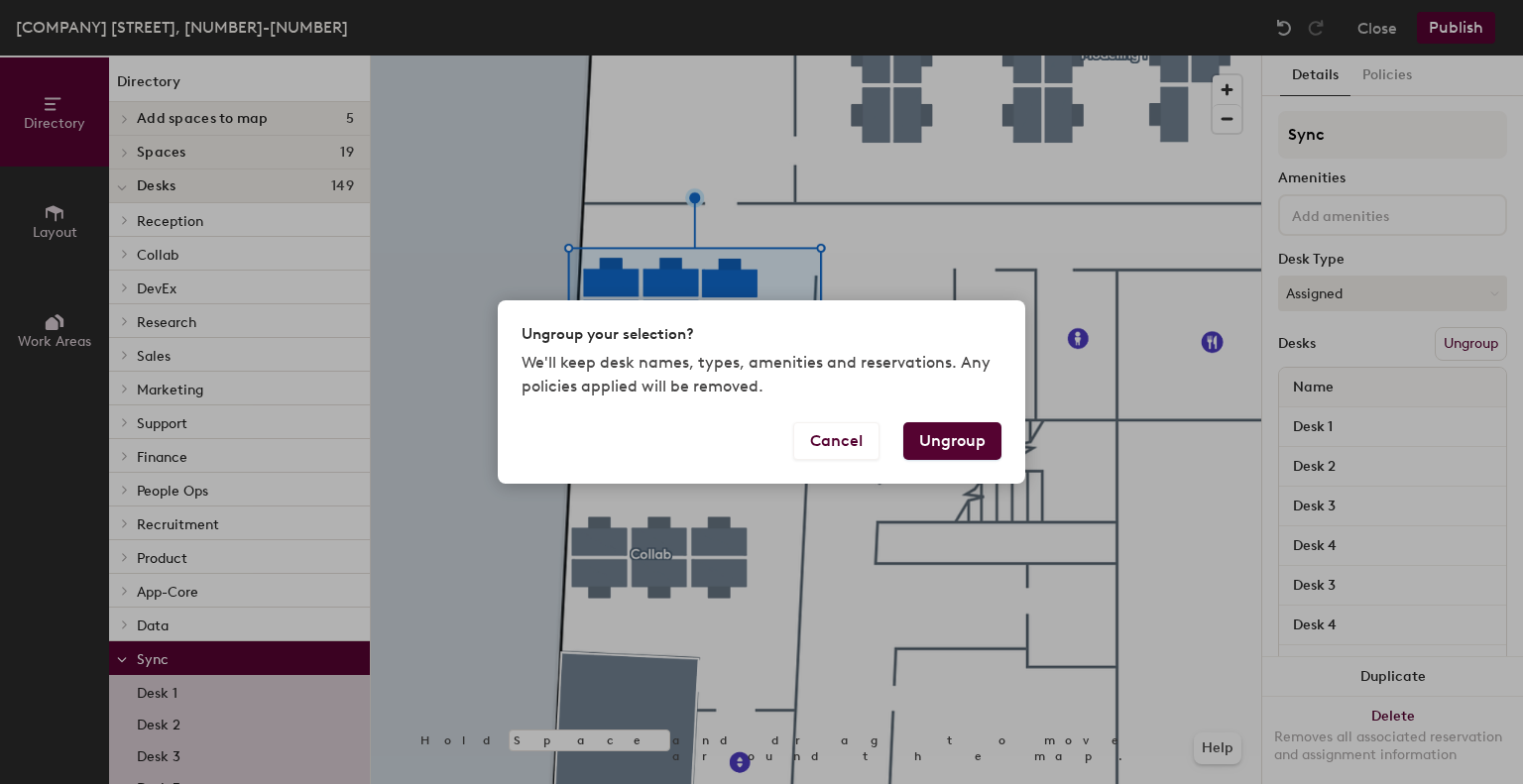 click on "Ungroup" at bounding box center [952, 441] 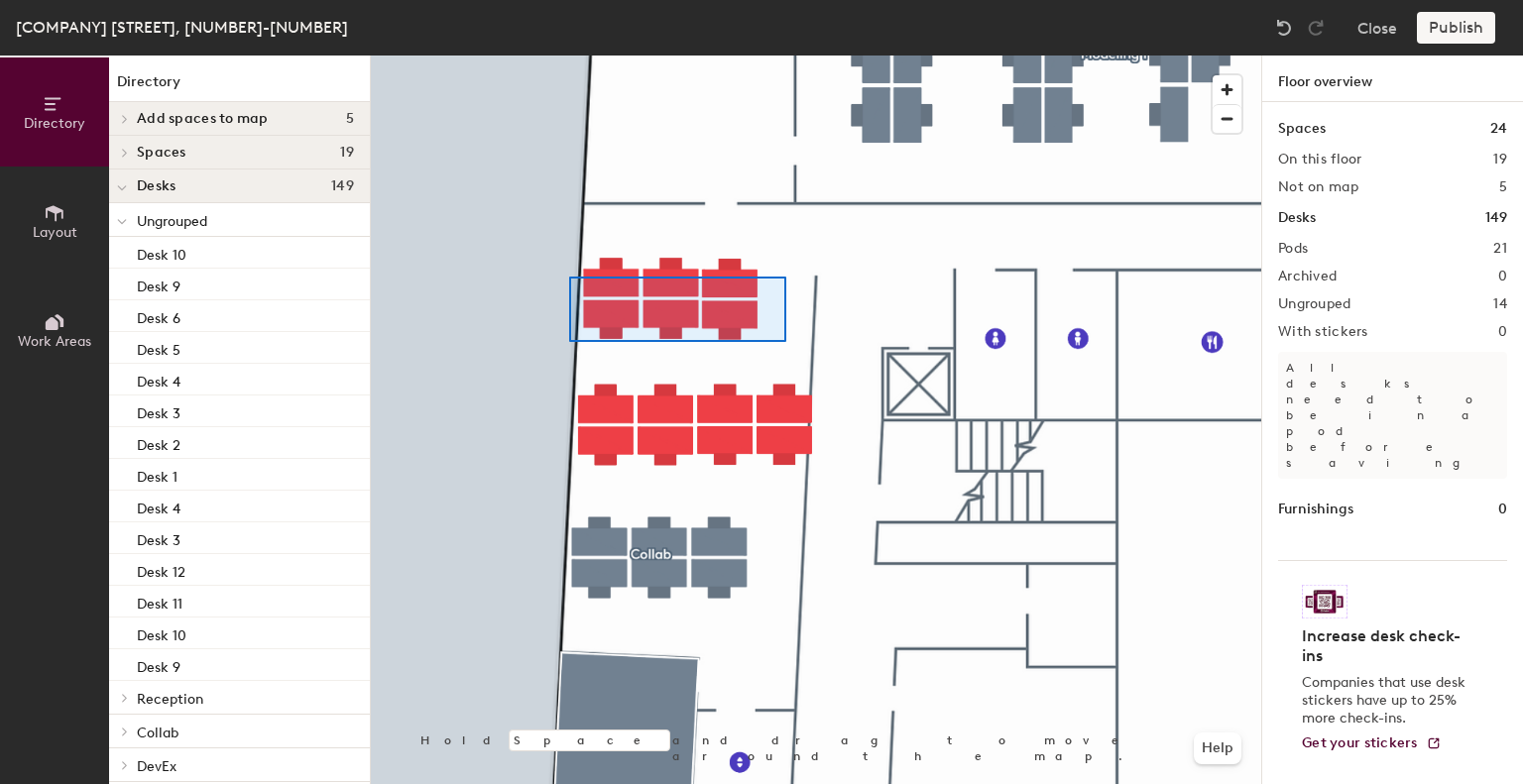 click 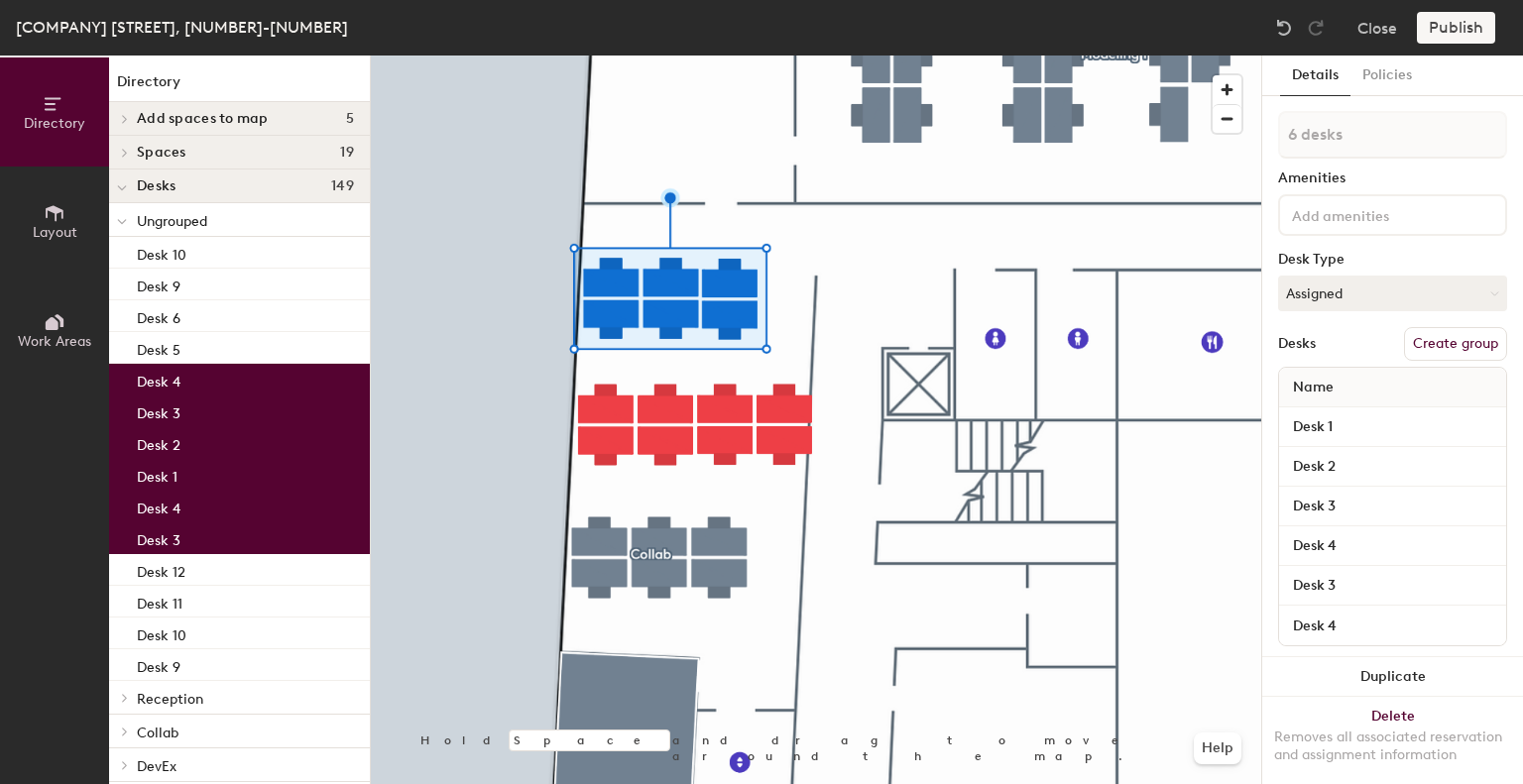 click on "Create group" 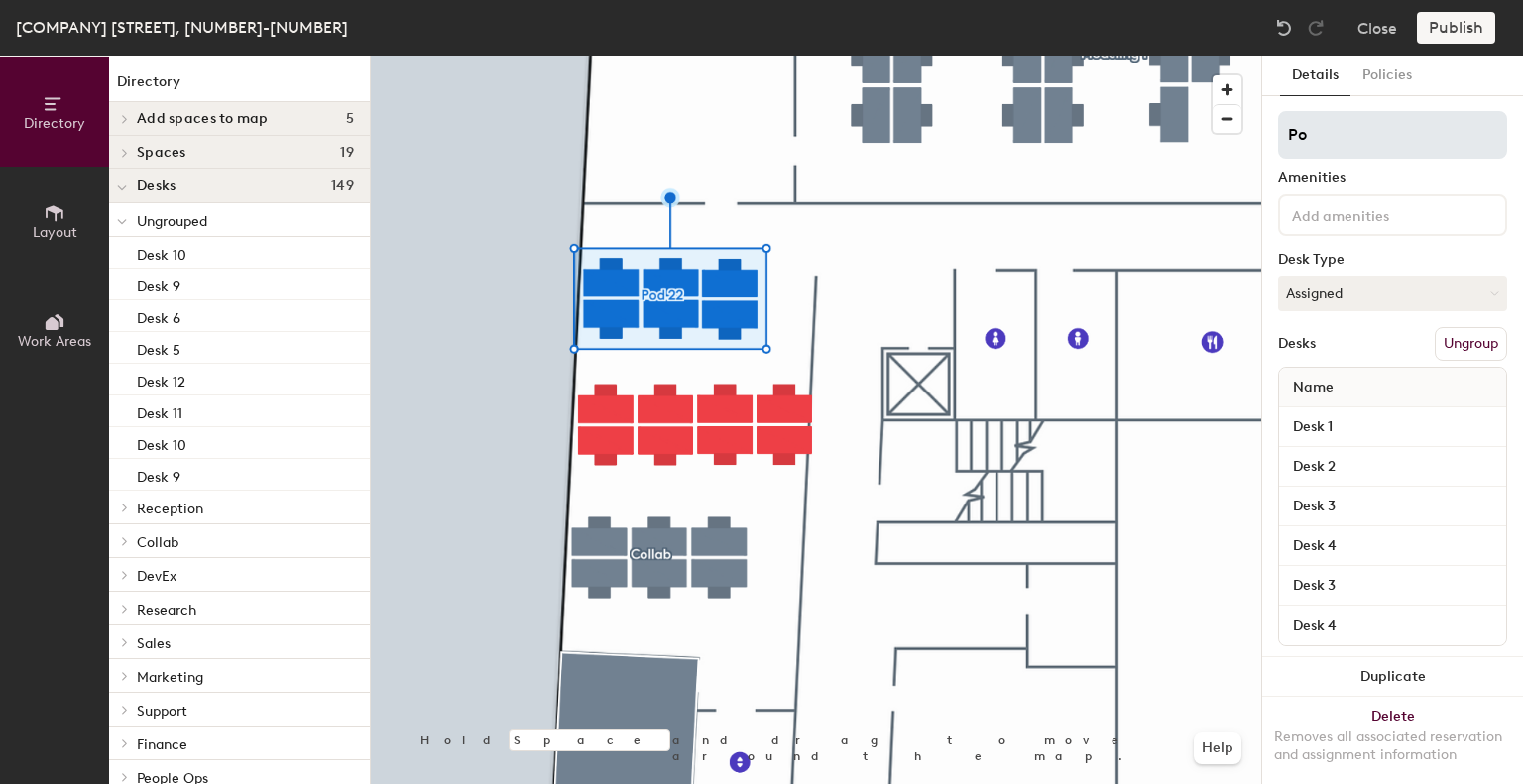 type on "P" 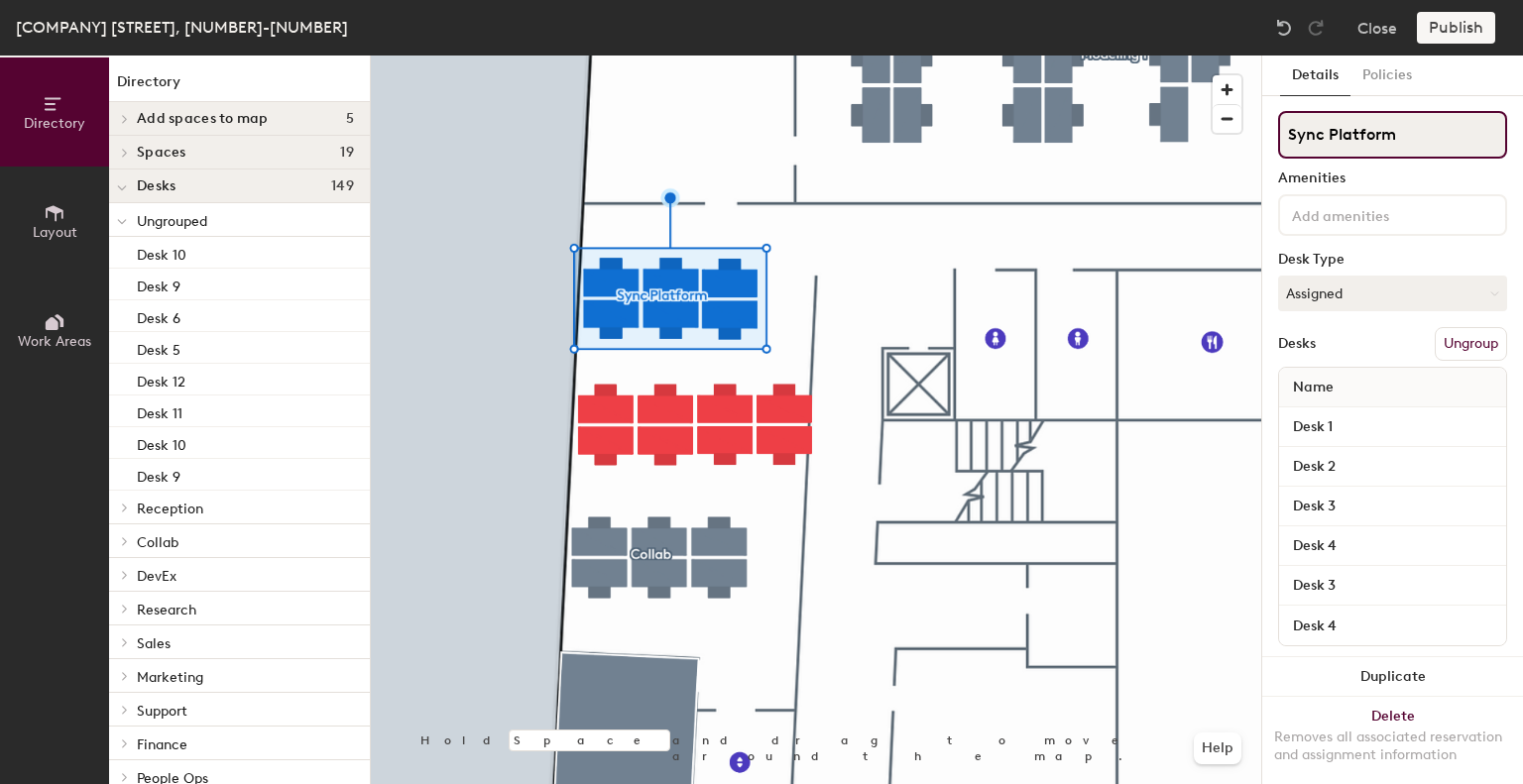 type on "Sync Platform" 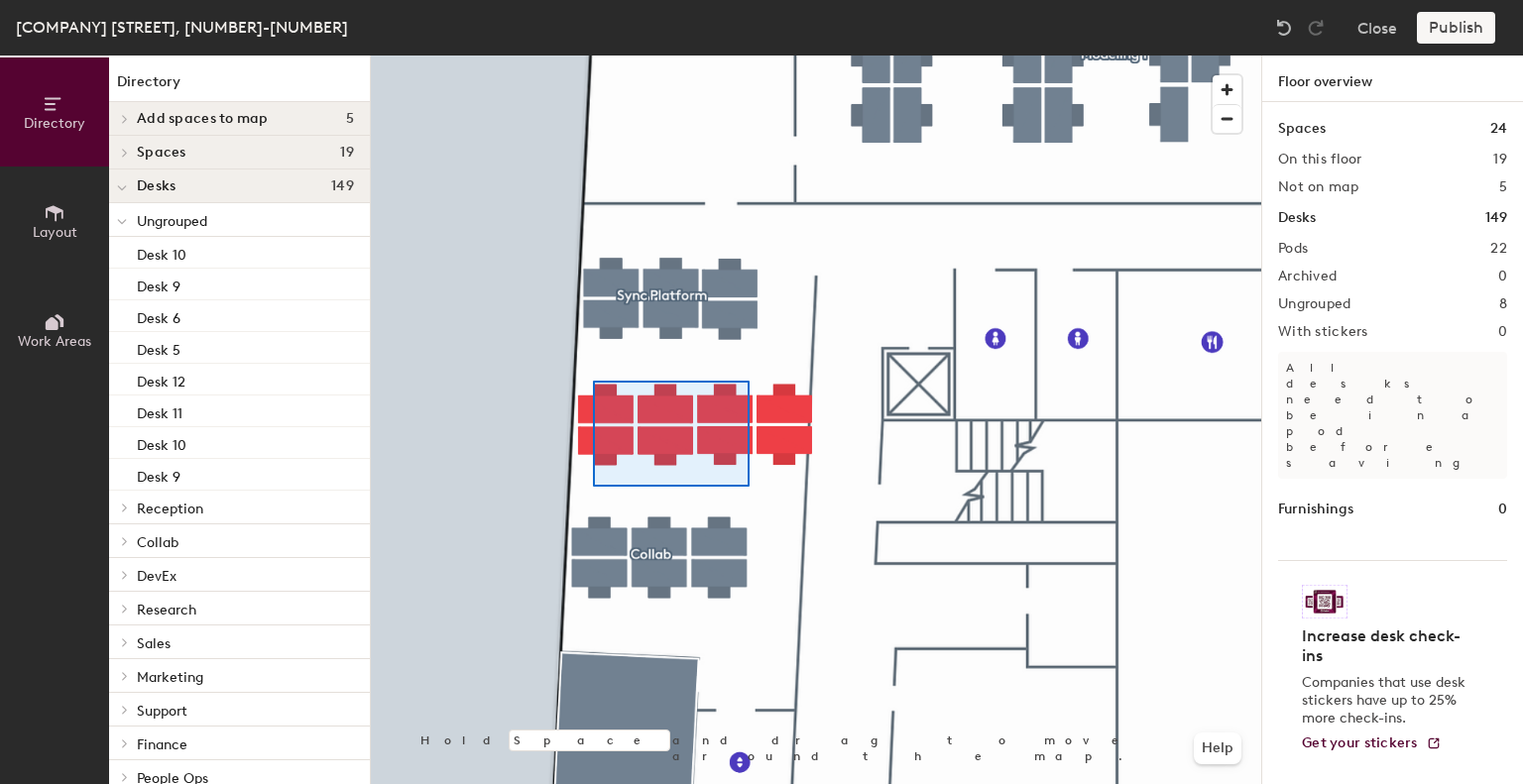 click 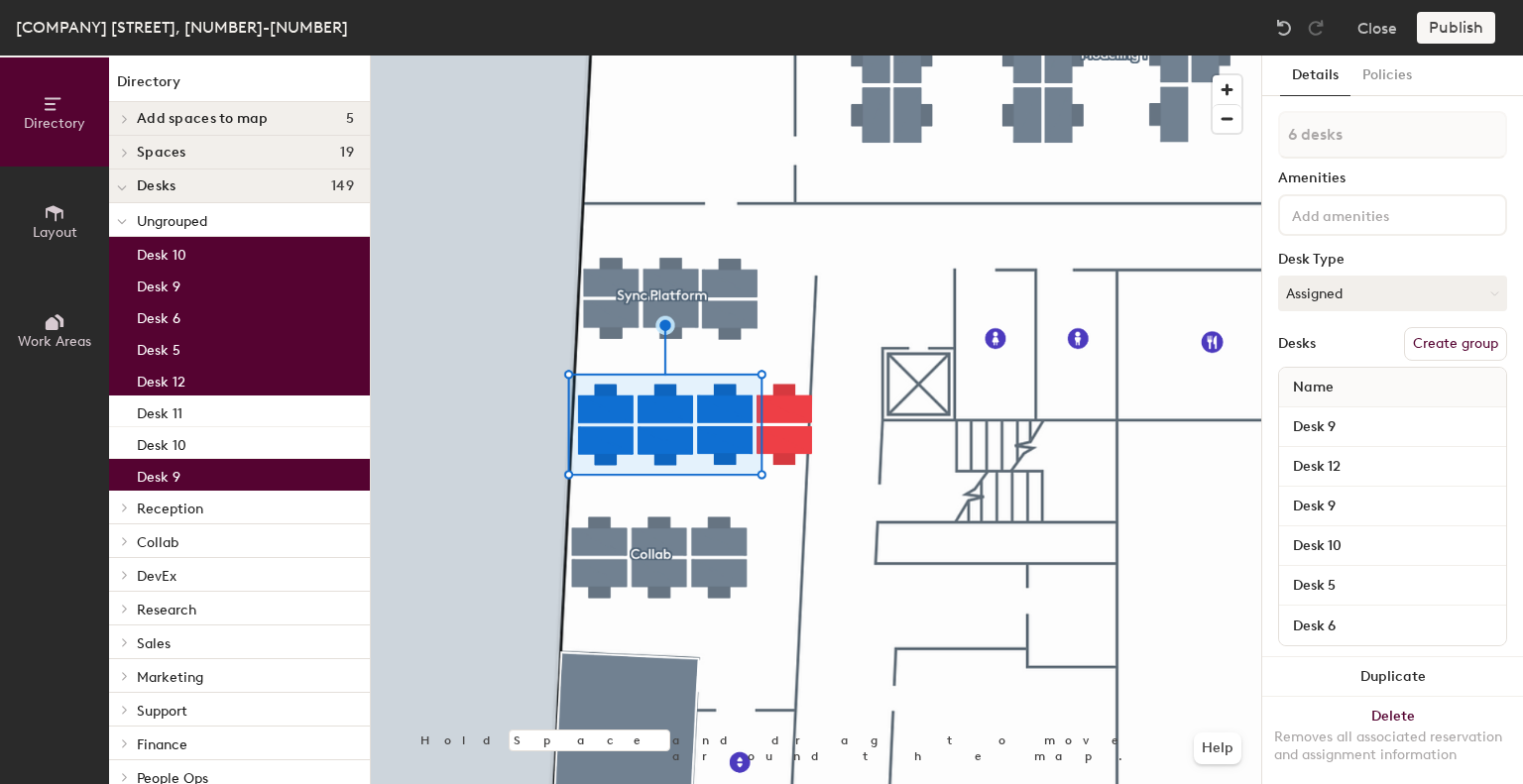 click on "Create group" 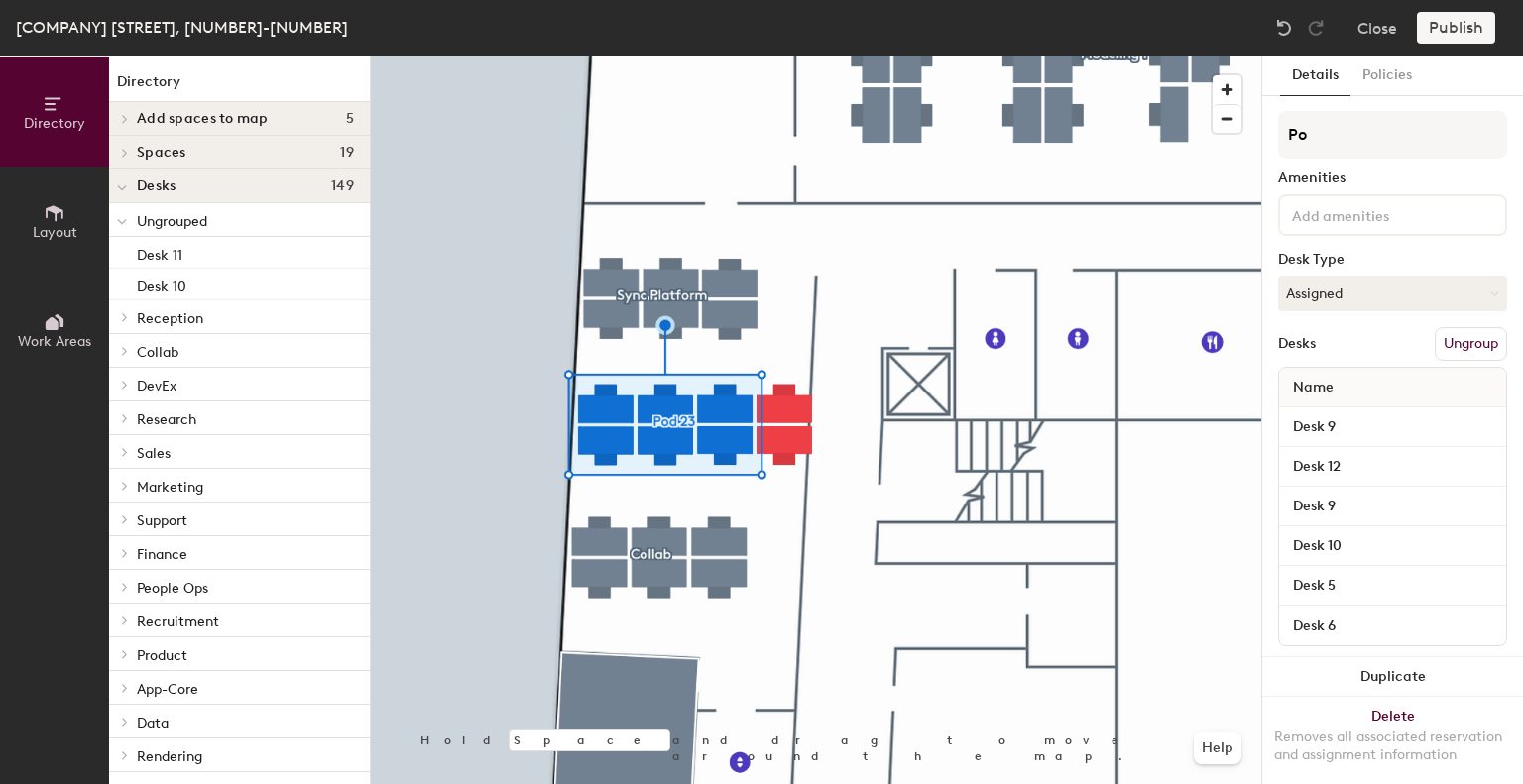 type on "P" 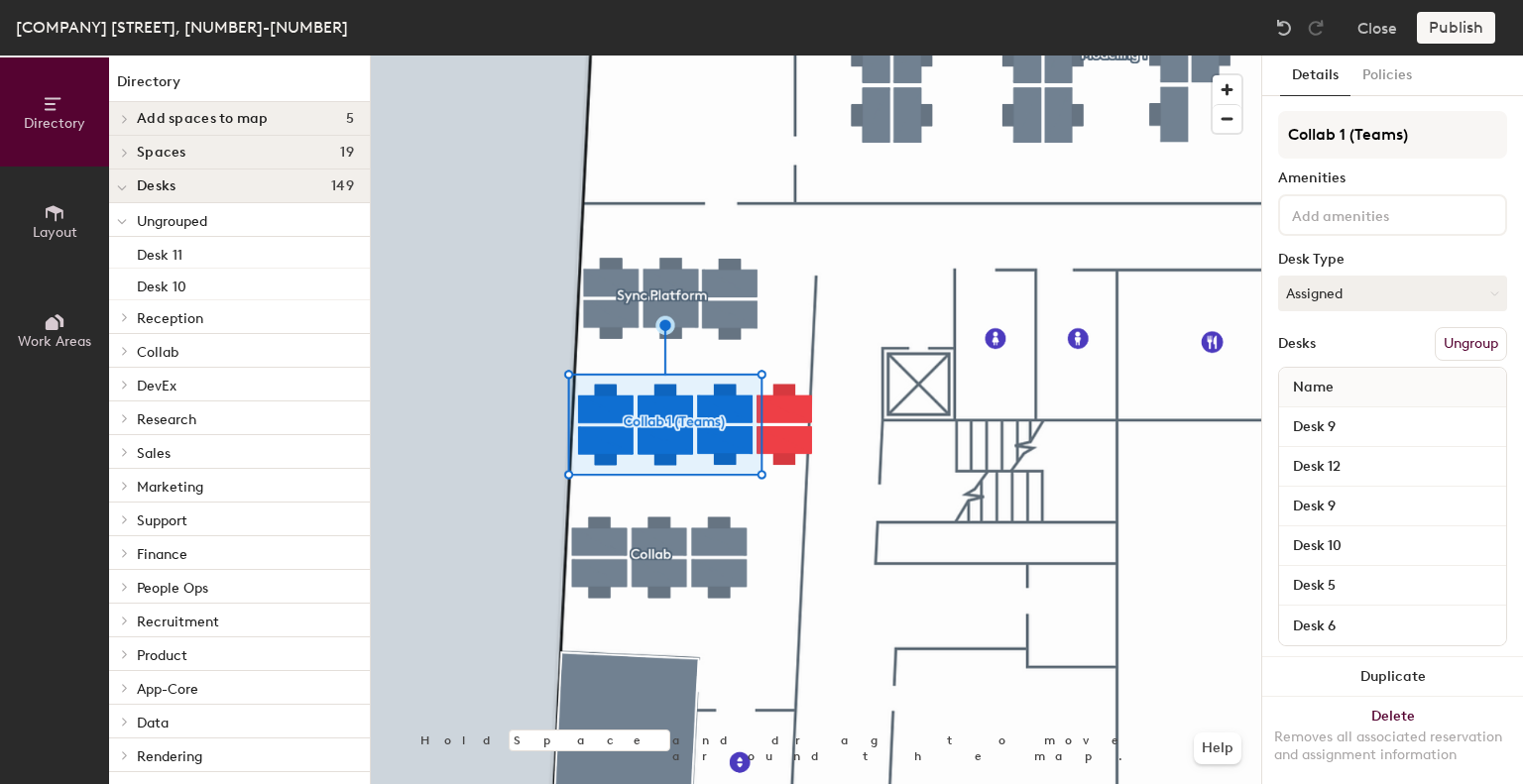 type on "Collab 1 (Teams)" 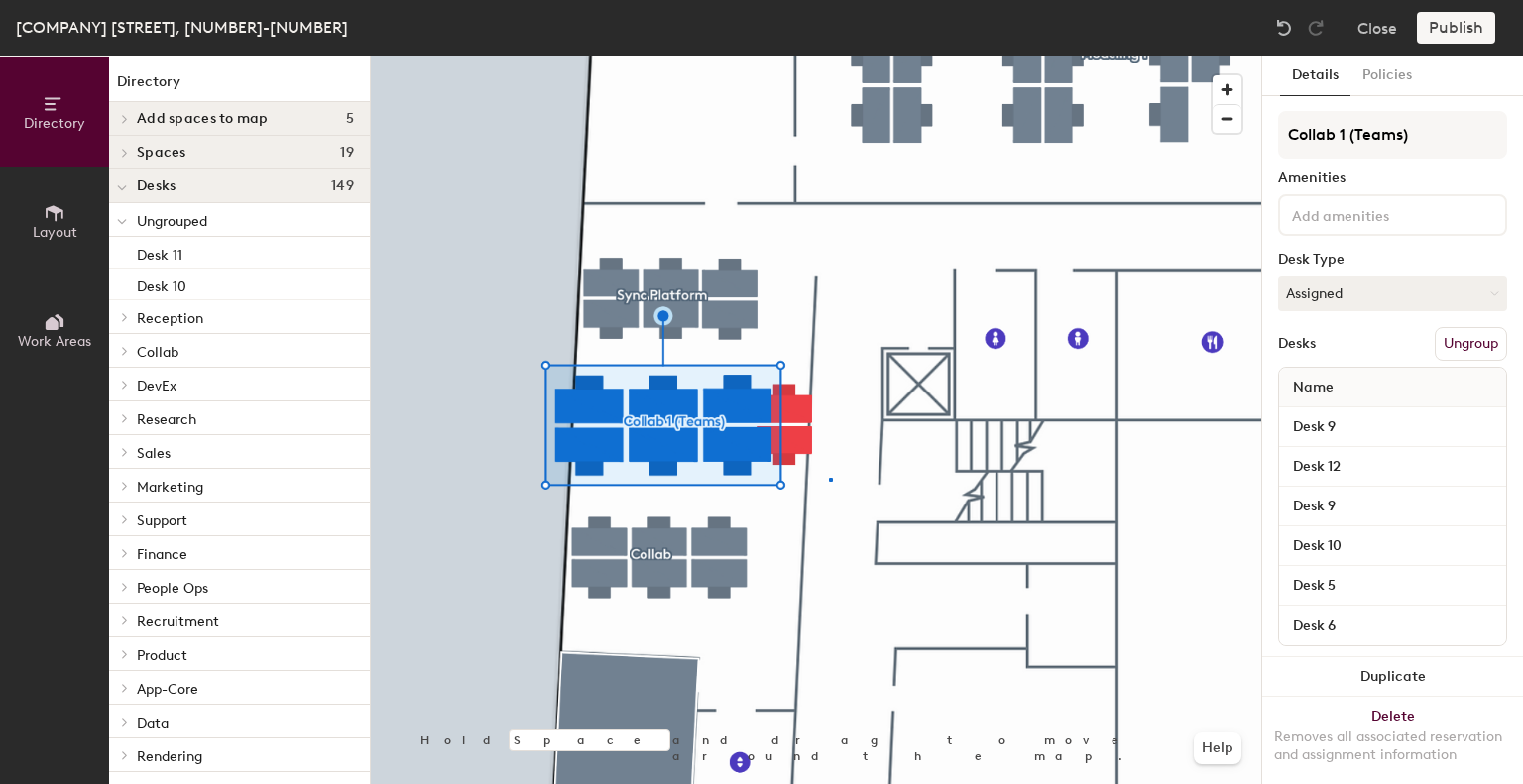 click 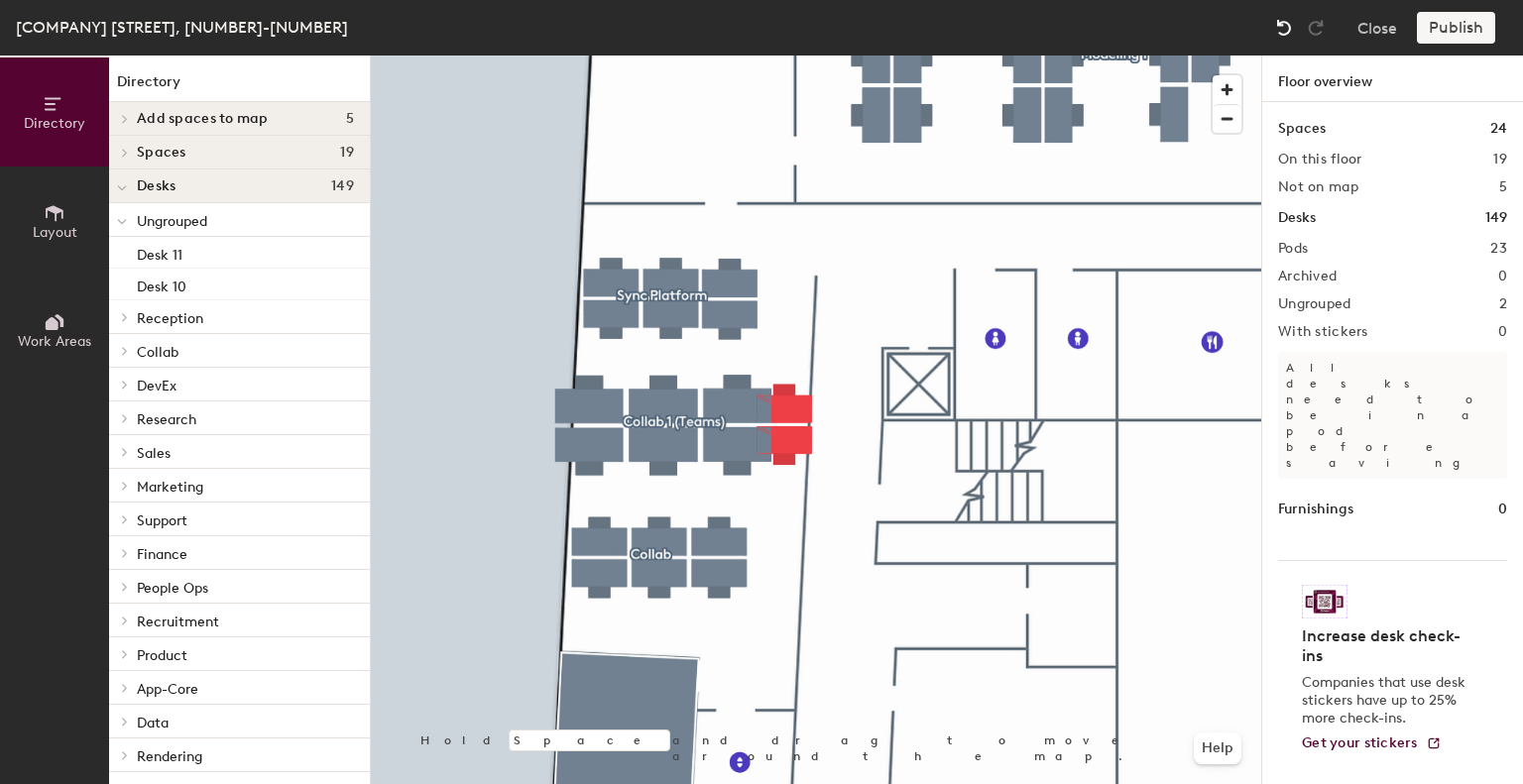 click 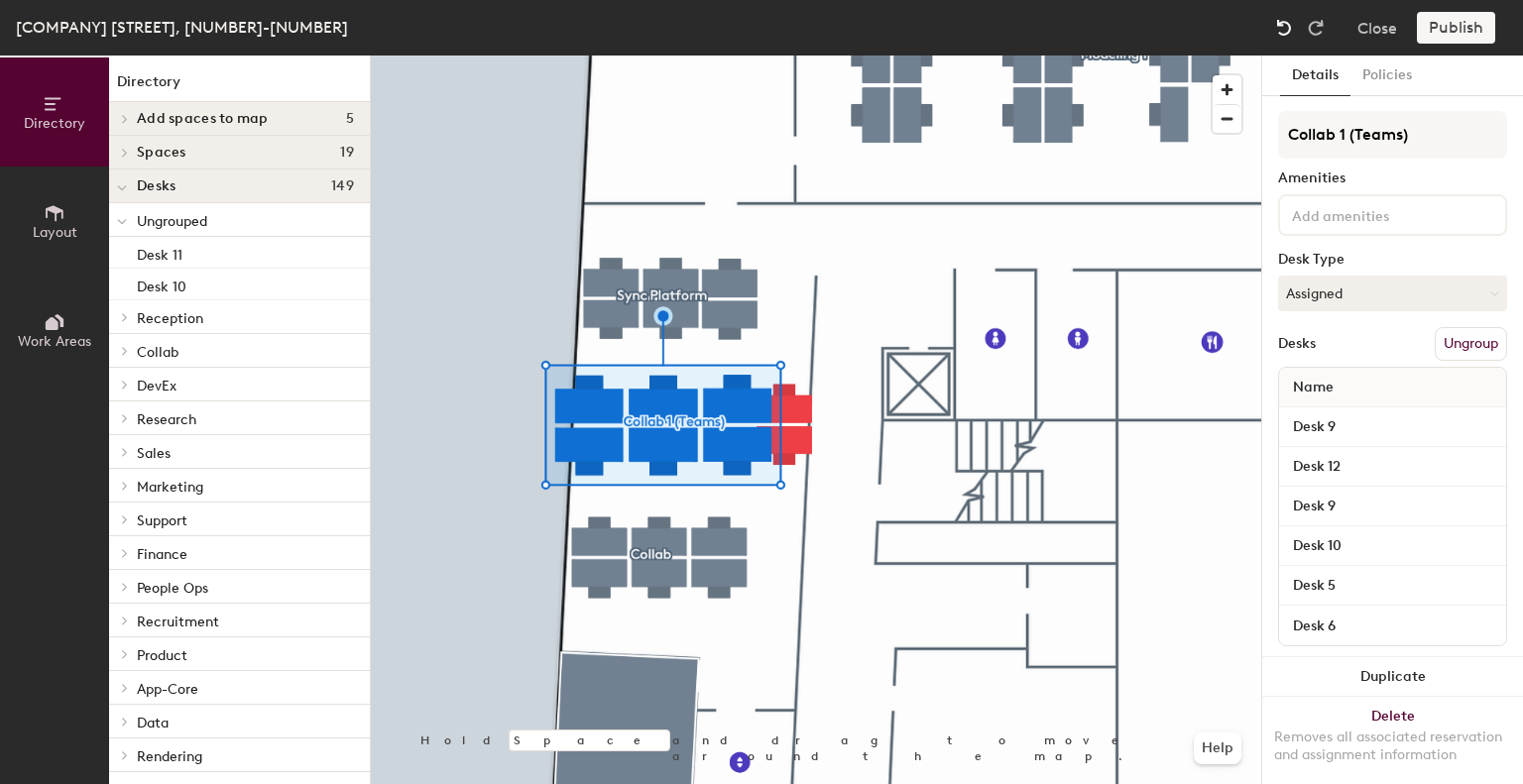 click 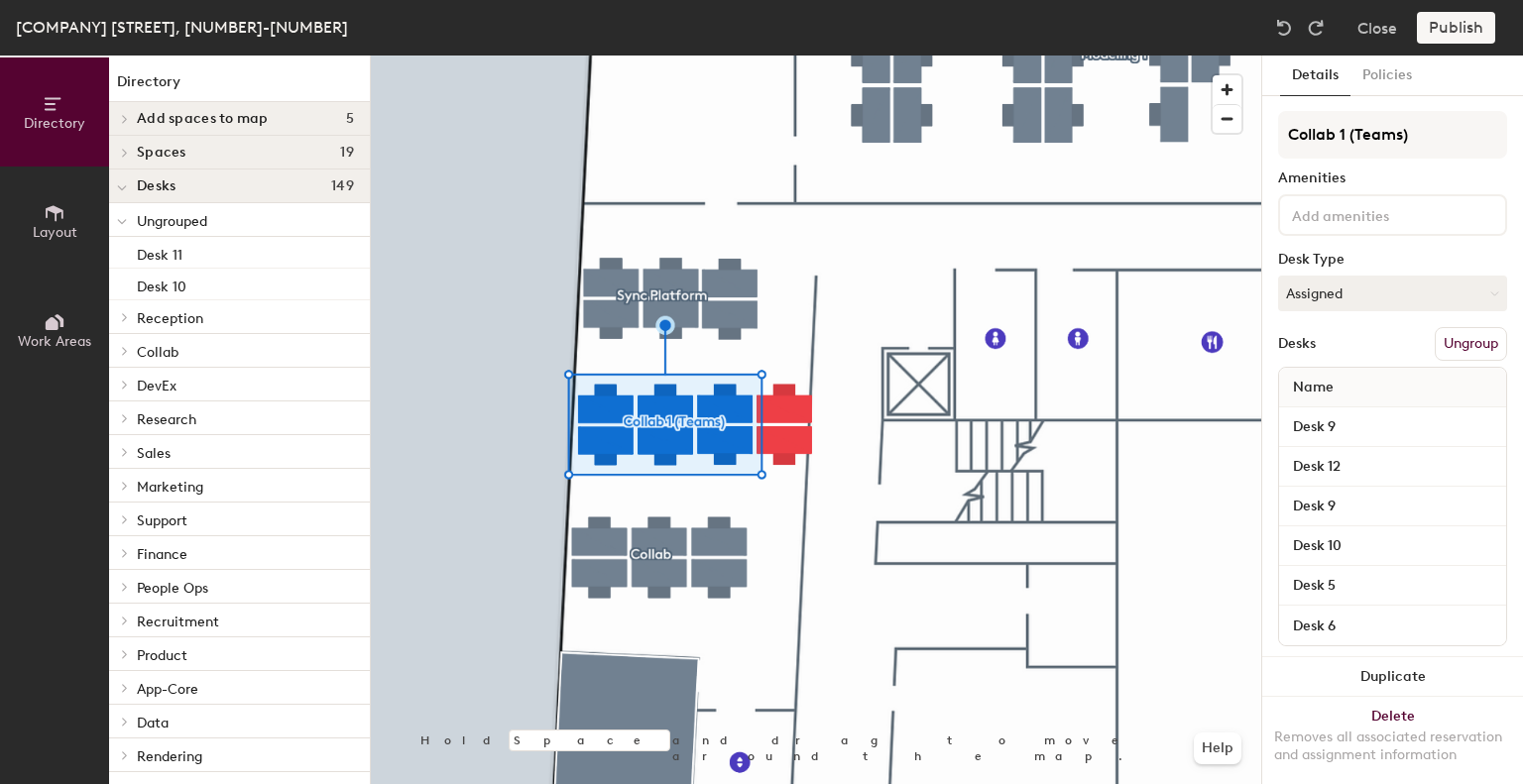 click on "Ungroup" 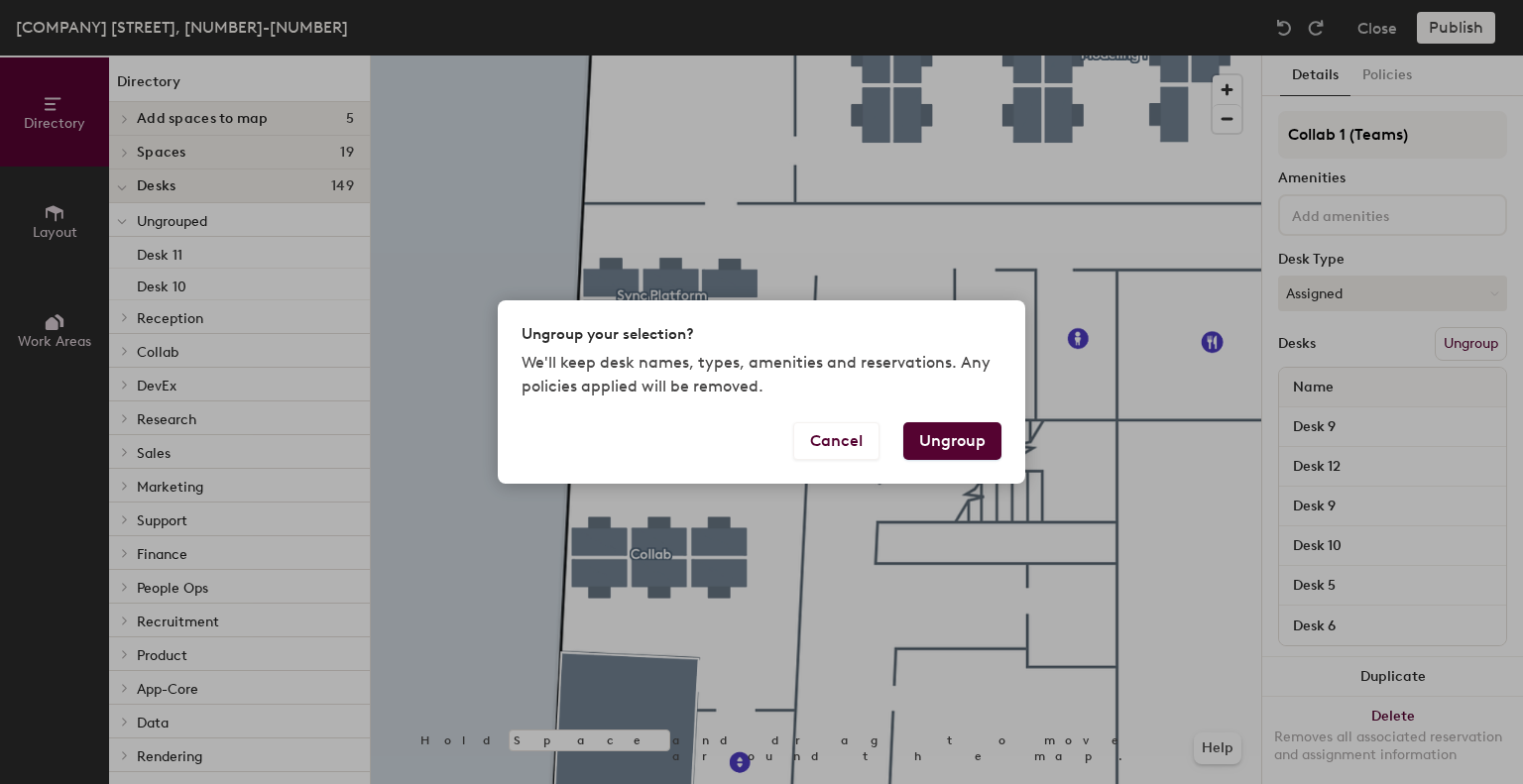 click on "Ungroup" at bounding box center (952, 441) 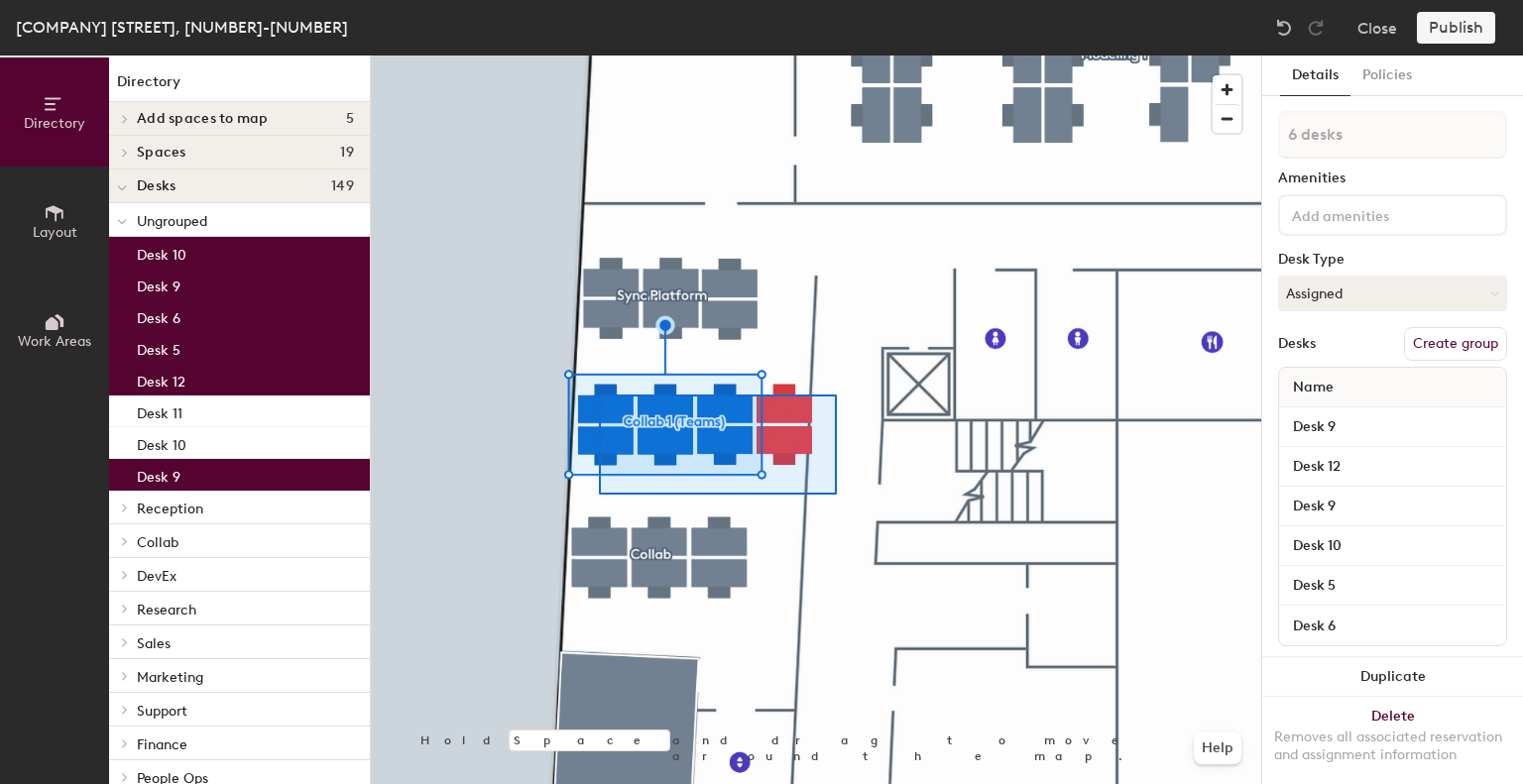 click 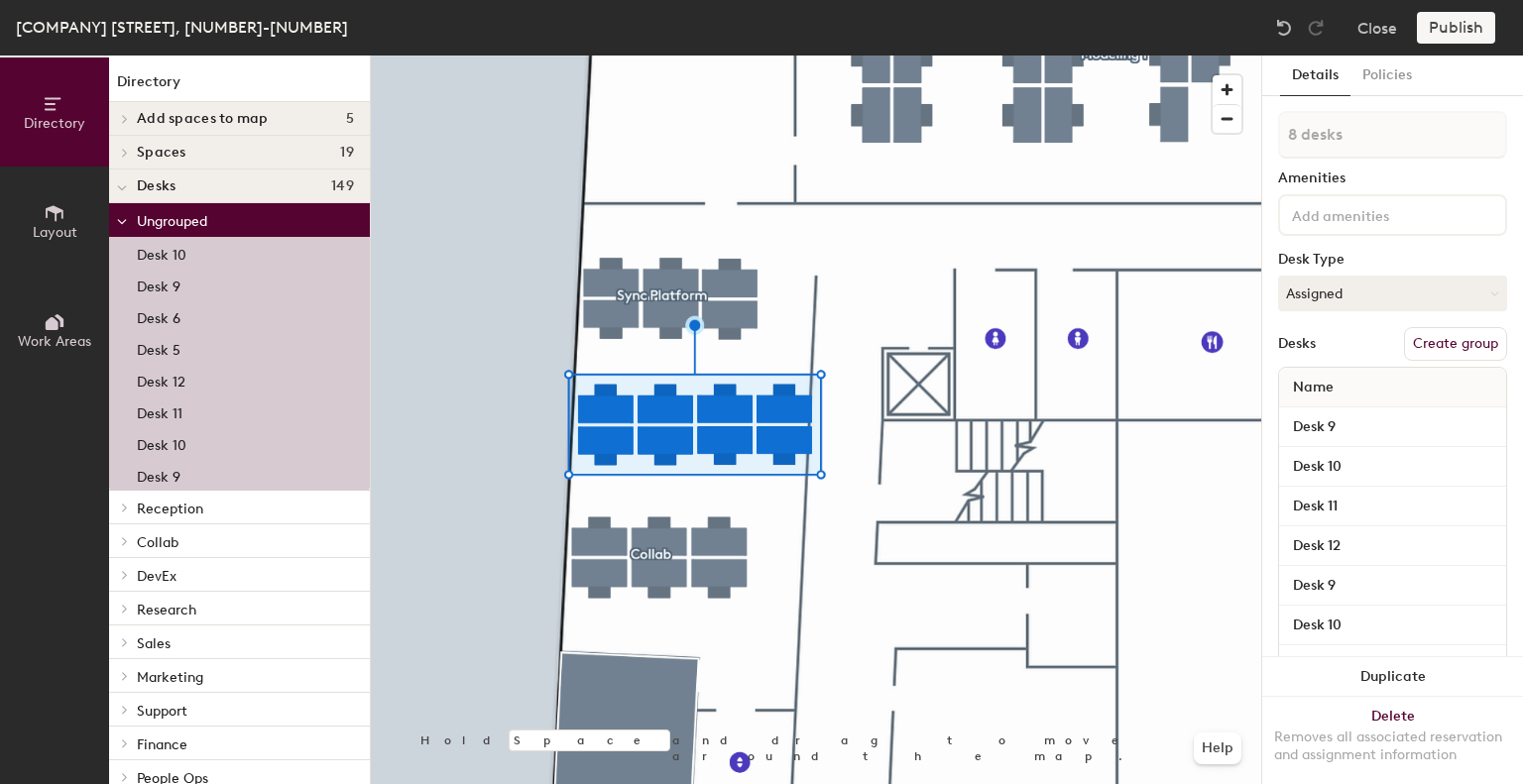 click on "Create group" 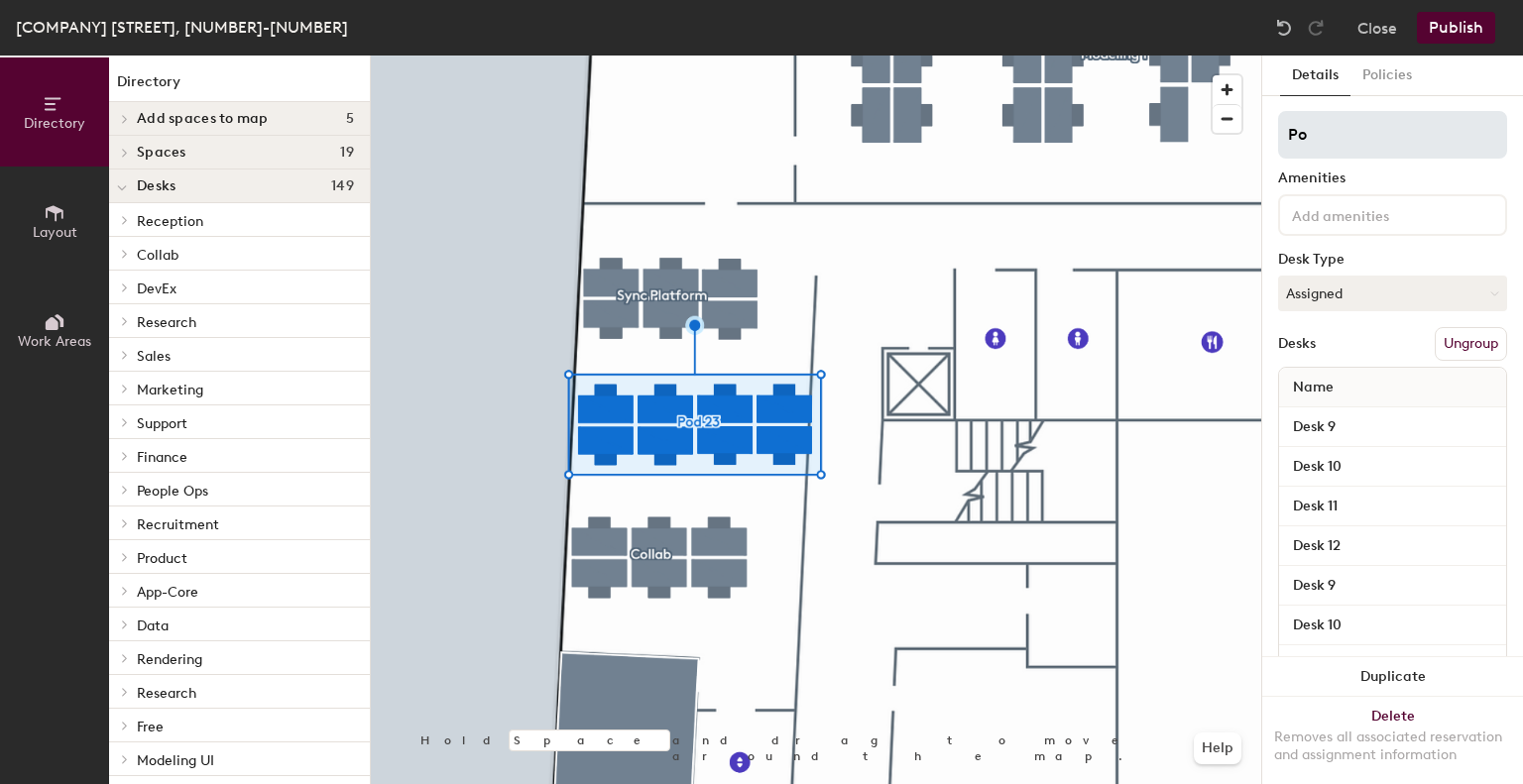 type on "P" 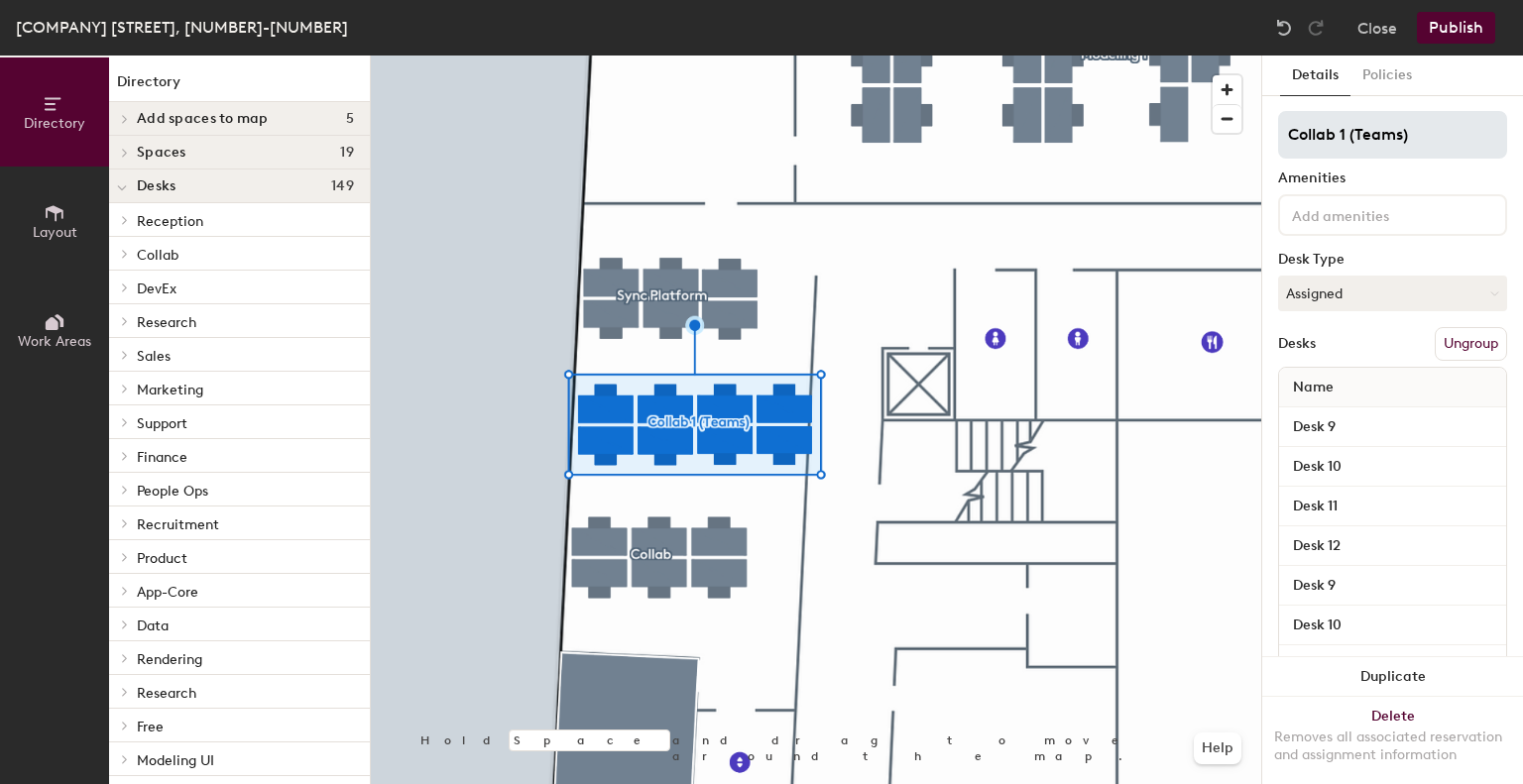 type on "Collab 1 (Teams)" 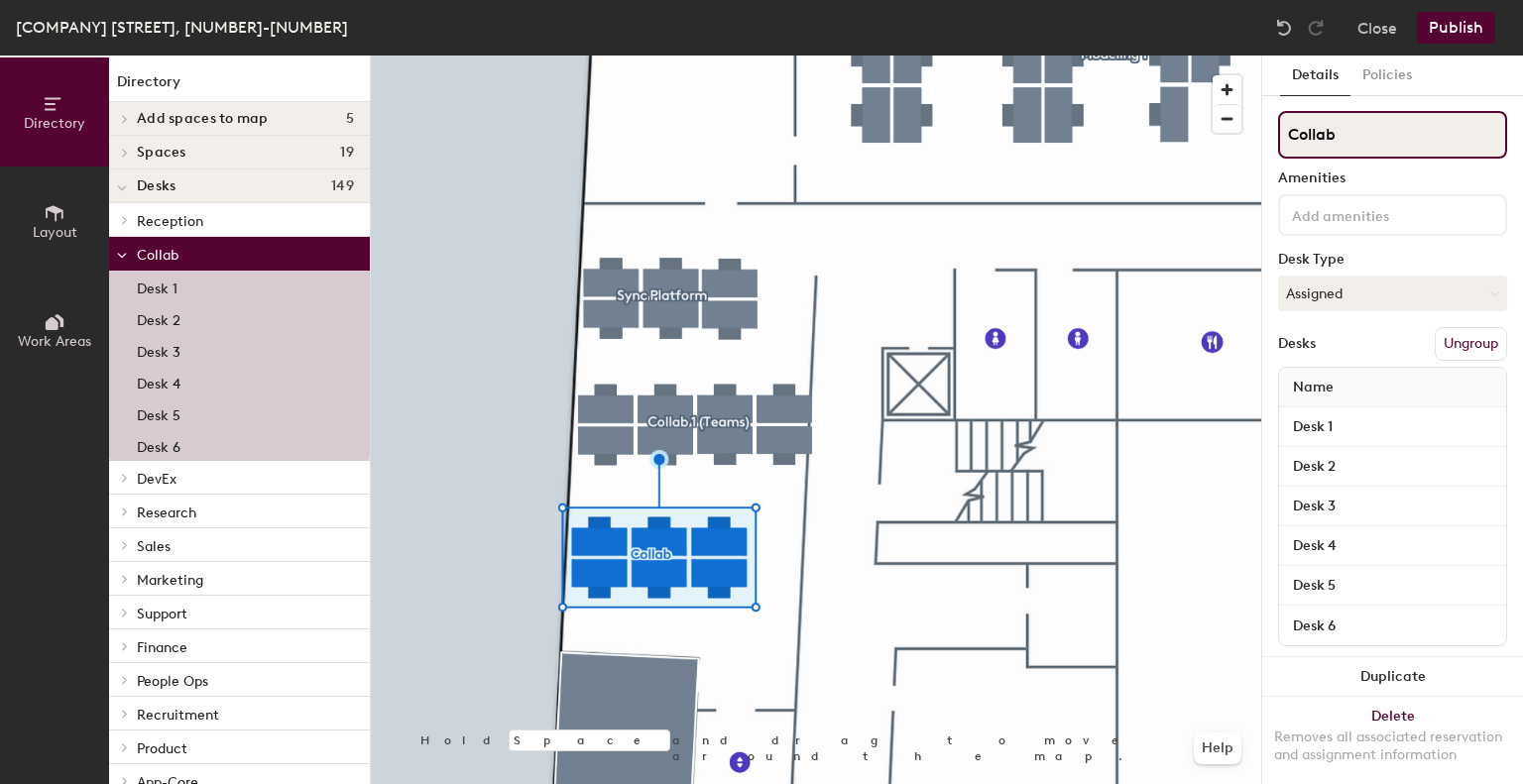 click on "Collab" 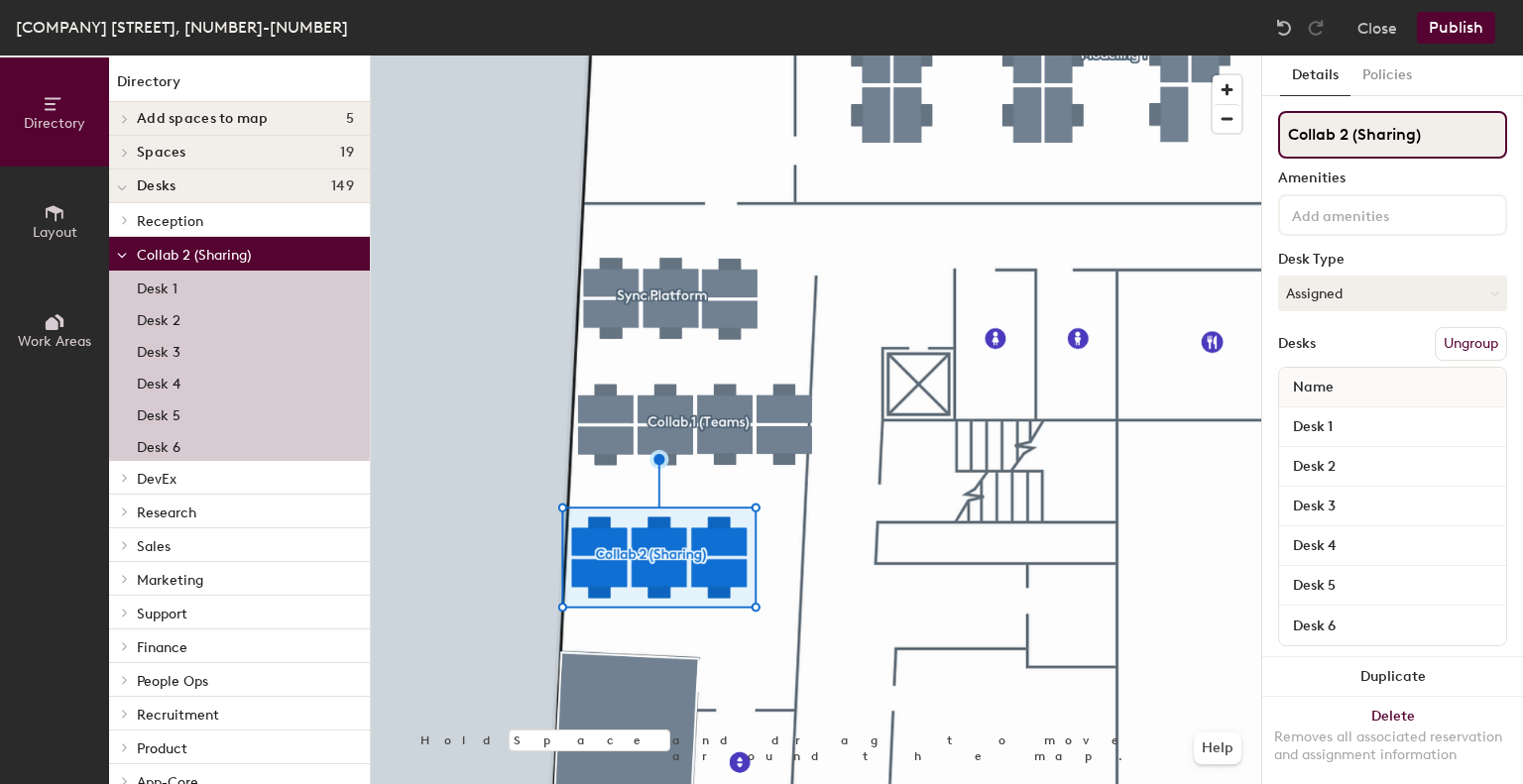type on "Collab 2 (Sharing)" 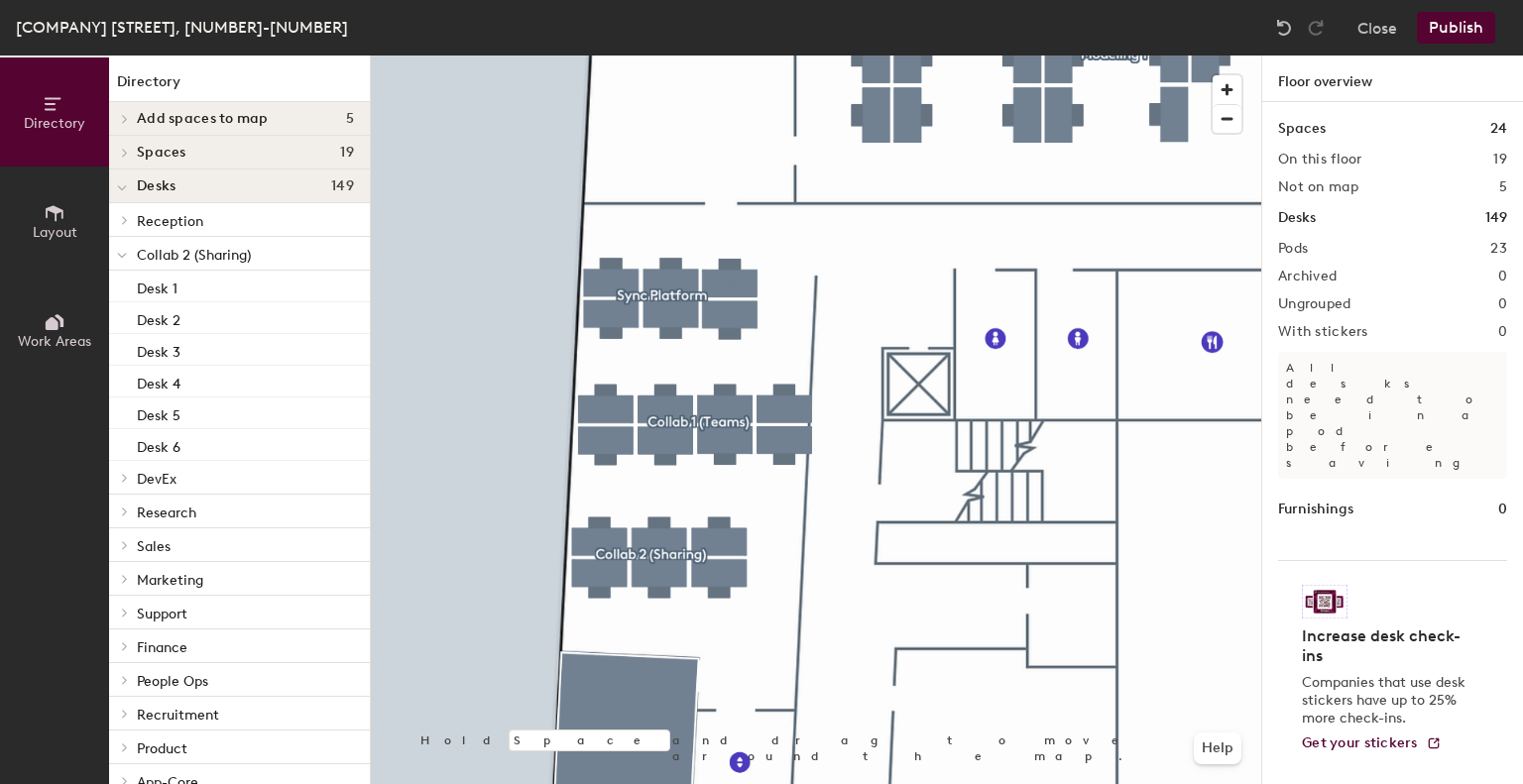 click on "Publish" 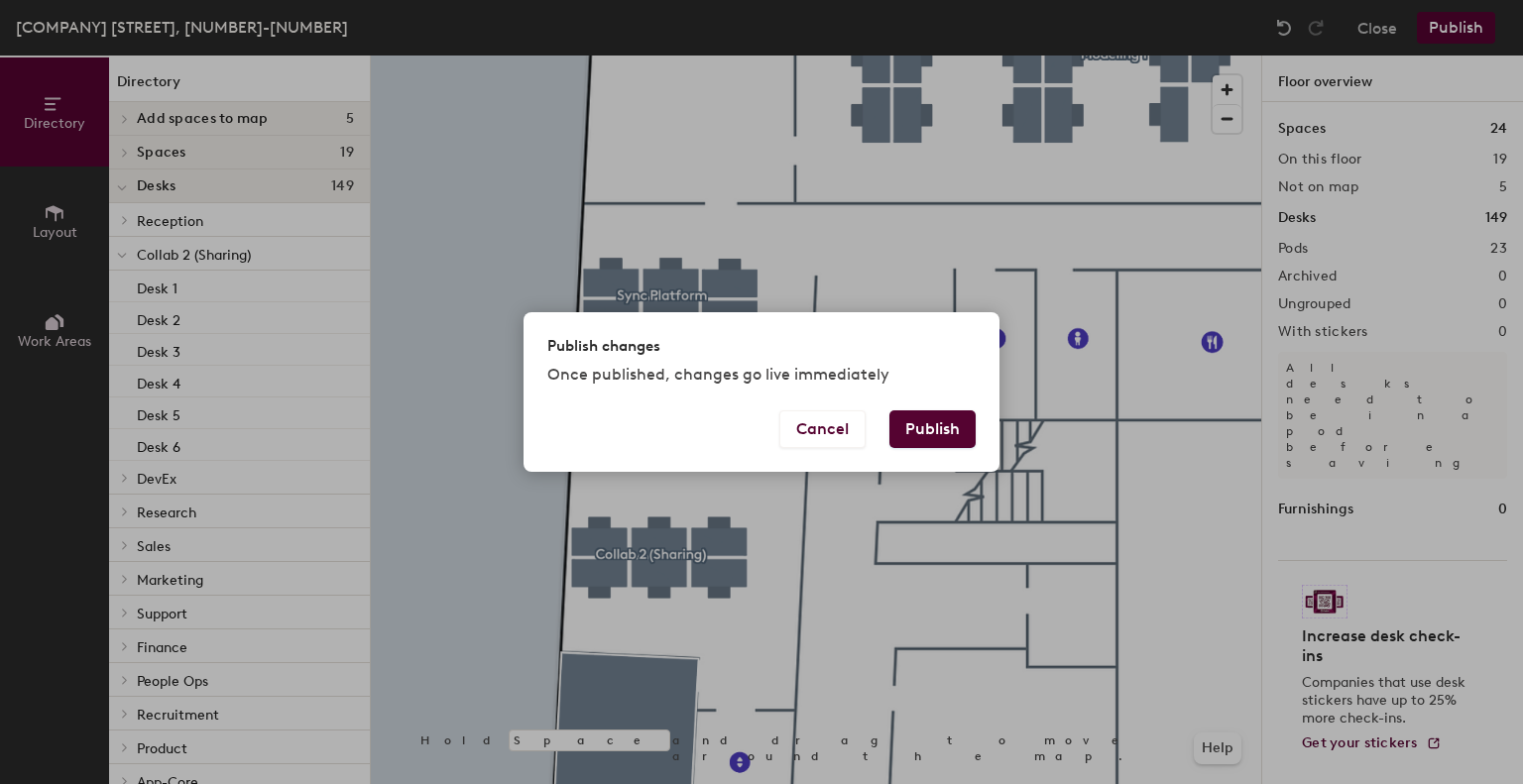 click on "Publish" at bounding box center (932, 429) 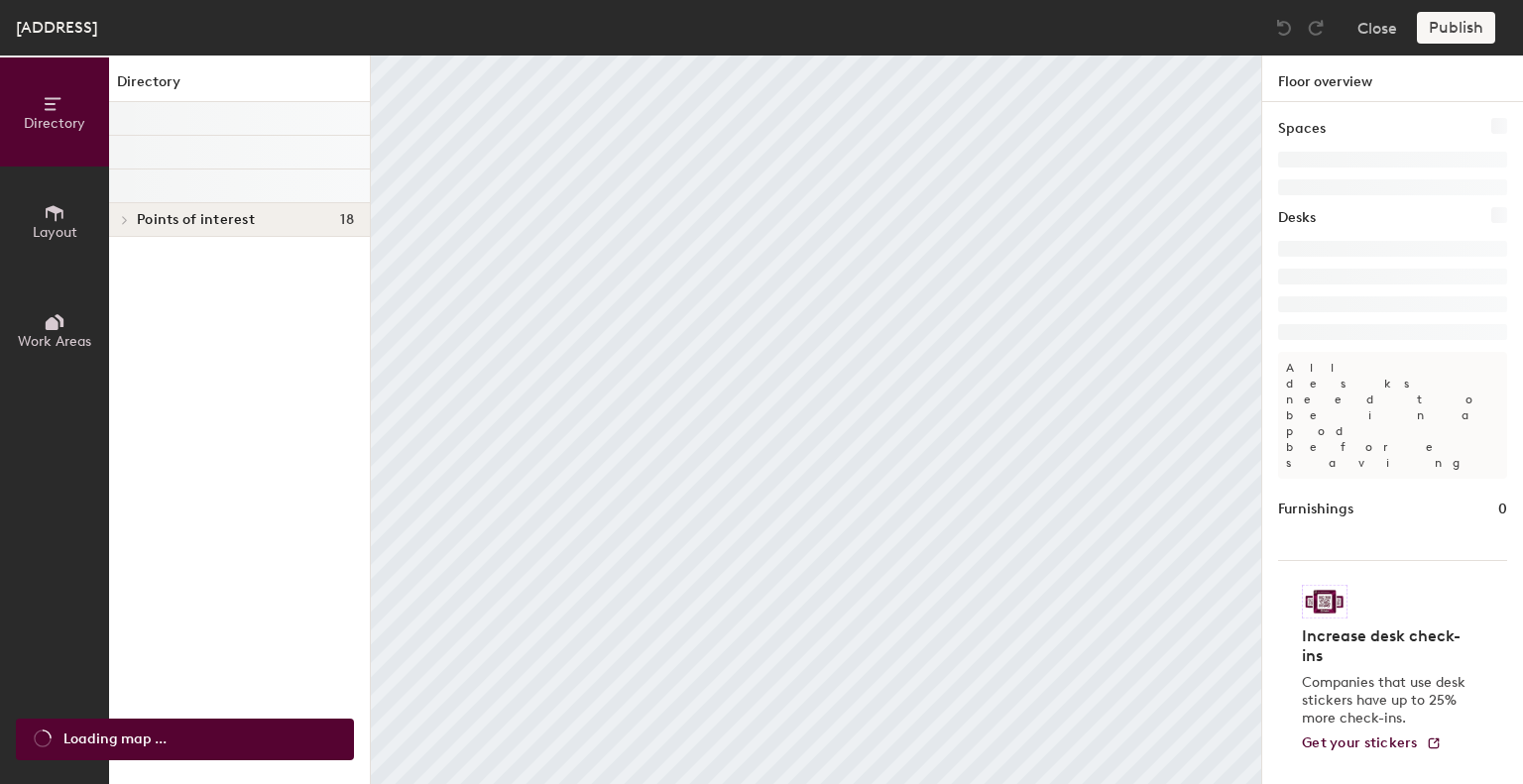 scroll, scrollTop: 0, scrollLeft: 0, axis: both 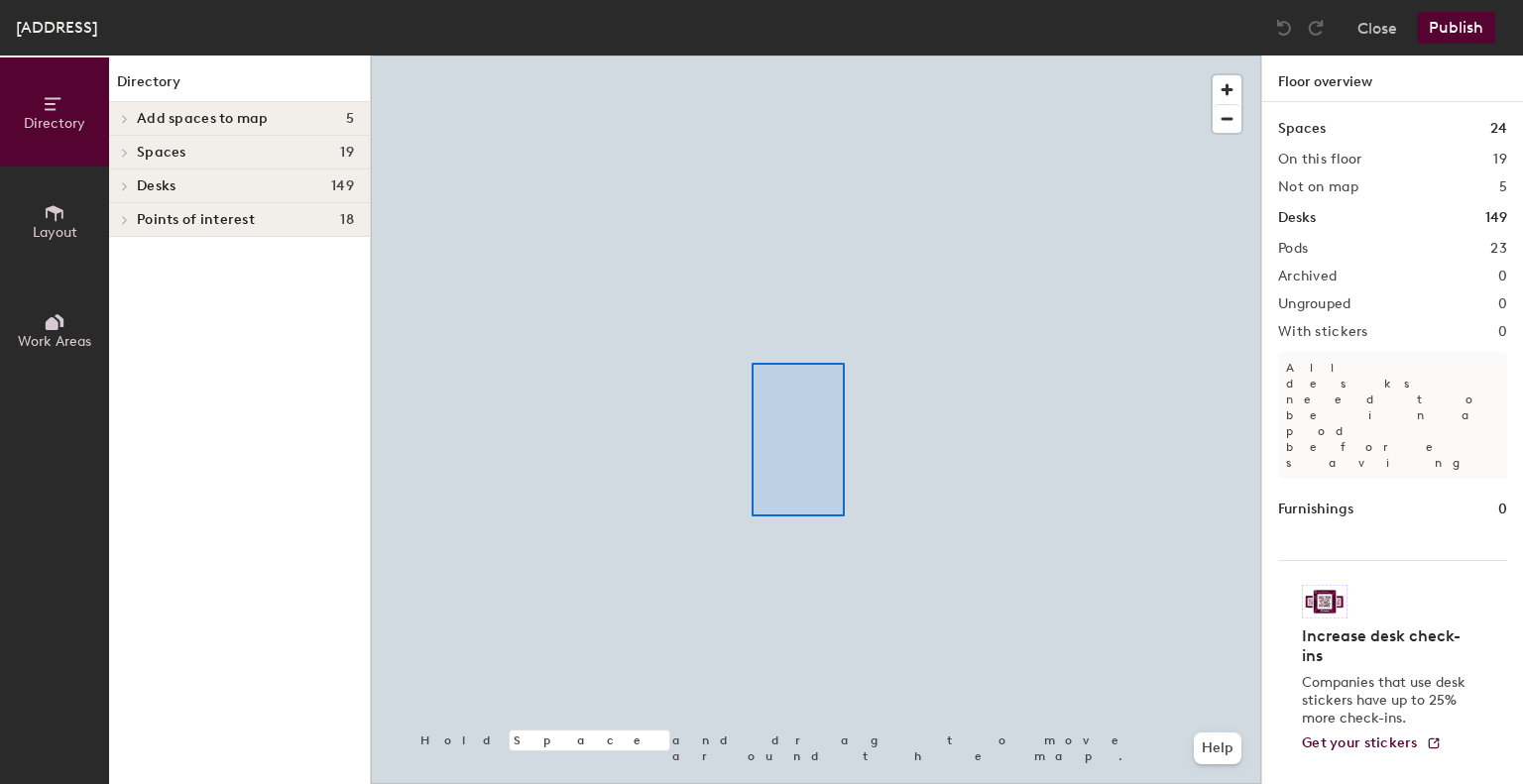 click 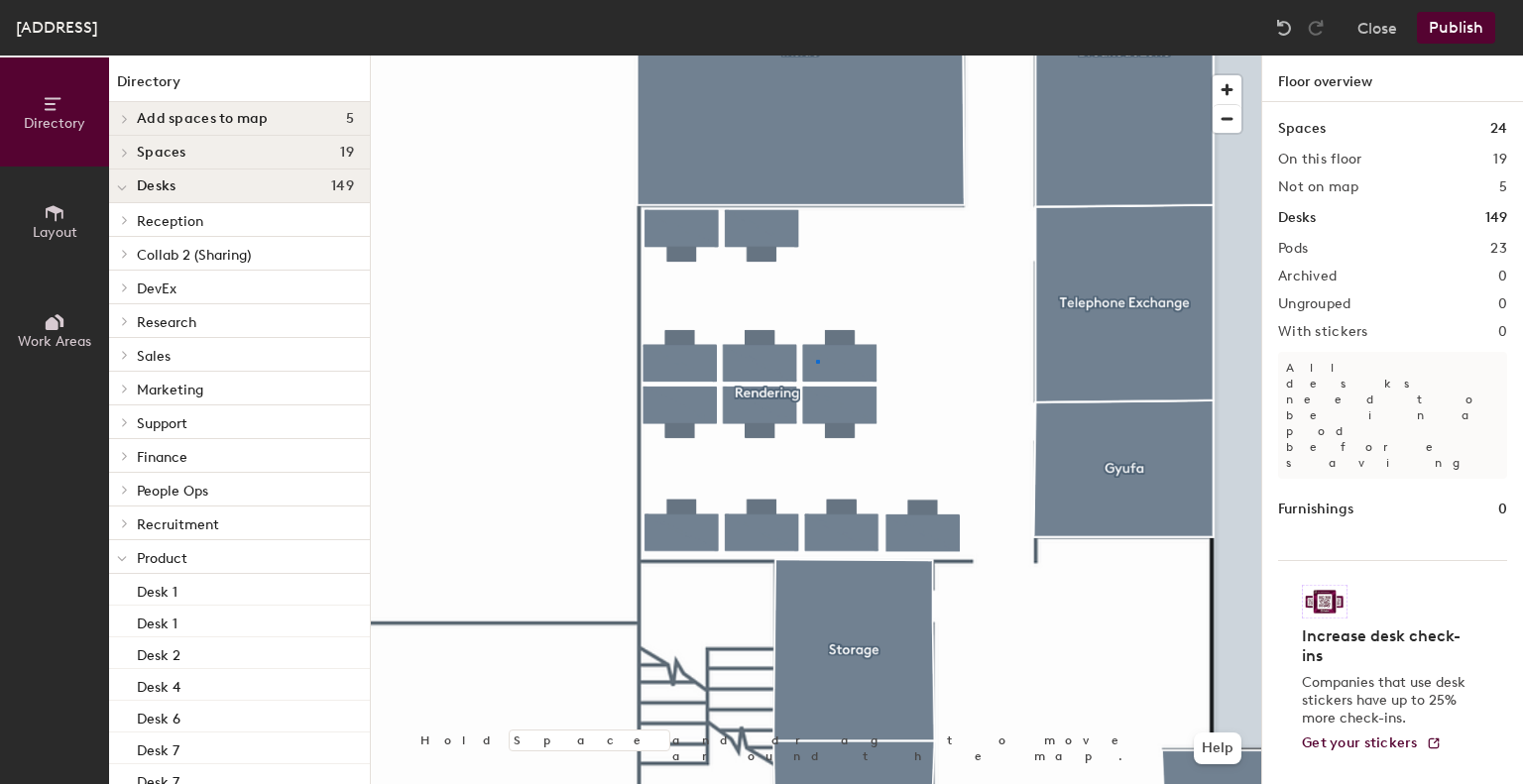 click 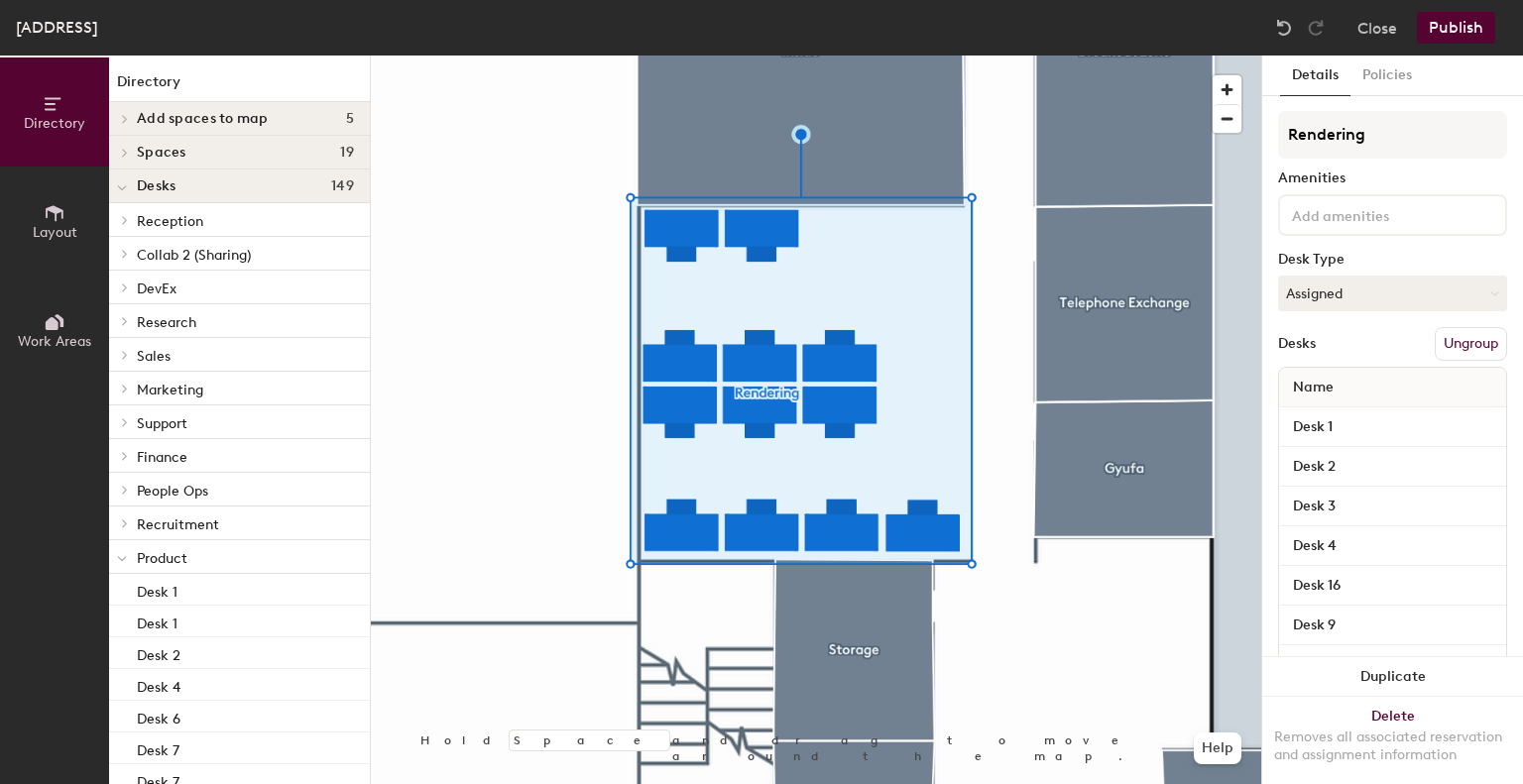 click on "Ungroup" 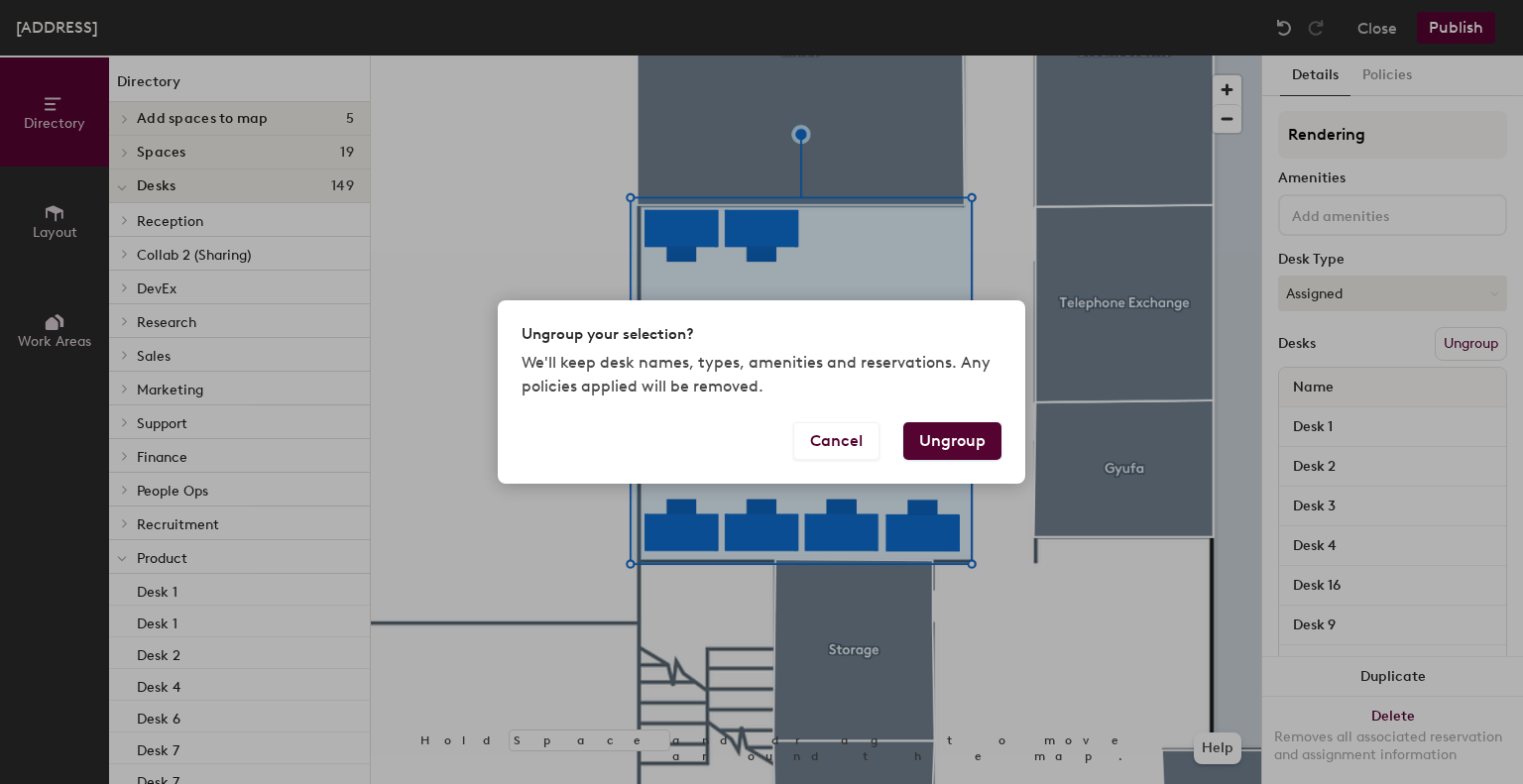 click on "Ungroup" at bounding box center (952, 441) 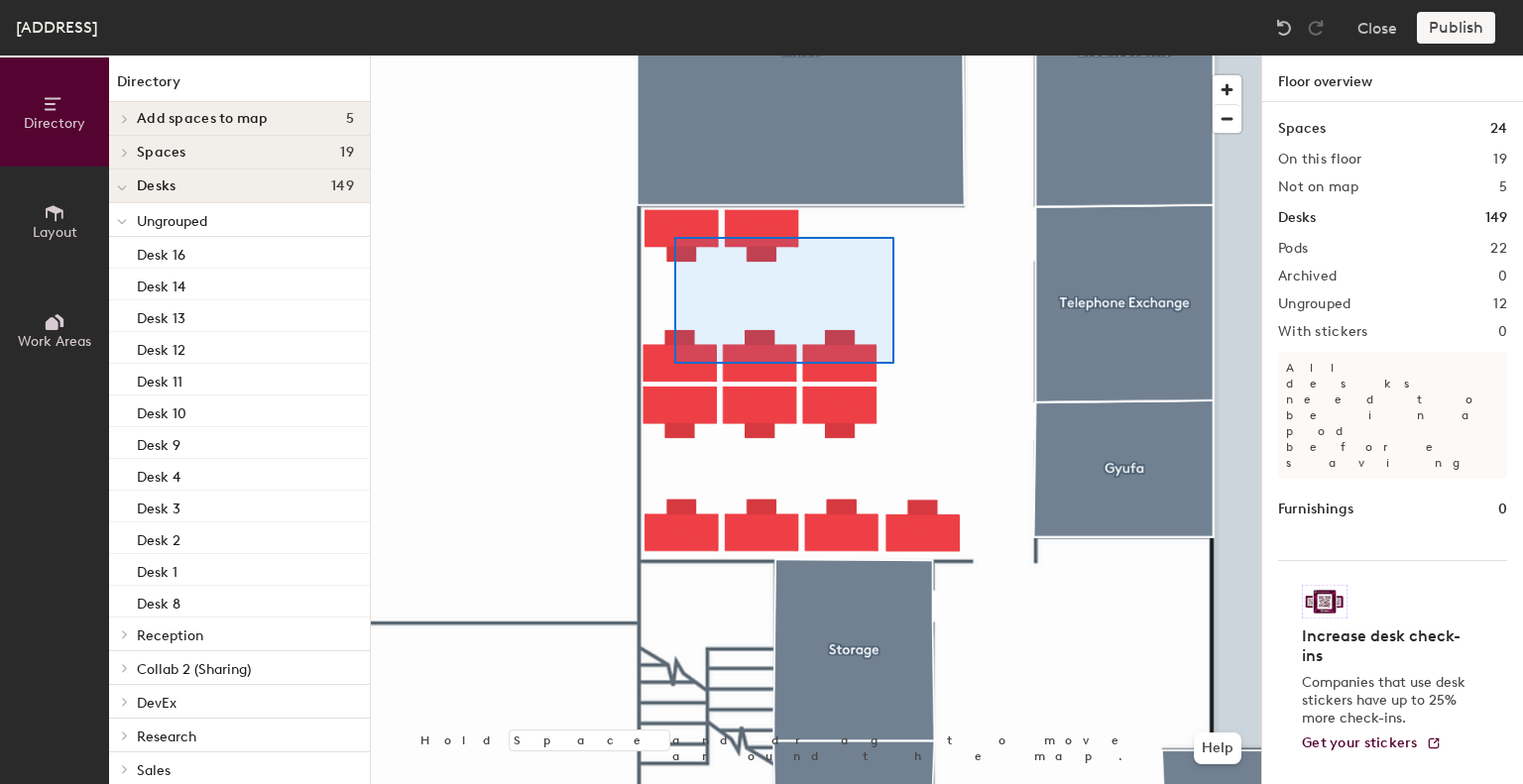click 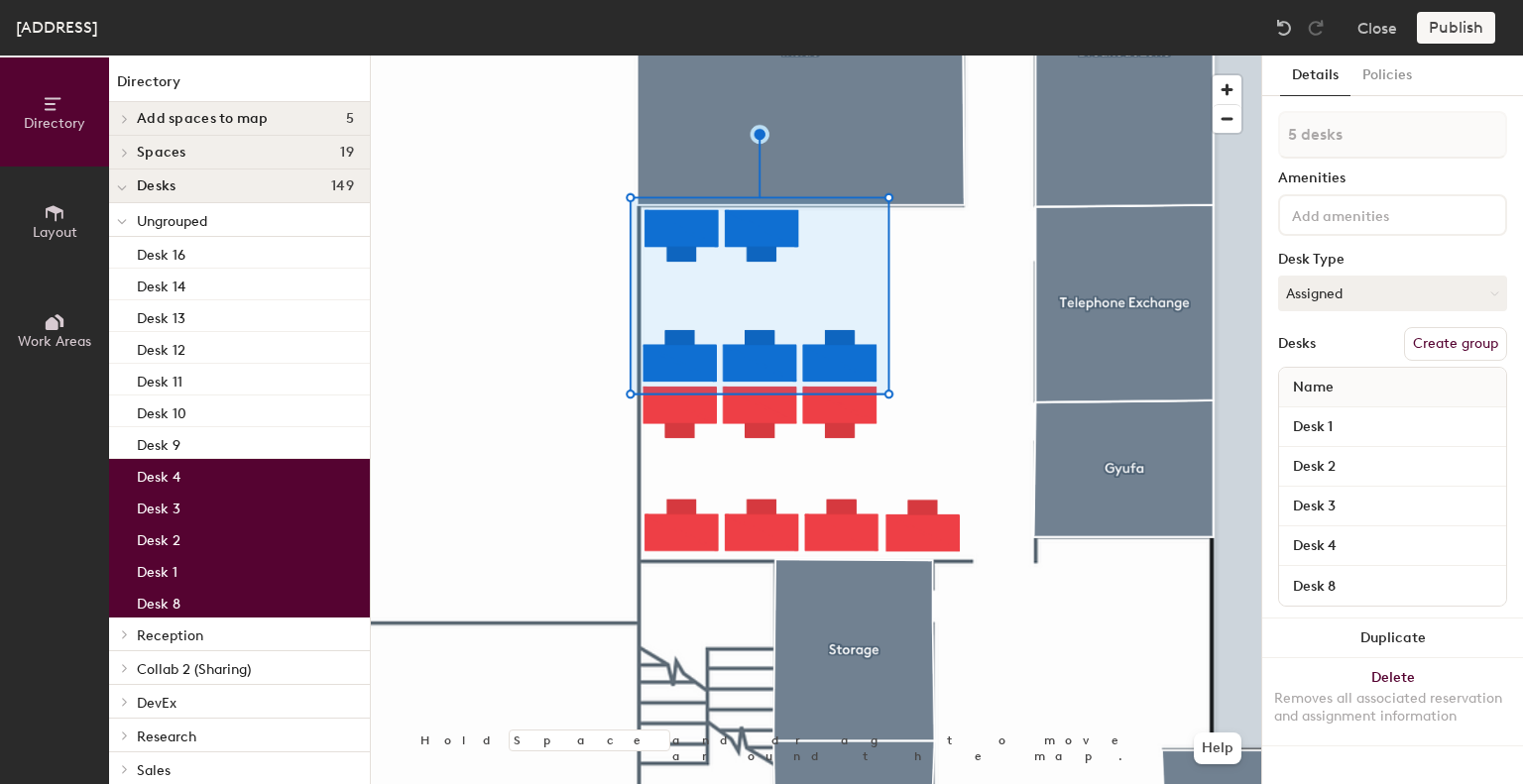 click on "Create group" 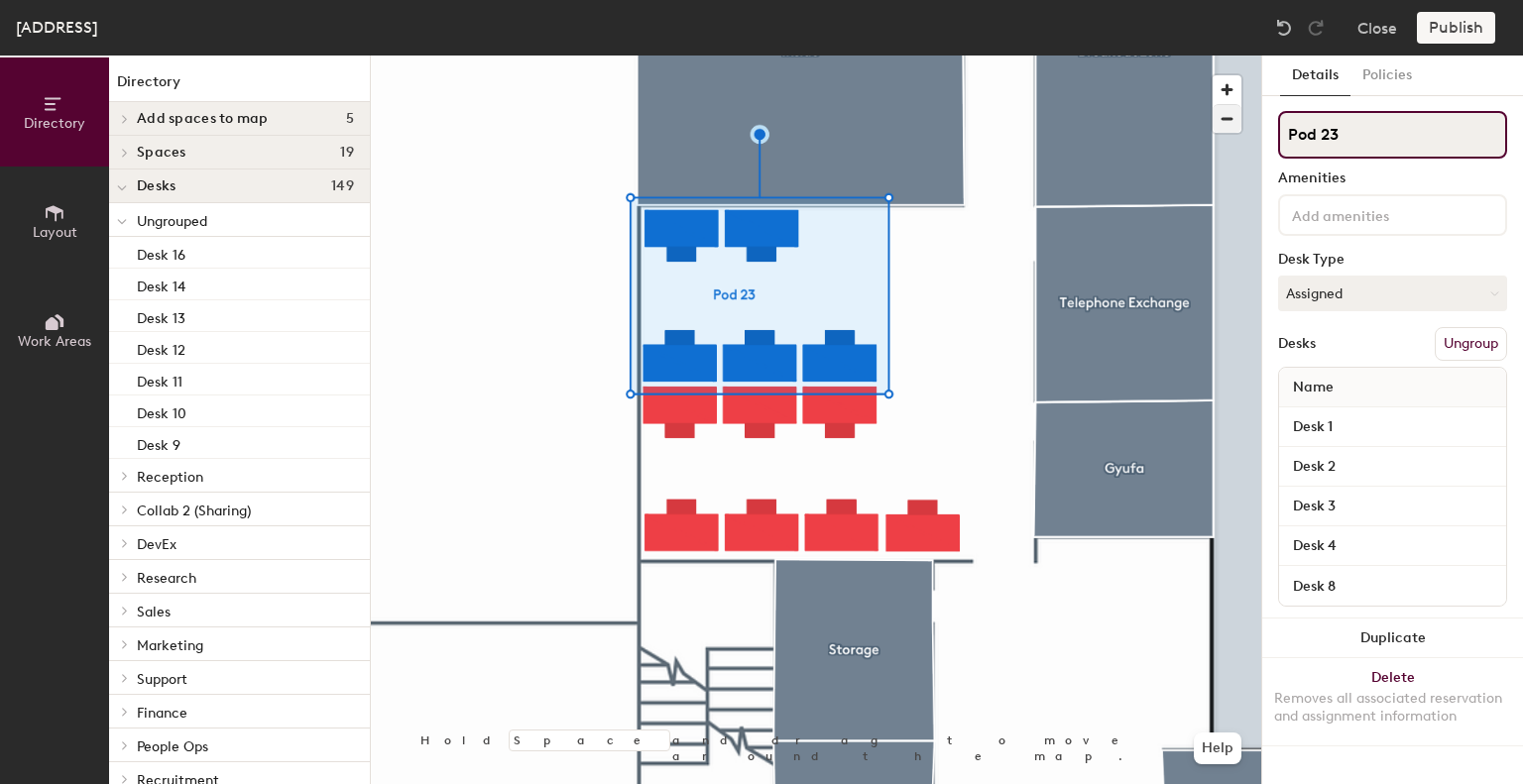 click on "Directory Layout Work Areas Directory Add spaces to map 5 Female Restroom Library Male Restroom Showroom Small Kitchen Spaces 19 Breakout zone Color Television Computer Cyclostyle Duflex Gömböc Gyufa Holography Hyperbolic Inside Krypton Outside Rubik Secret room Server Room Soda Storage Studio Telephone Exchange Desks 149 Ungrouped Desk 16 Desk 14 Desk 13 Desk 12 Desk 11 Desk 10 Desk 9 Reception Desk 1 Desk 1 Collab 2 (Sharing) Desk 1 Desk 2 Desk 3 Desk 4 Desk 5 Desk 6 DevEx Desk 1 Desk 2 Desk 3 Desk 4 Desk 5 Desk 6 Research Desk 1 Desk 2 Desk 3 Desk 4 Sales Desk 1 Desk 2 Desk 3 Desk 4 Desk 5 Desk 6 Desk 7 Desk 7 Desk 8 Desk 8 Desk 9 Desk 10 Marketing Desk 1 Desk 2 Desk 3 Desk 4 Desk 5 Desk 5 Desk 6 Desk 7 Desk 8 Desk 9 Support Desk 1 Desk 2 Desk 3 Finance Desk 1 Desk 2 Desk 4 Desk 5 Desk 6 Desk 7 People Ops Desk 1 Desk 2 Desk 3 Desk 8 Recruitment Desk 1 Desk 2 Desk 3 Desk 4 Product Desk 1 Desk 1 Desk 2 Desk 4 Desk 6 Desk 7 Desk 7 Desk 8 Desk 18 Desk 20 App-Core Desk 3 Desk 5 Desk 19 Data Desk 1 Desk 2 Free" 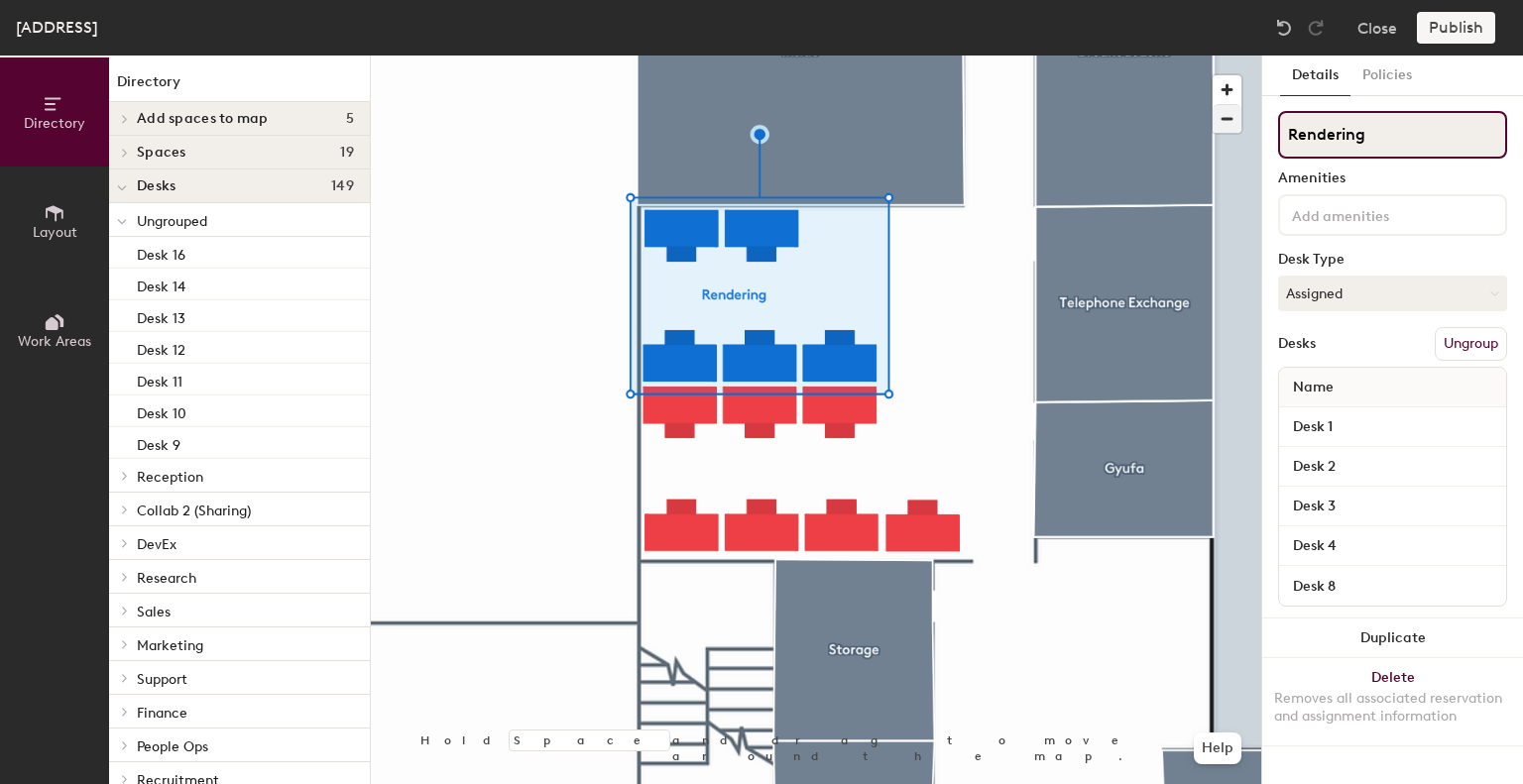 type on "Rendering" 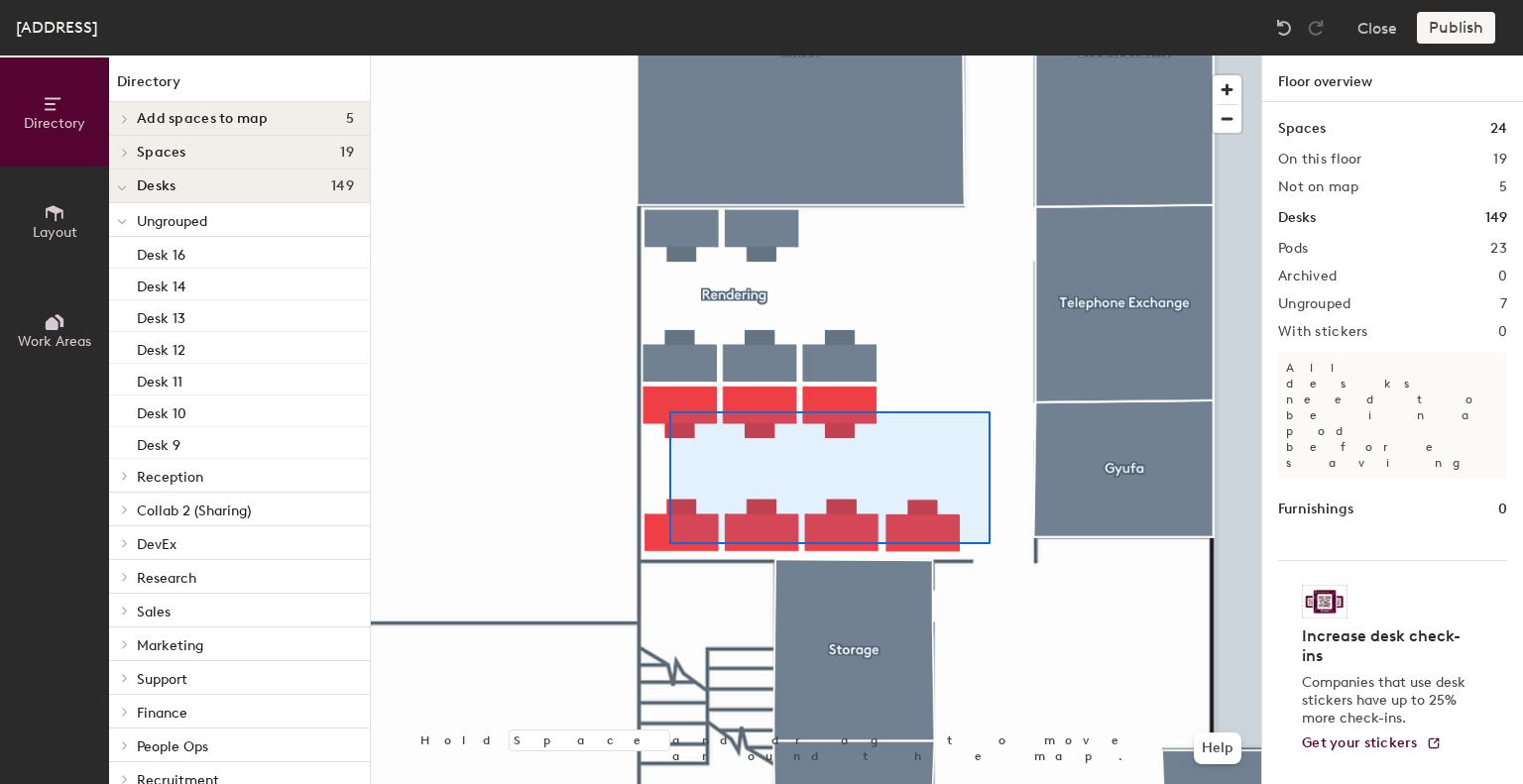 drag, startPoint x: 1360, startPoint y: 132, endPoint x: 662, endPoint y: 403, distance: 748.7623 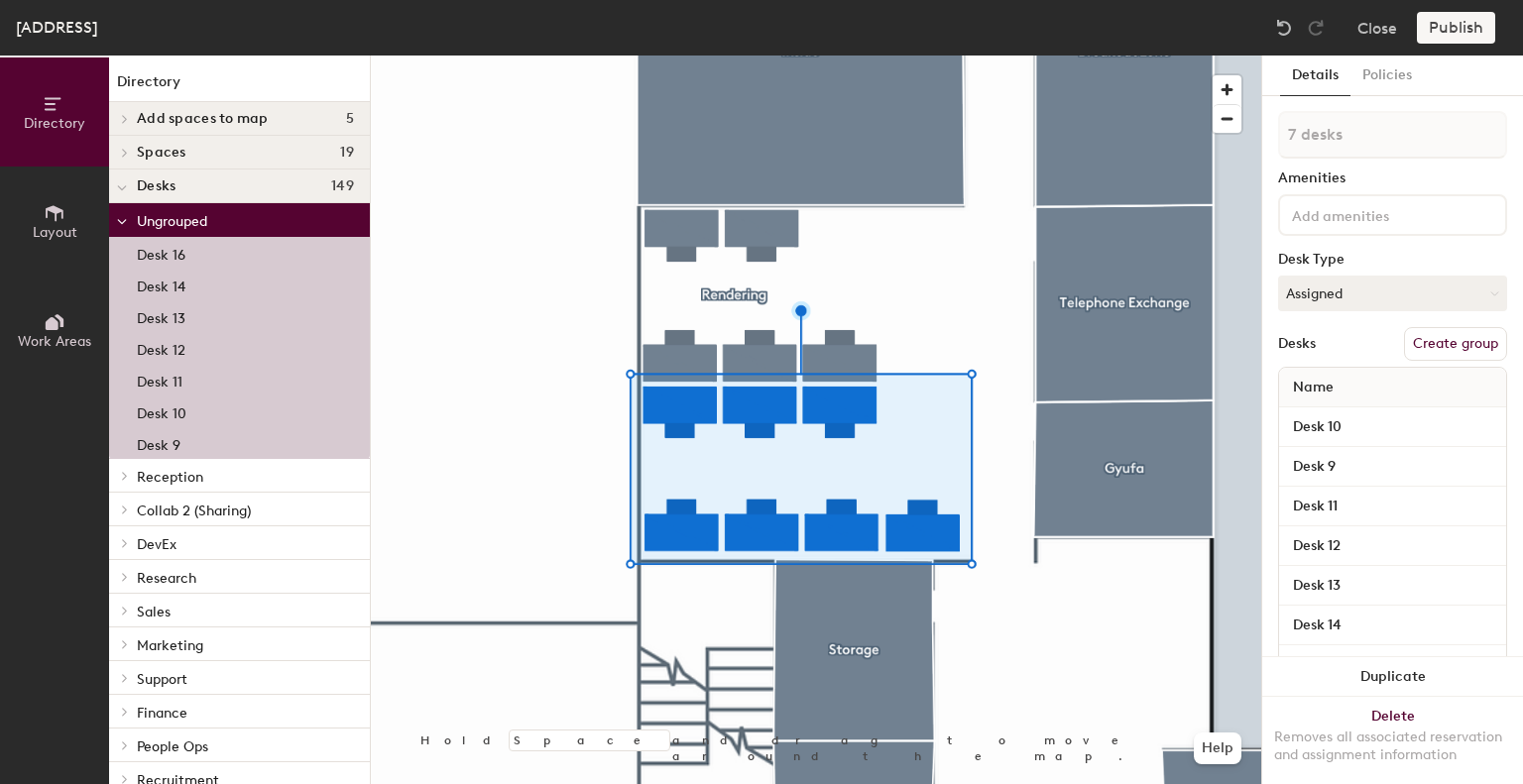 click on "Create group" 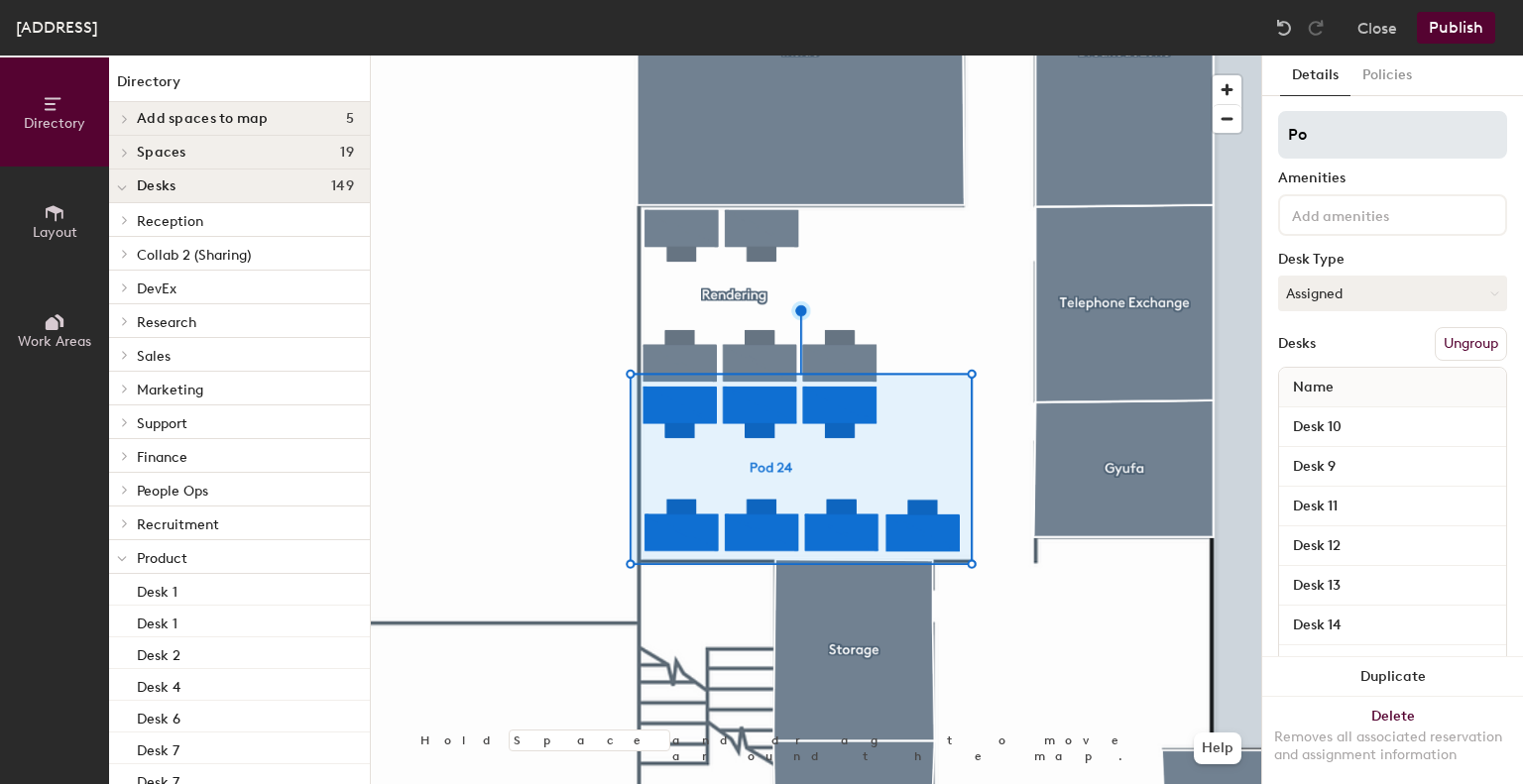 type on "P" 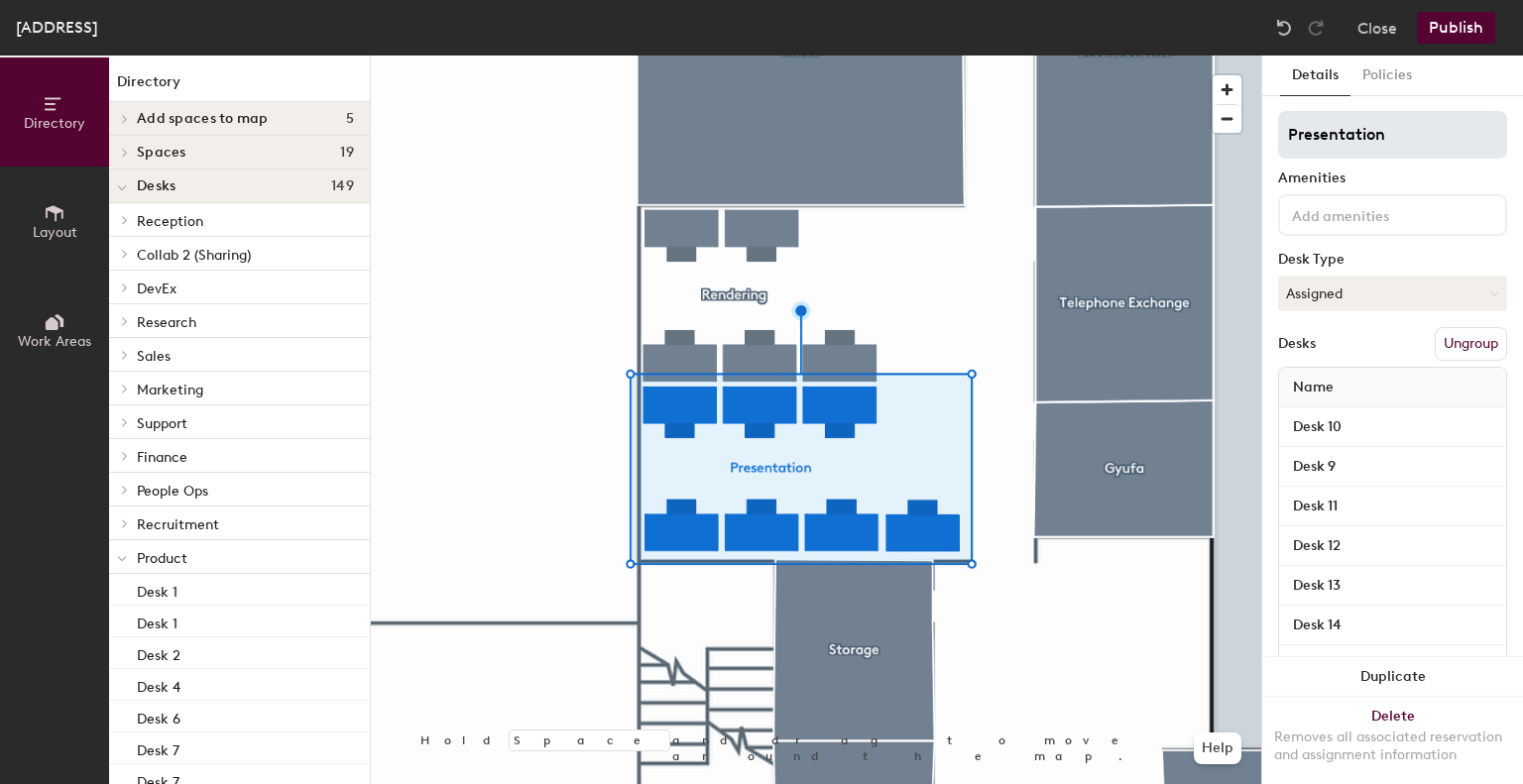 type on "Presentation" 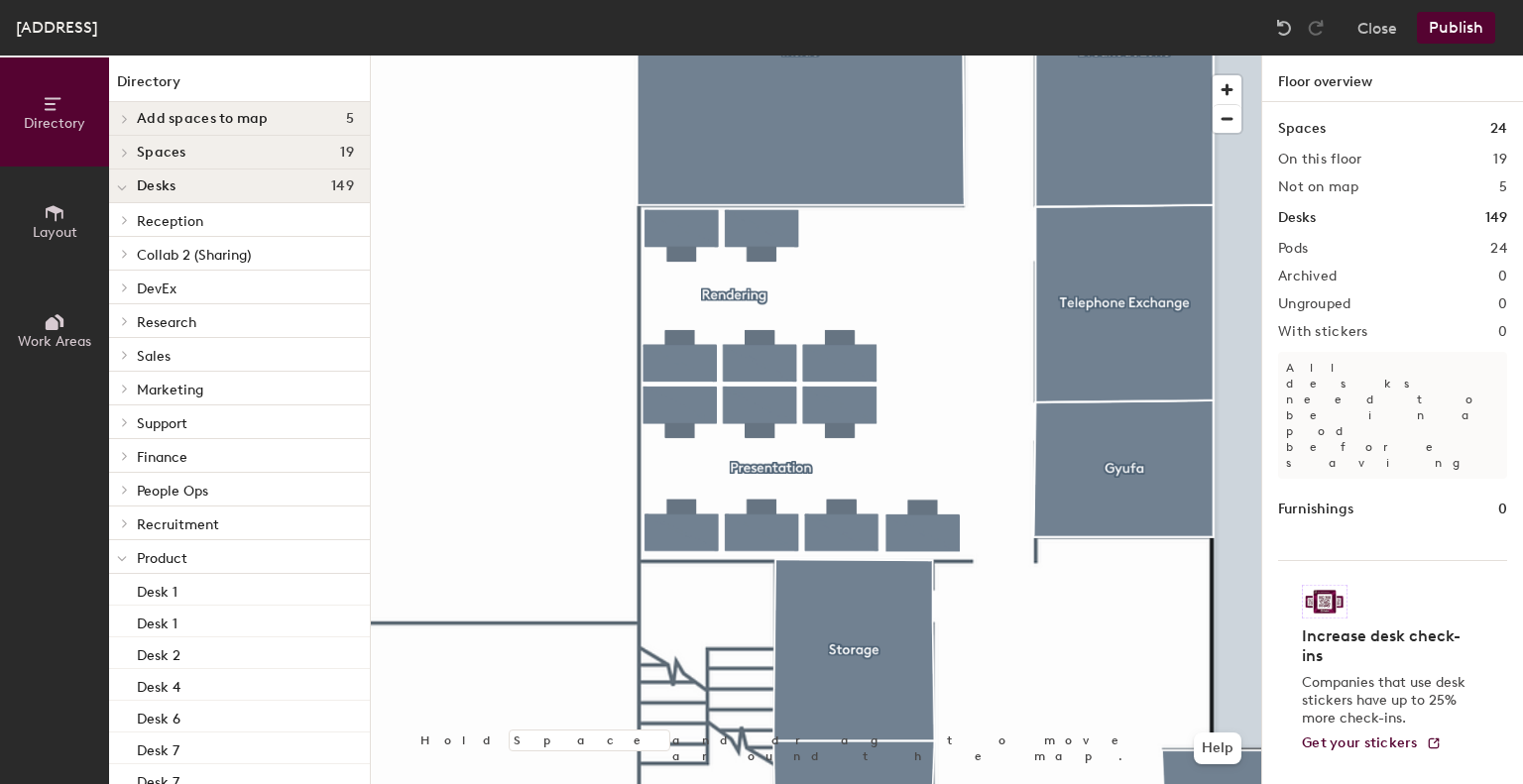 click on "Publish" 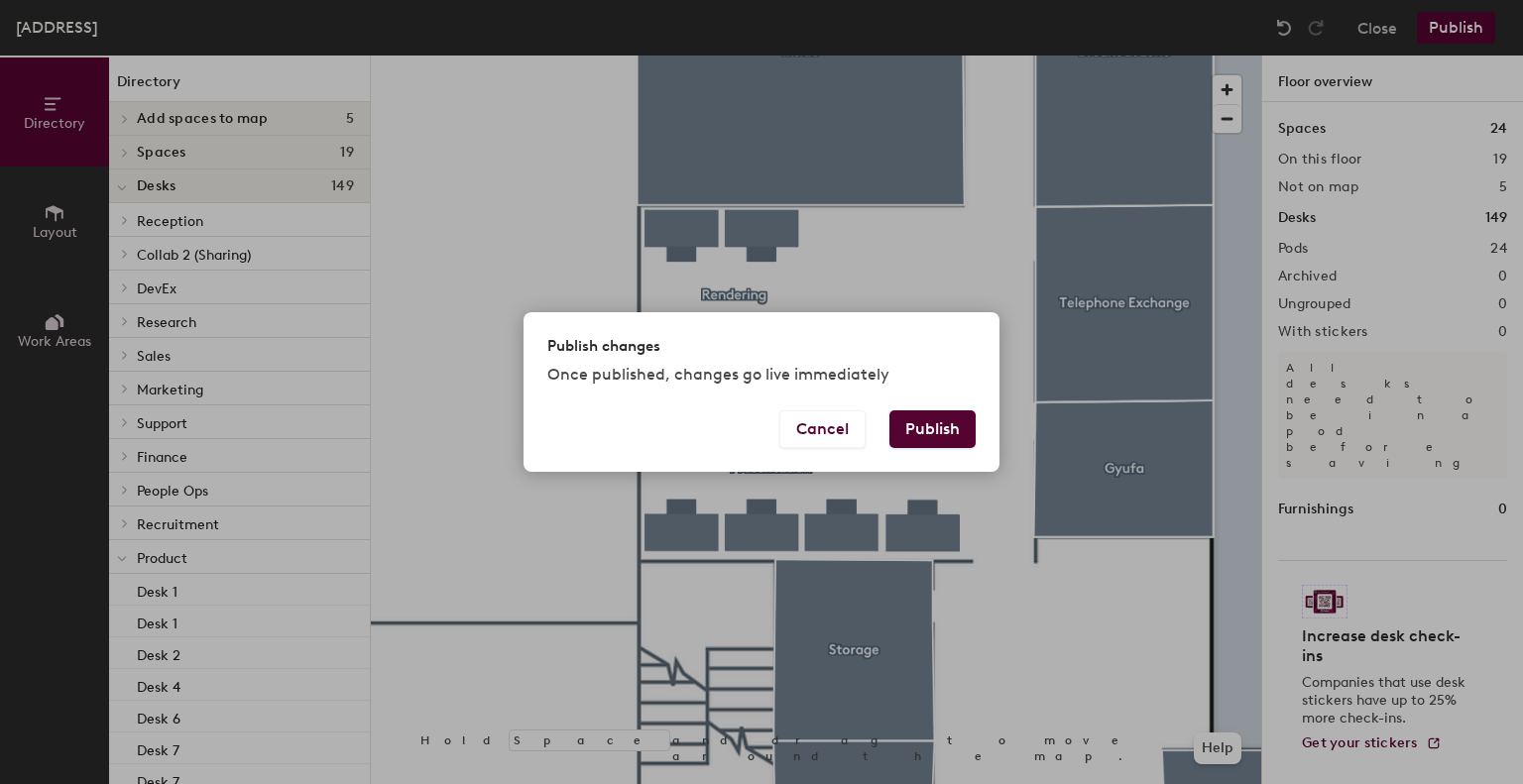 click on "Publish" at bounding box center [932, 429] 